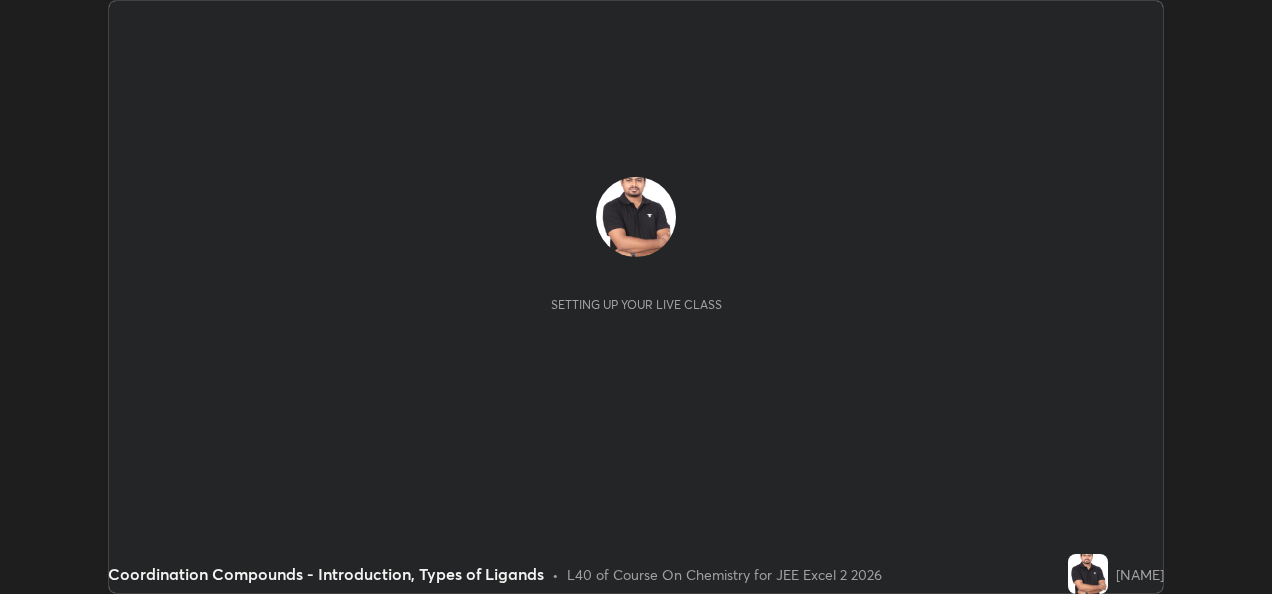 scroll, scrollTop: 0, scrollLeft: 0, axis: both 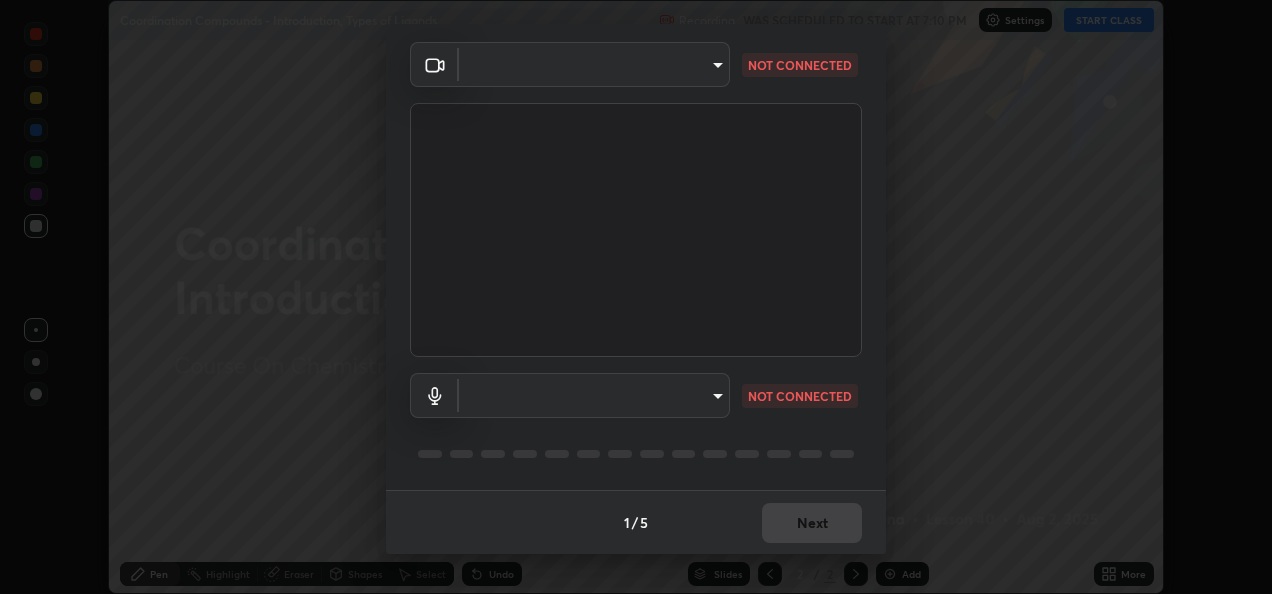type on "7dc8dfbf590703eb1a9f0a41c318d5b061f26edabd11c18eed7c464ce76c3ec2" 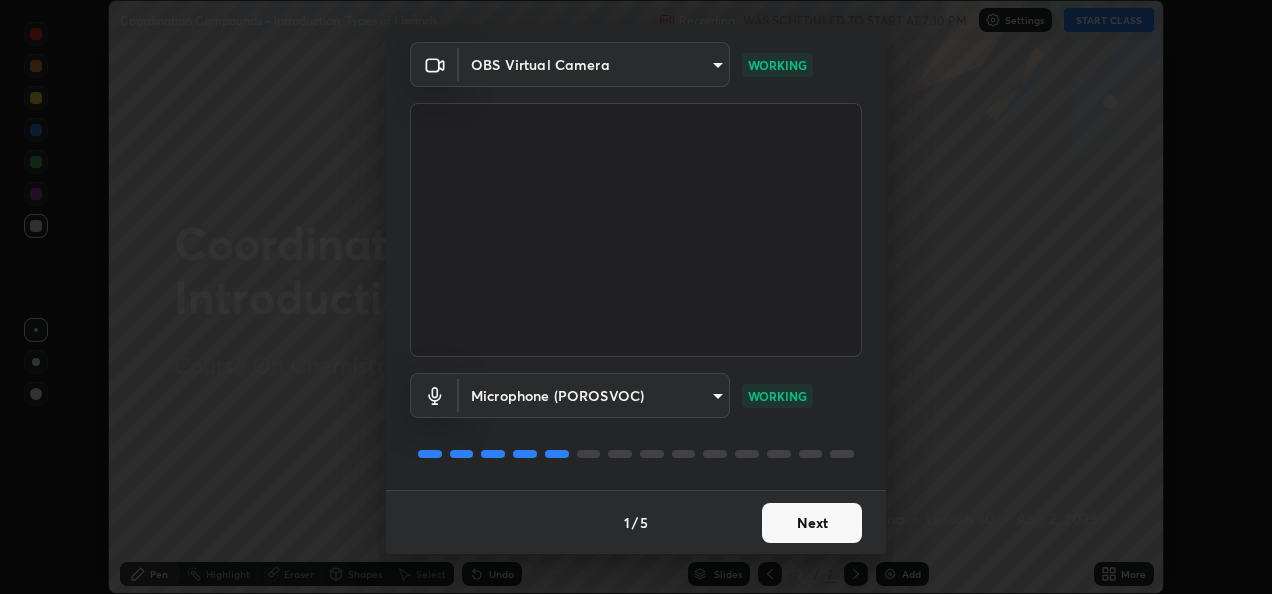 click on "Next" at bounding box center (812, 523) 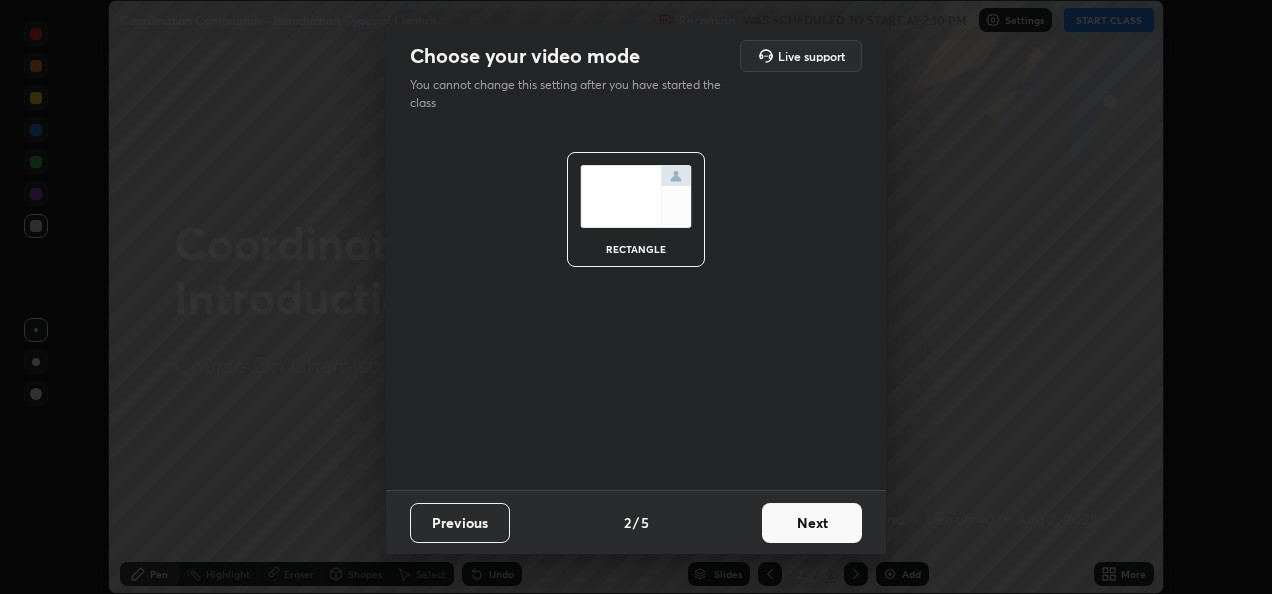 scroll, scrollTop: 0, scrollLeft: 0, axis: both 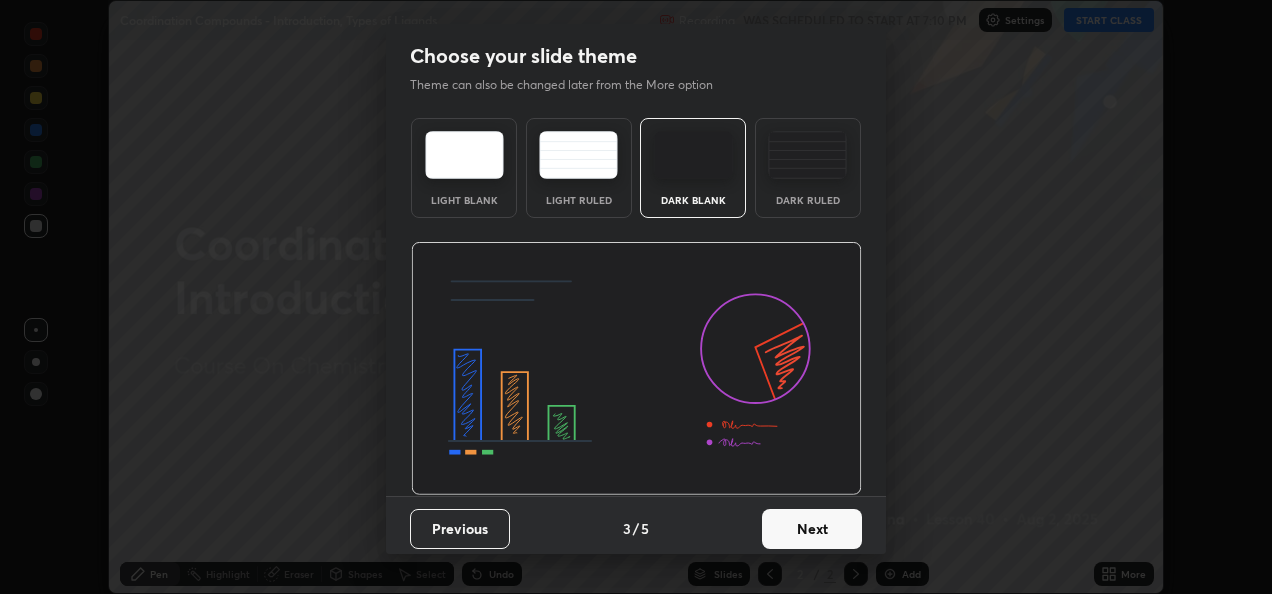click on "Next" at bounding box center (812, 529) 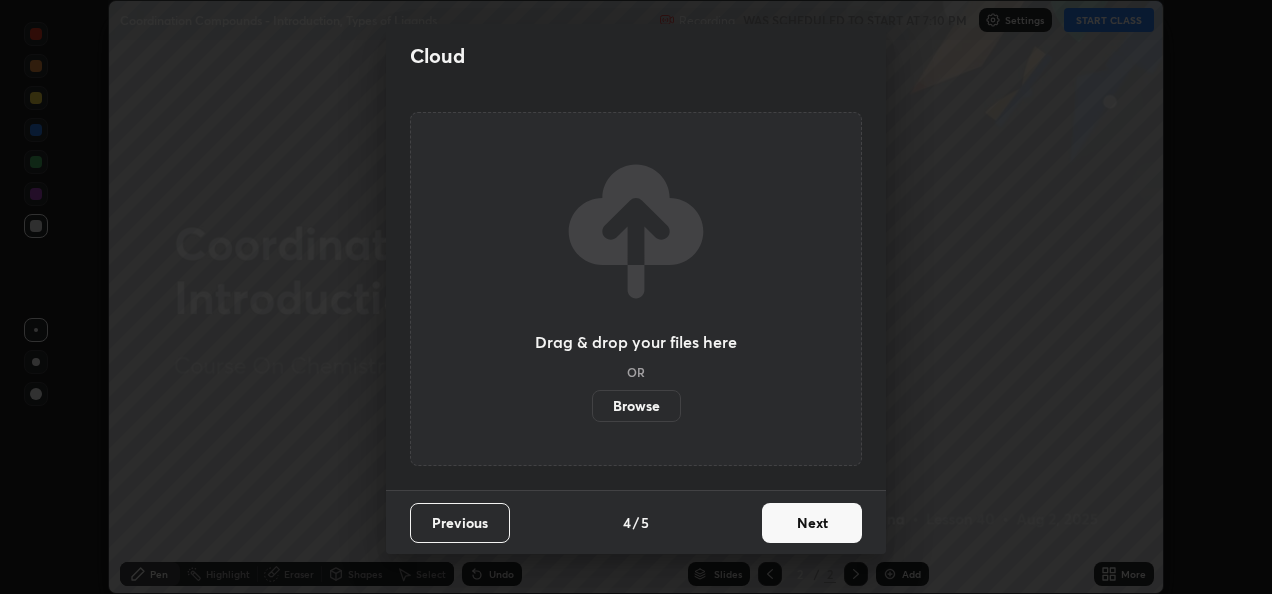 click on "Next" at bounding box center [812, 523] 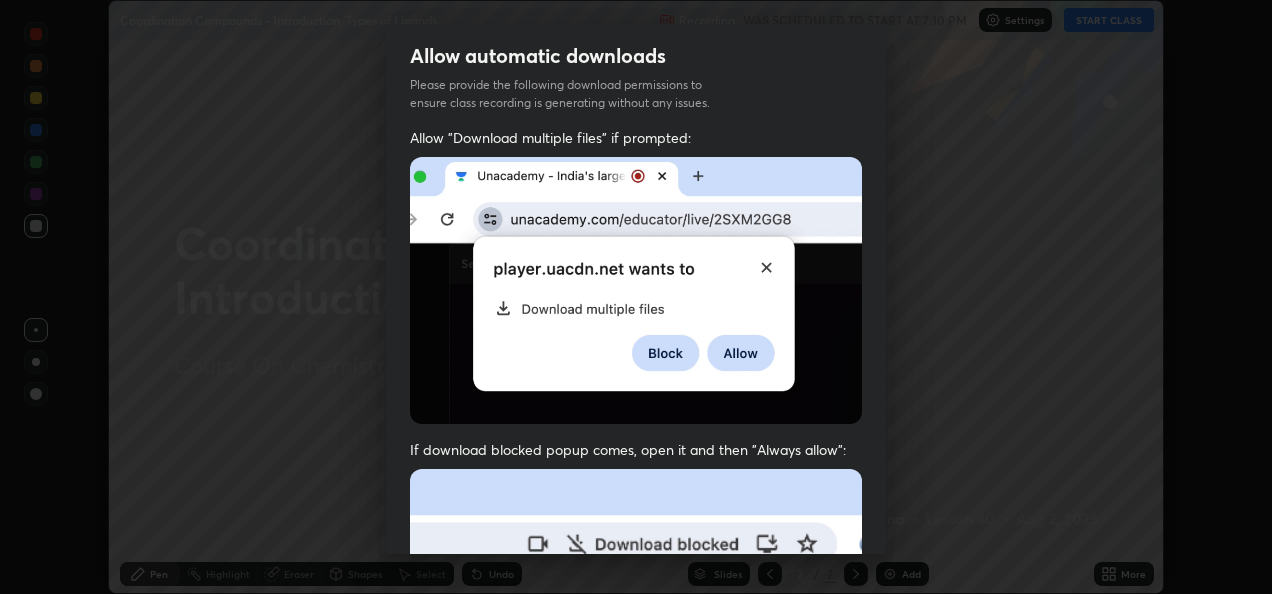 click on "Previous 5 / 5 Done" at bounding box center (636, 1002) 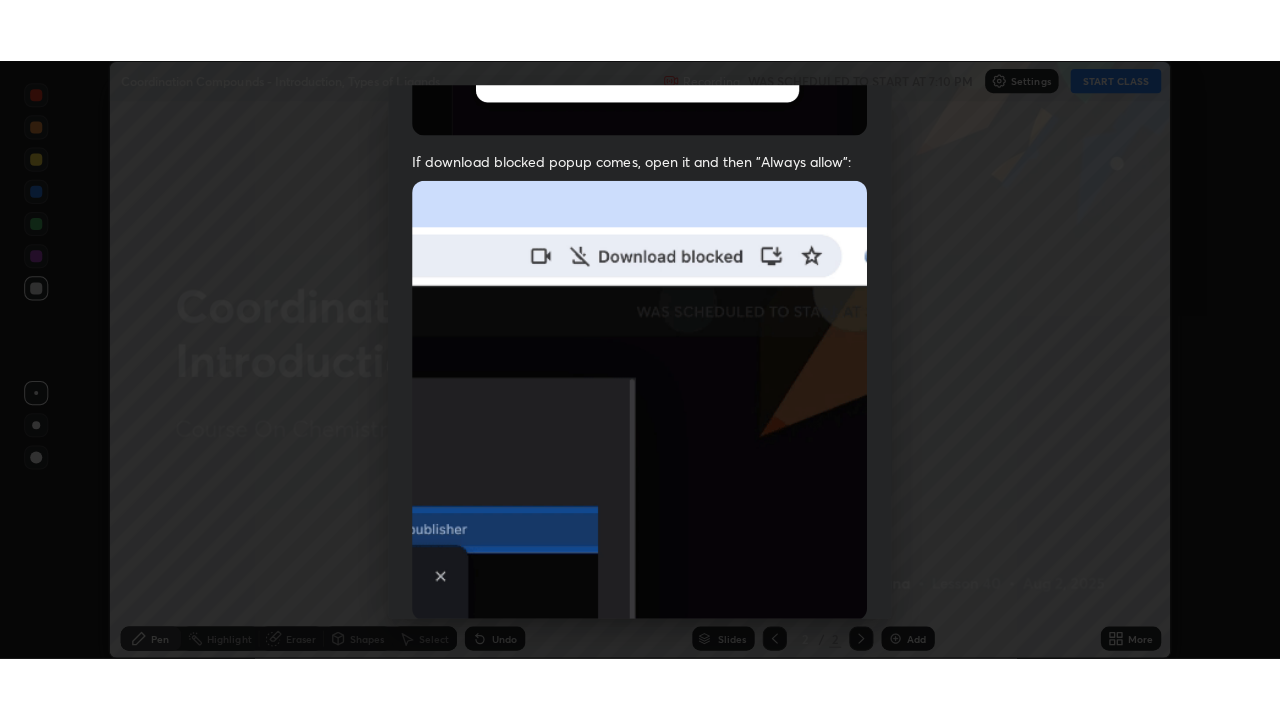 scroll, scrollTop: 470, scrollLeft: 0, axis: vertical 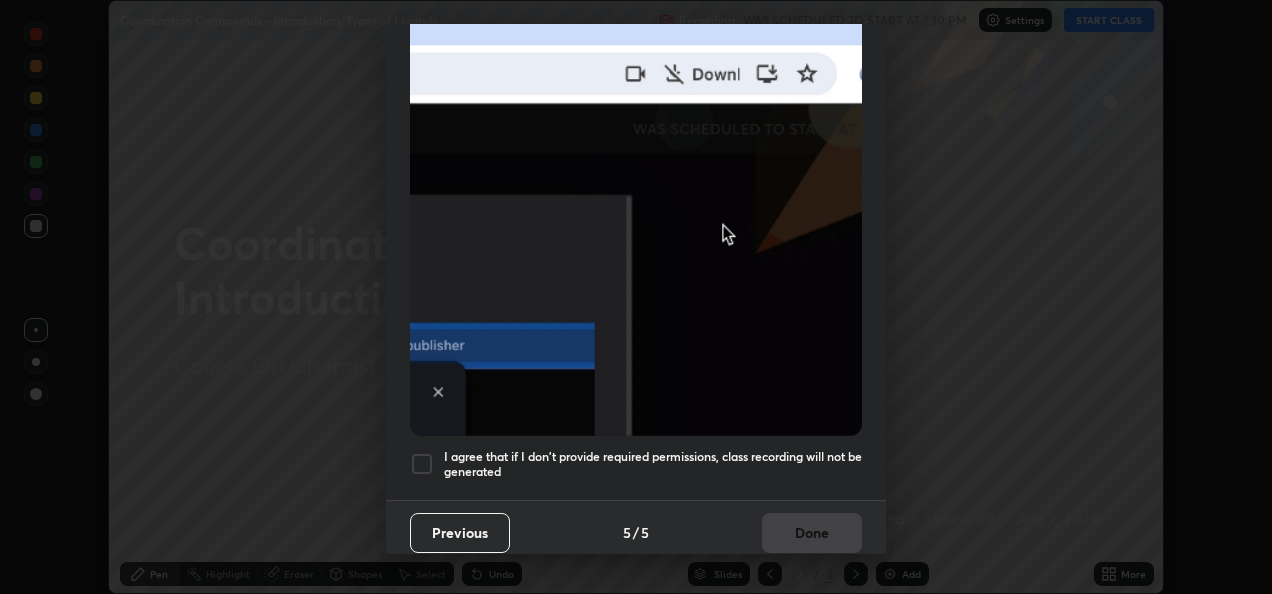 click at bounding box center (422, 464) 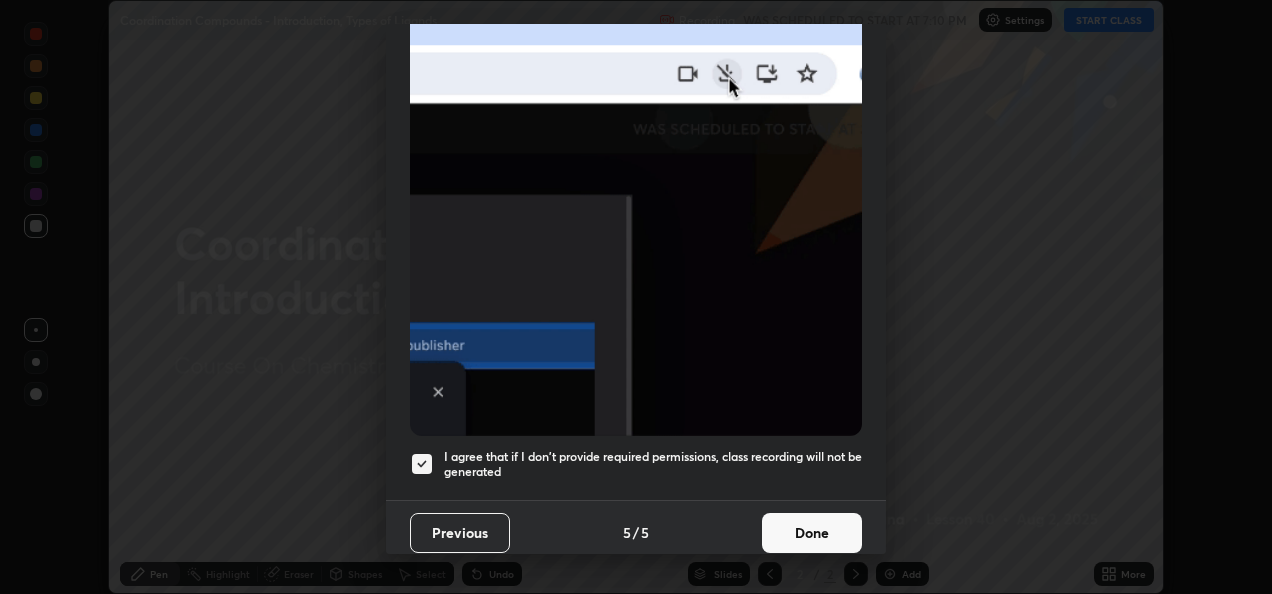 click on "Done" at bounding box center (812, 533) 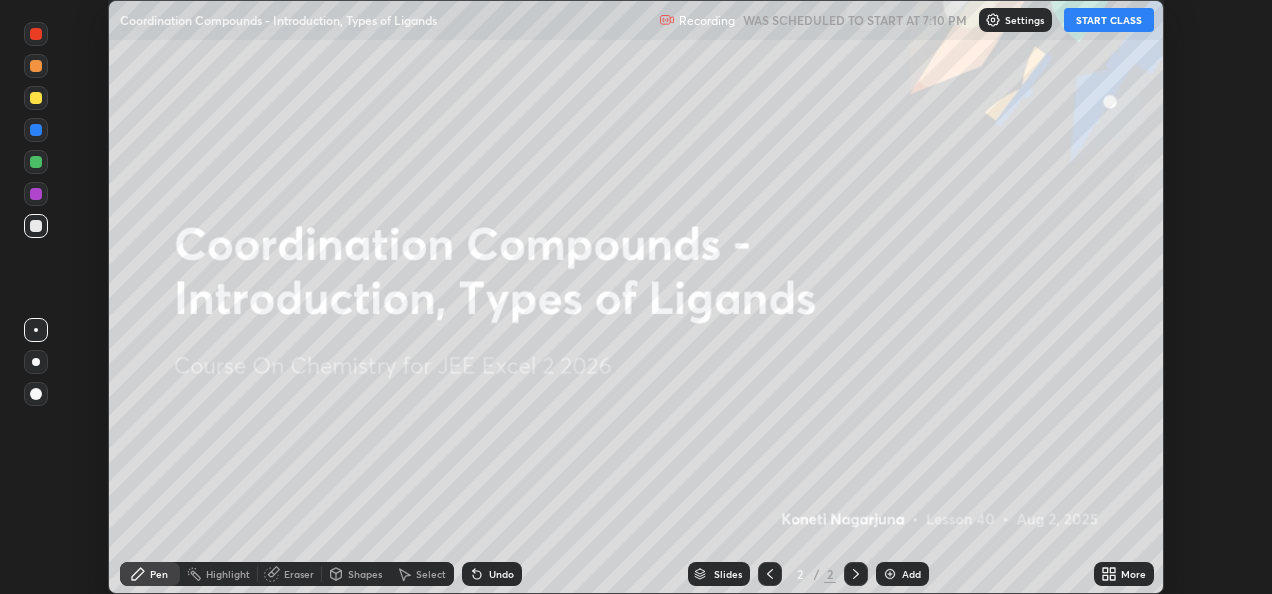 click 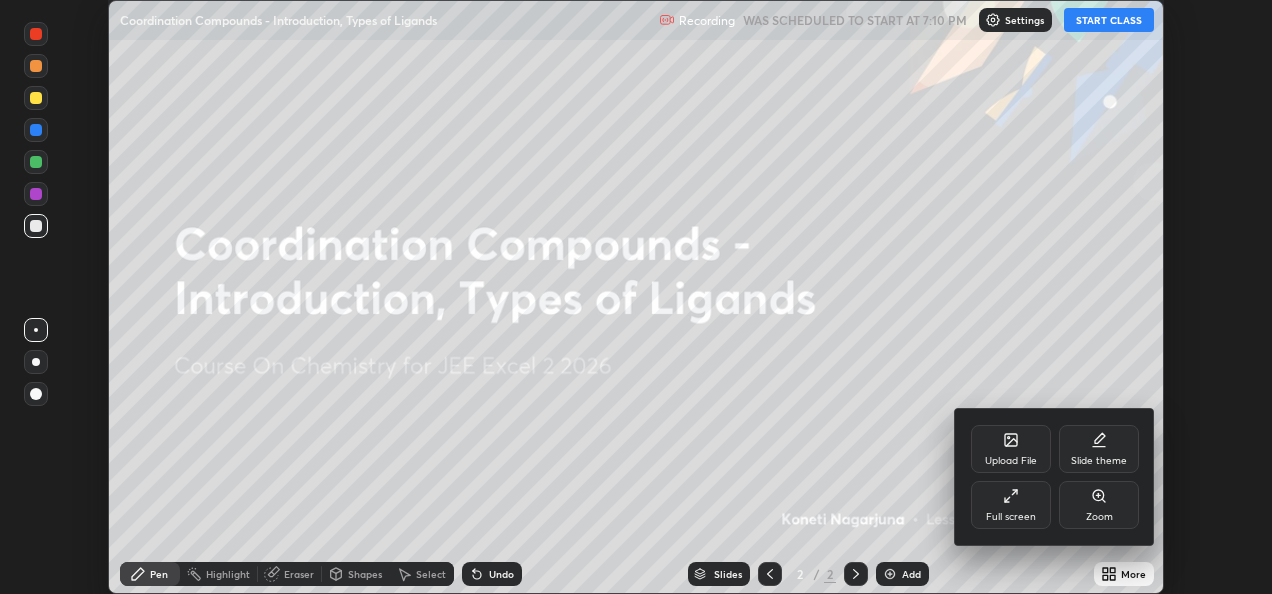 click on "Full screen" at bounding box center [1011, 505] 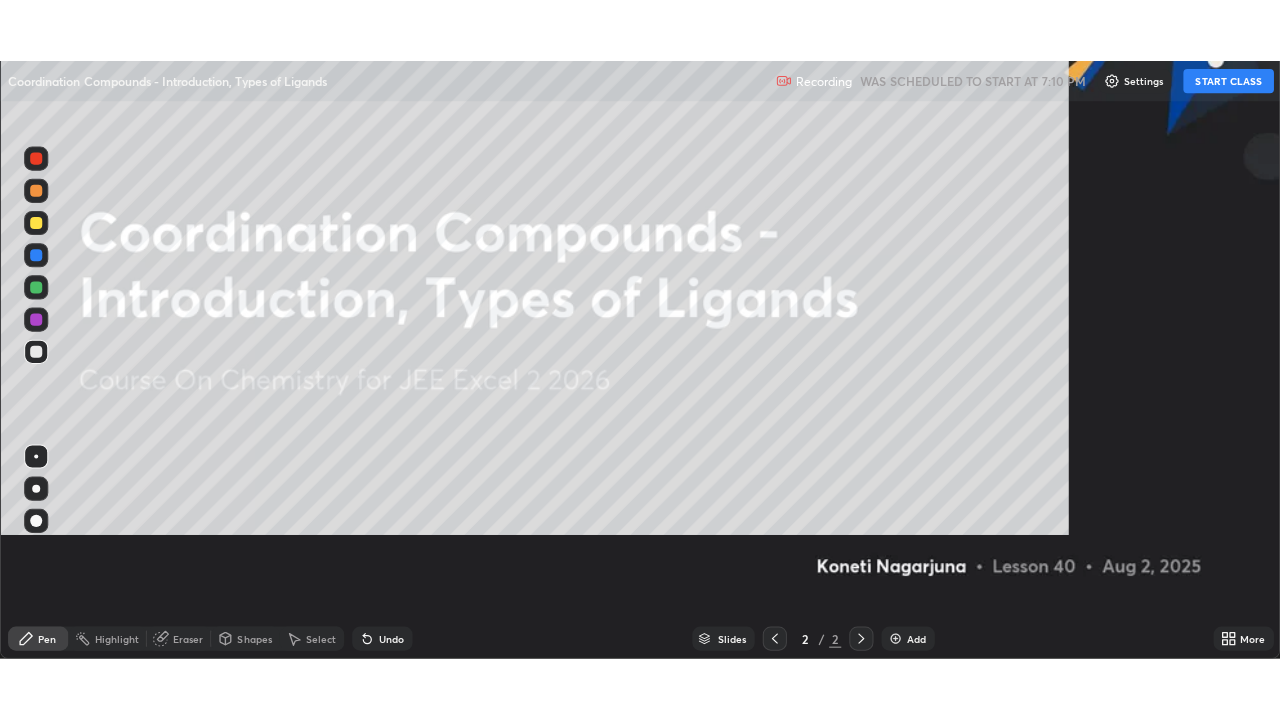 scroll, scrollTop: 99280, scrollLeft: 98720, axis: both 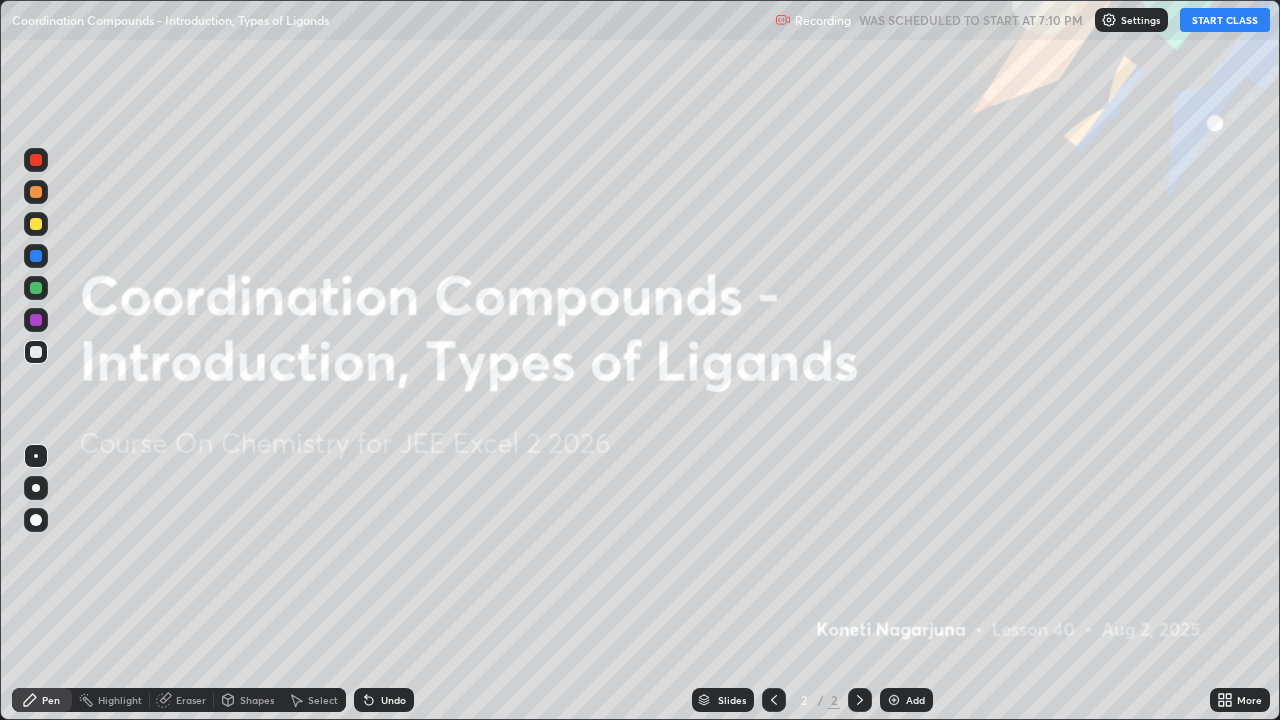 click on "START CLASS" at bounding box center (1225, 20) 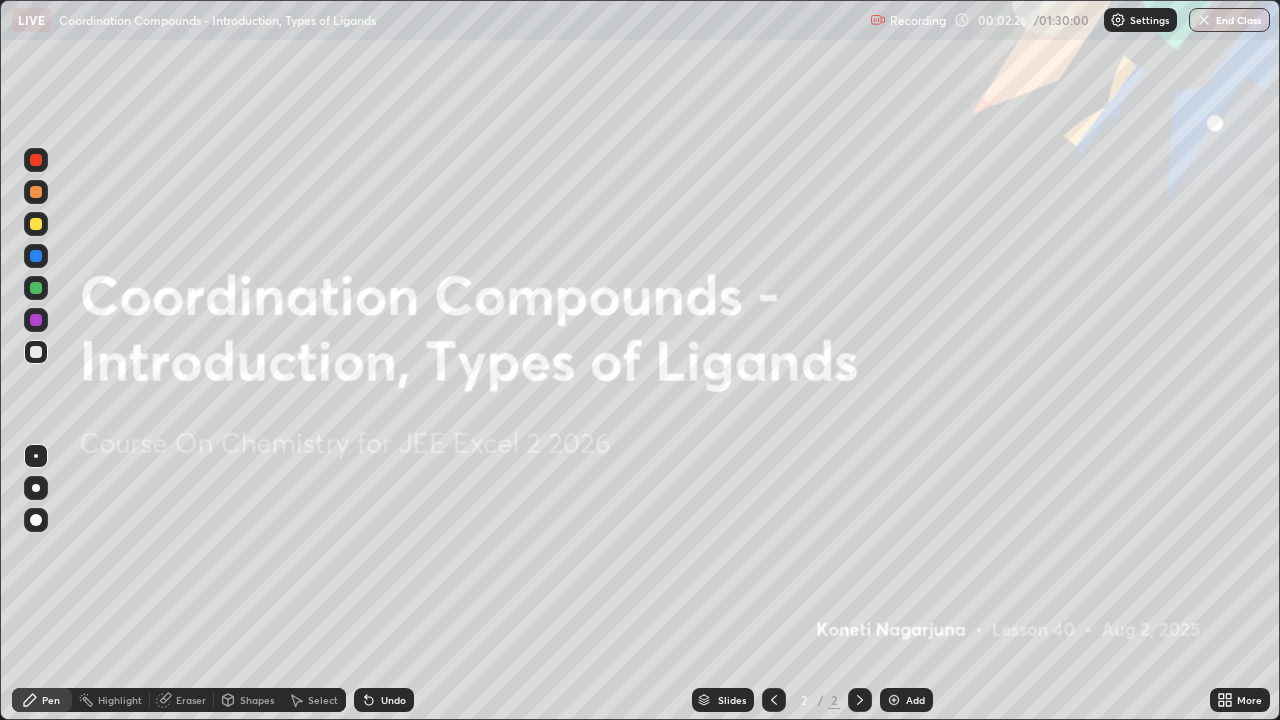 click at bounding box center [894, 700] 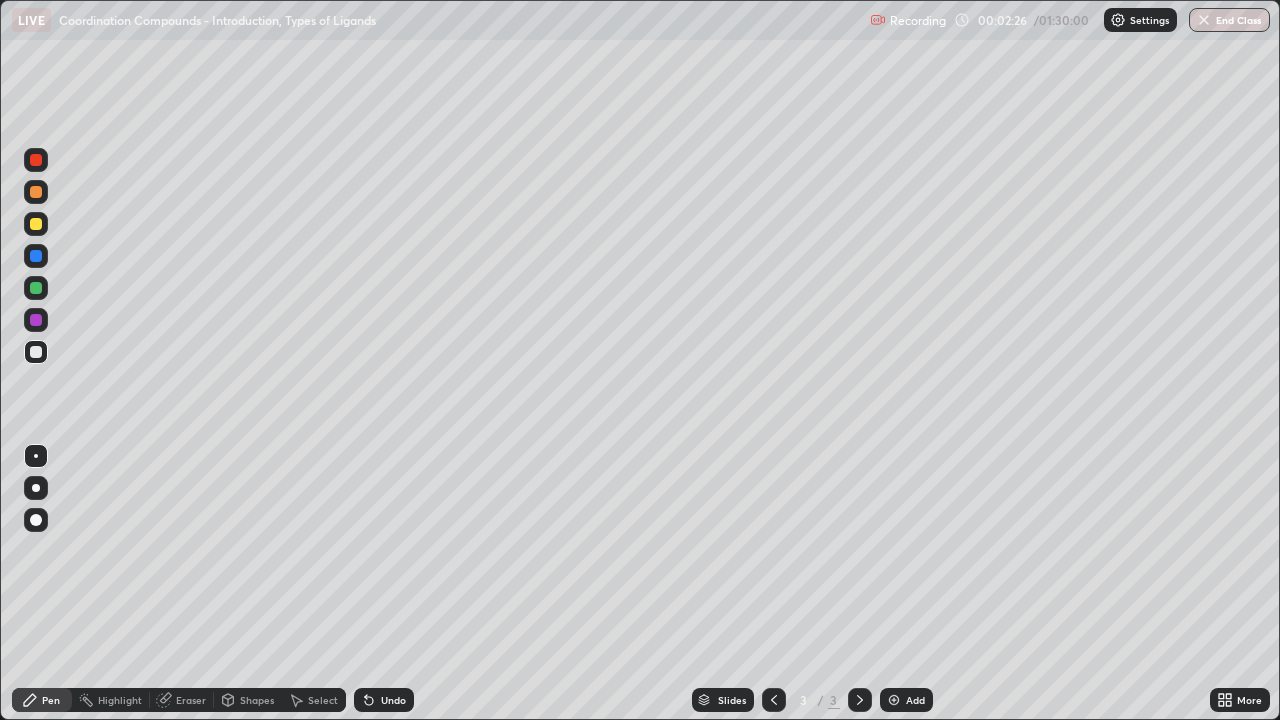 click at bounding box center [894, 700] 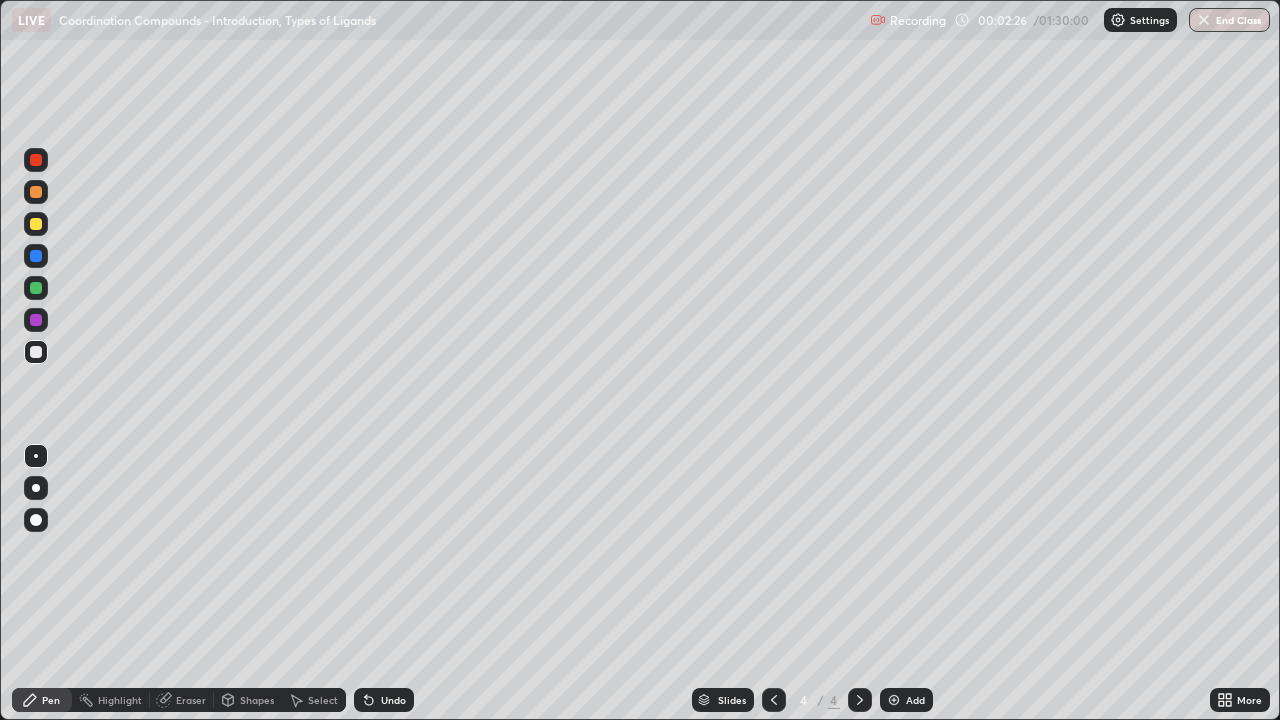 click at bounding box center [894, 700] 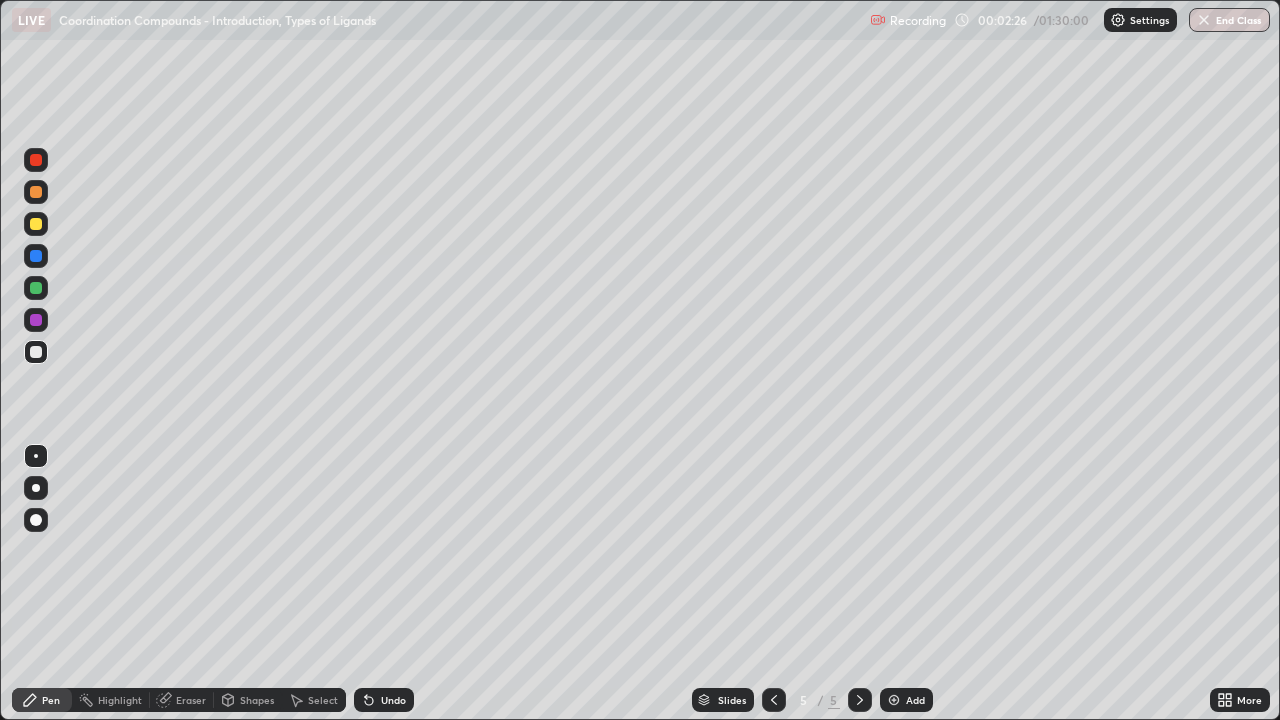 click at bounding box center (894, 700) 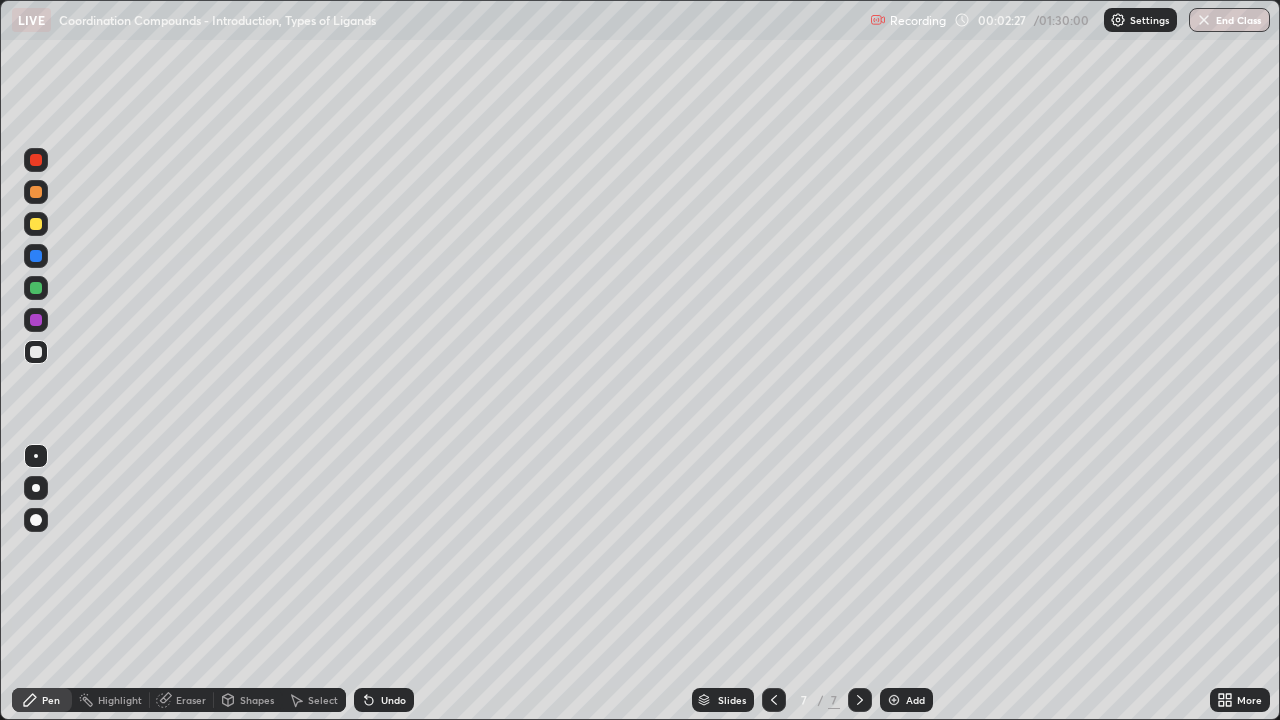 click at bounding box center (894, 700) 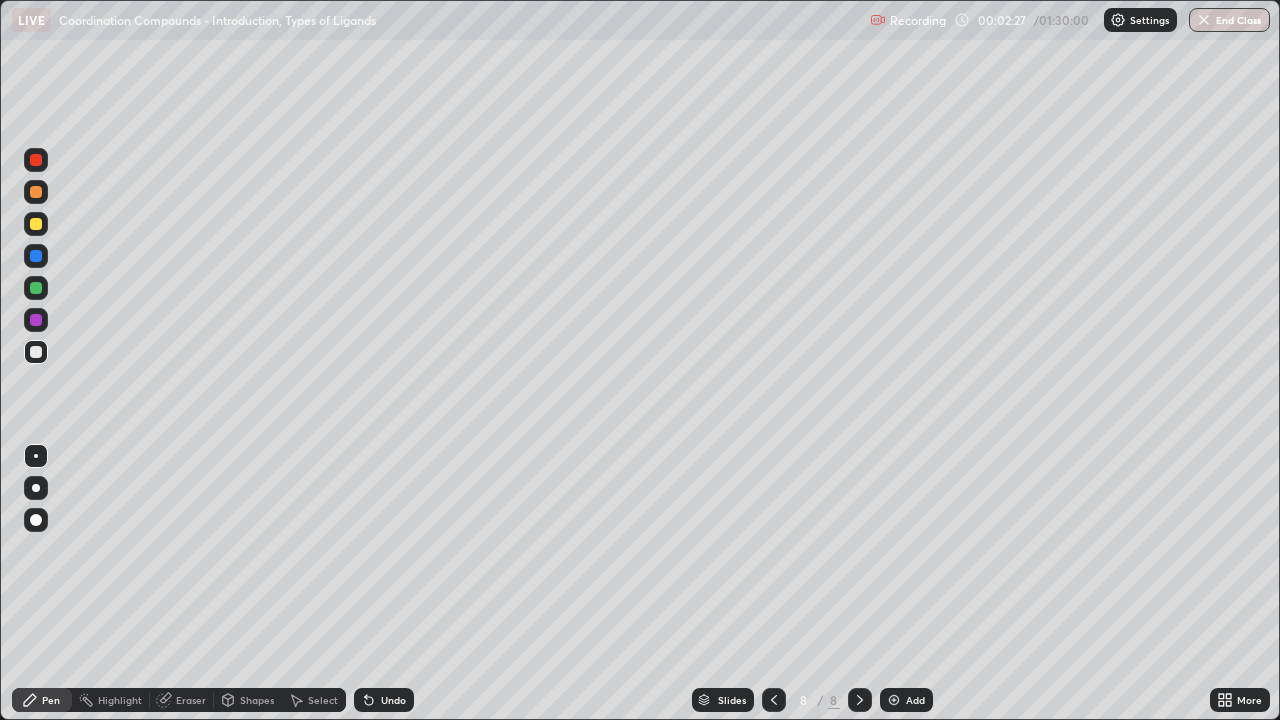 click at bounding box center [894, 700] 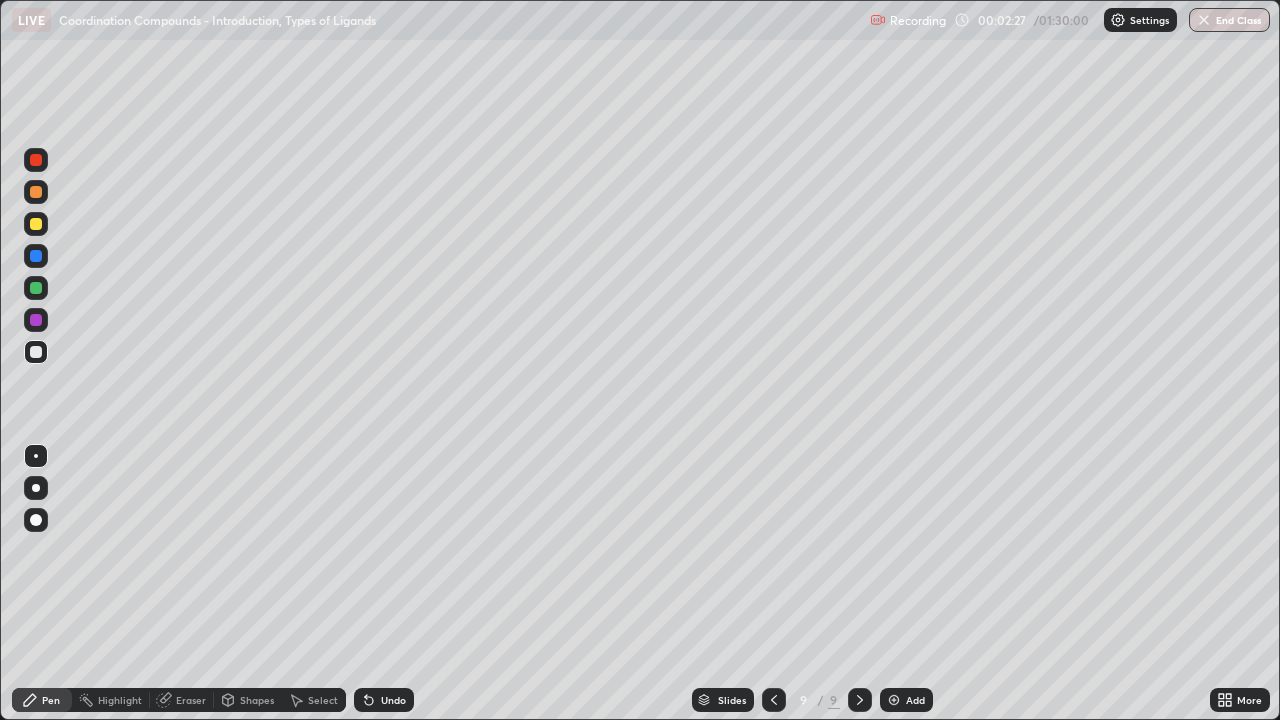 click at bounding box center [894, 700] 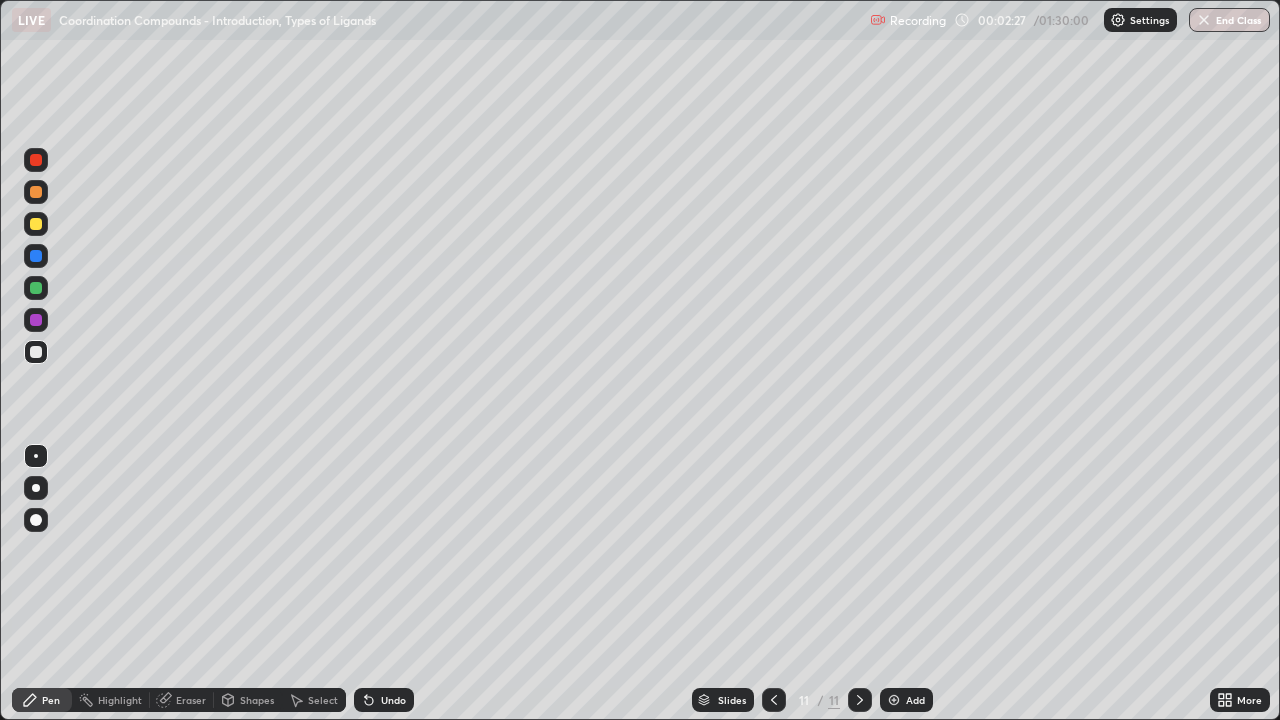 click at bounding box center [894, 700] 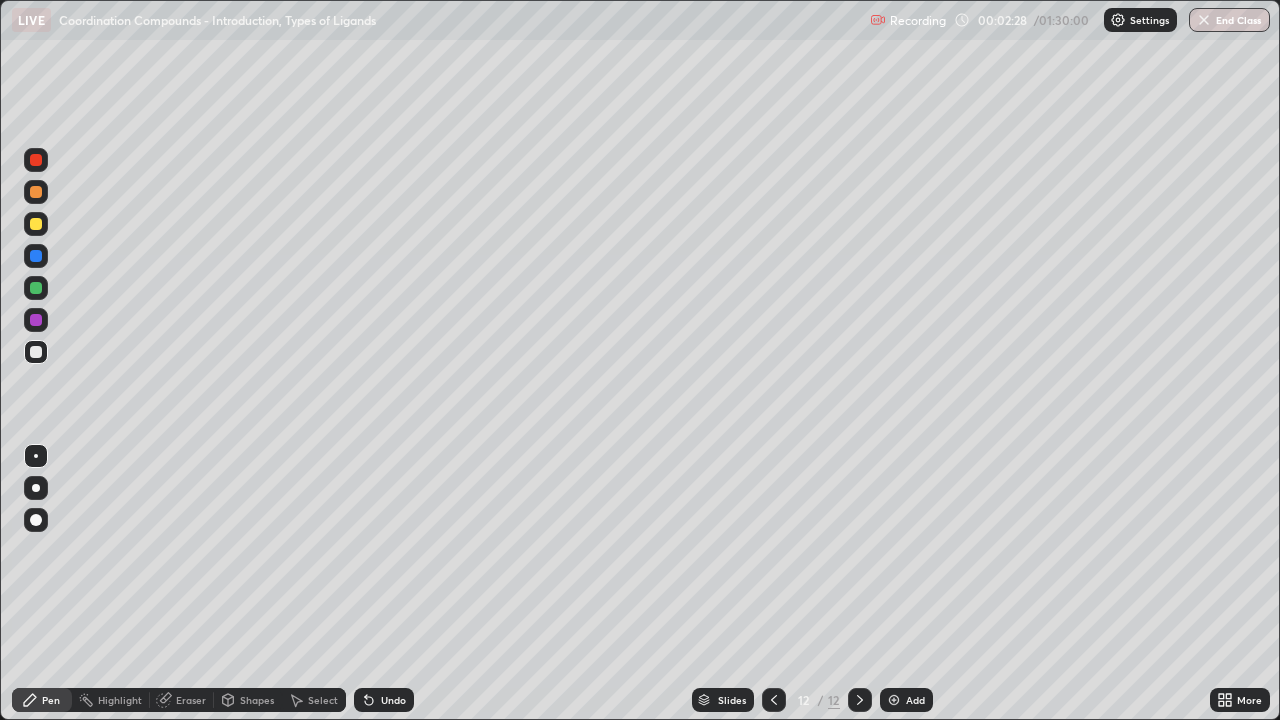 click at bounding box center (894, 700) 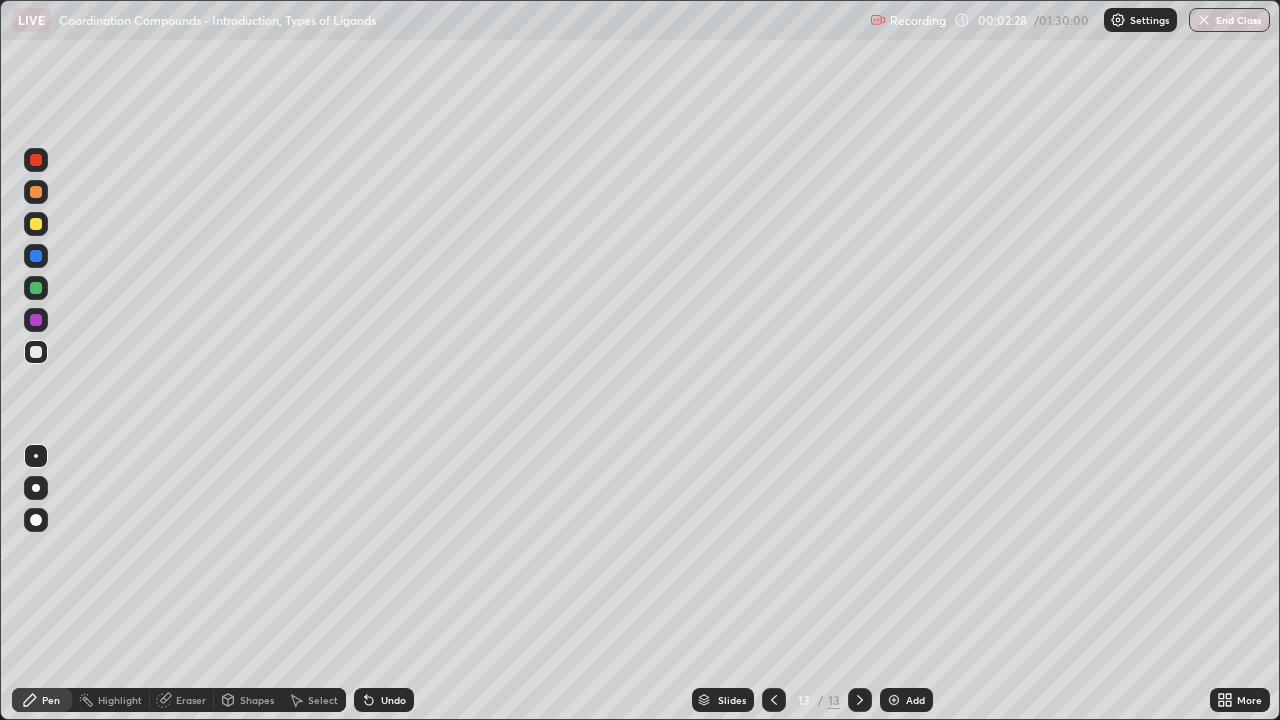 click at bounding box center [894, 700] 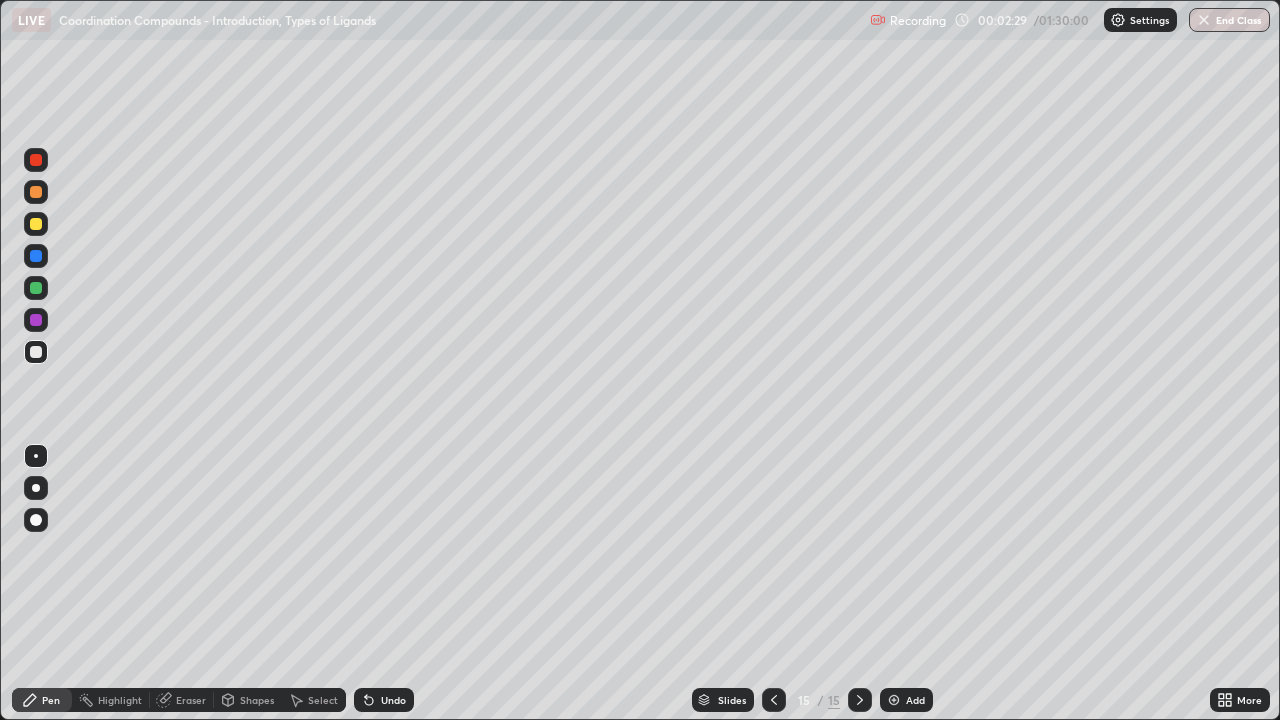 click 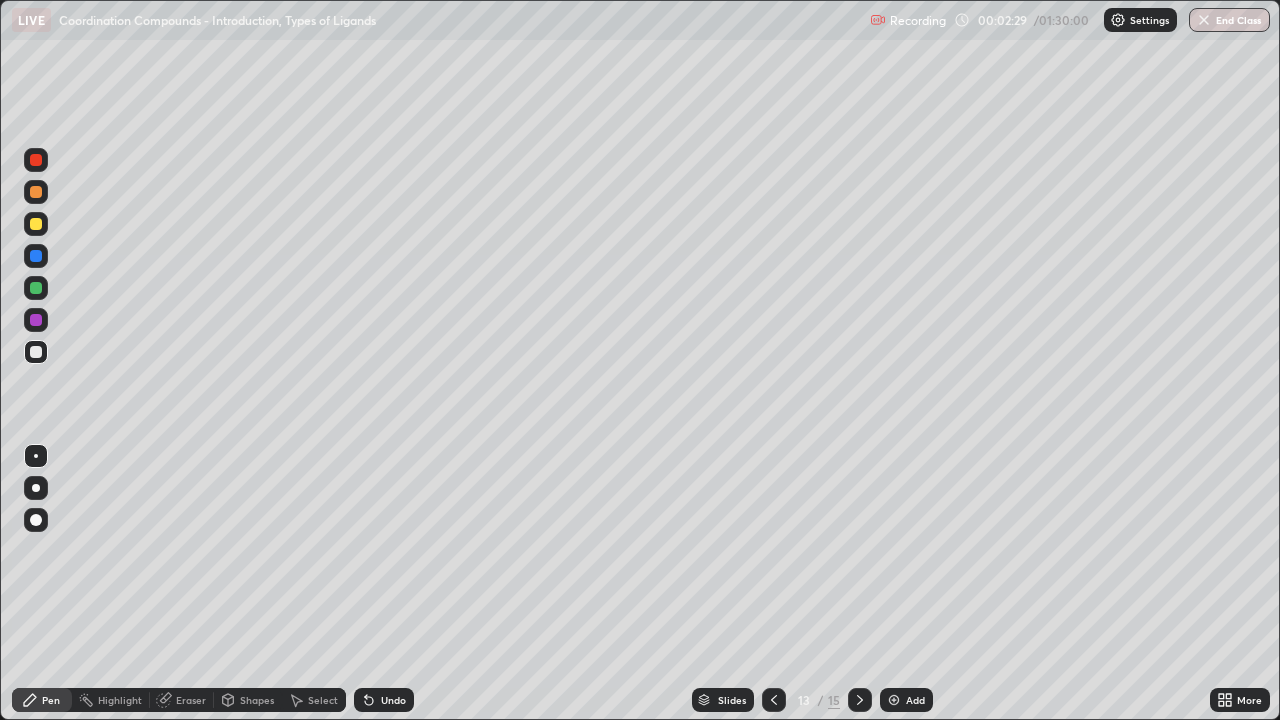 click 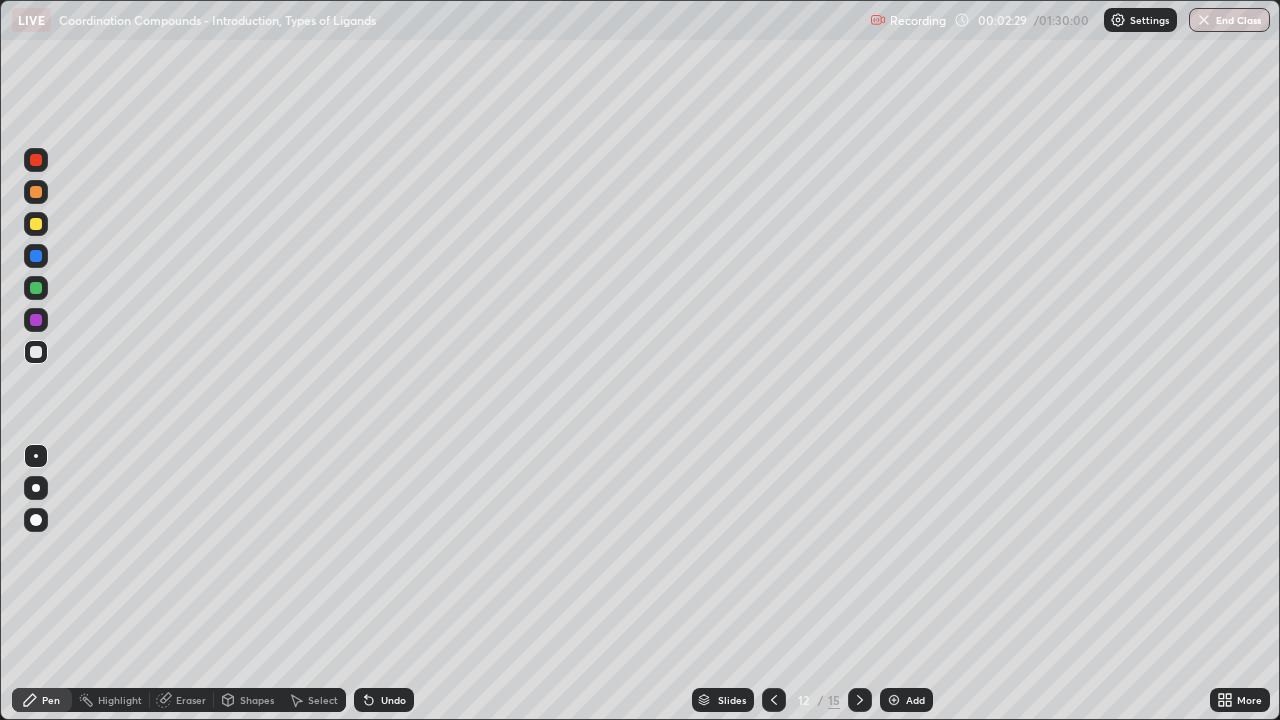 click 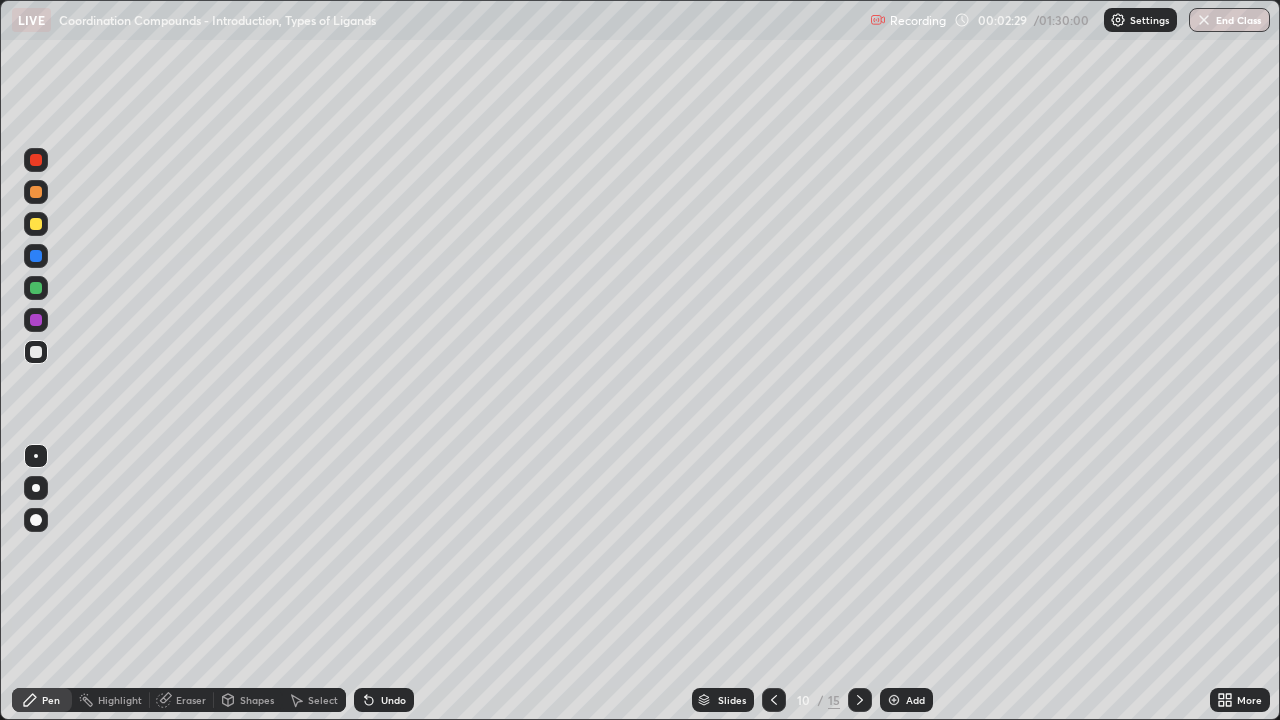 click 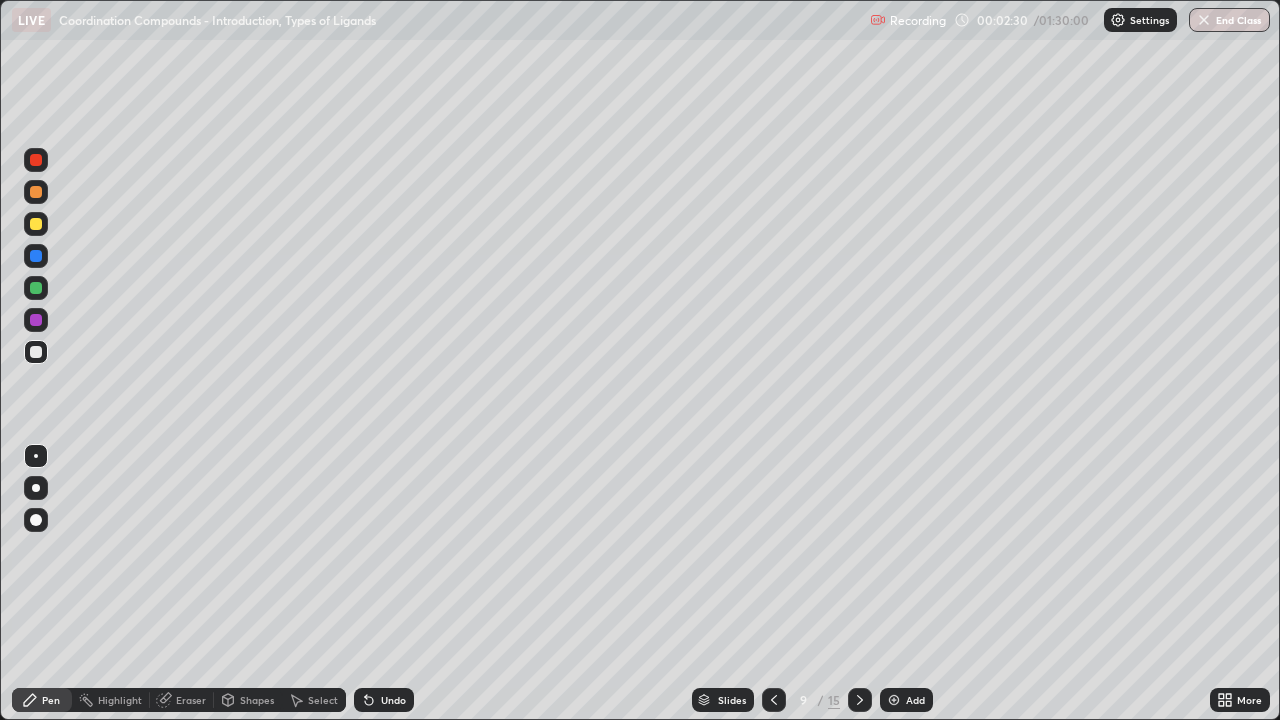 click 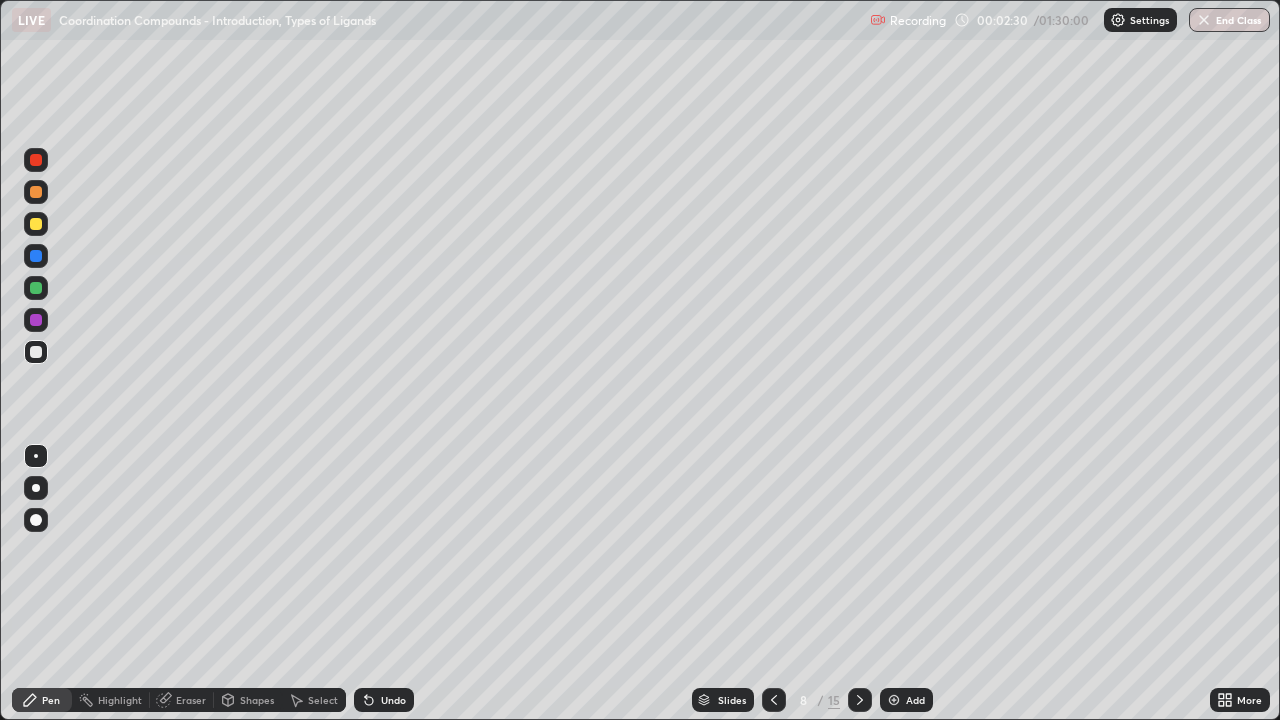 click 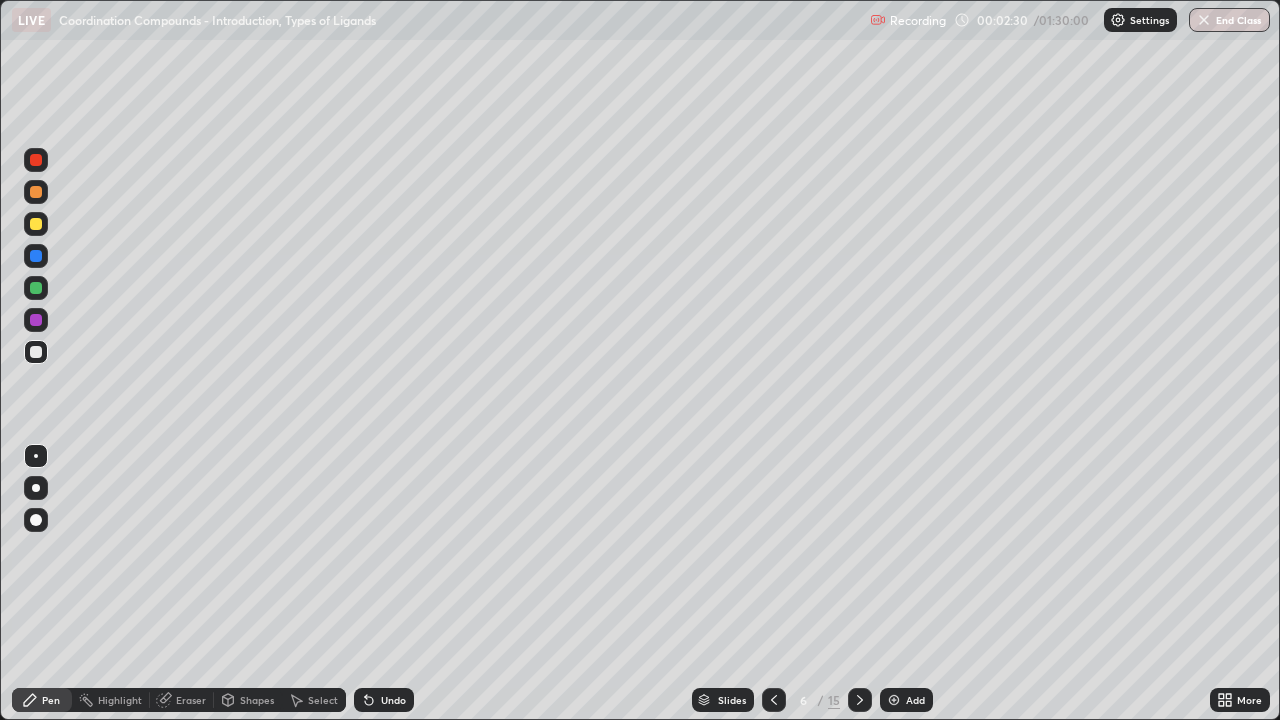 click 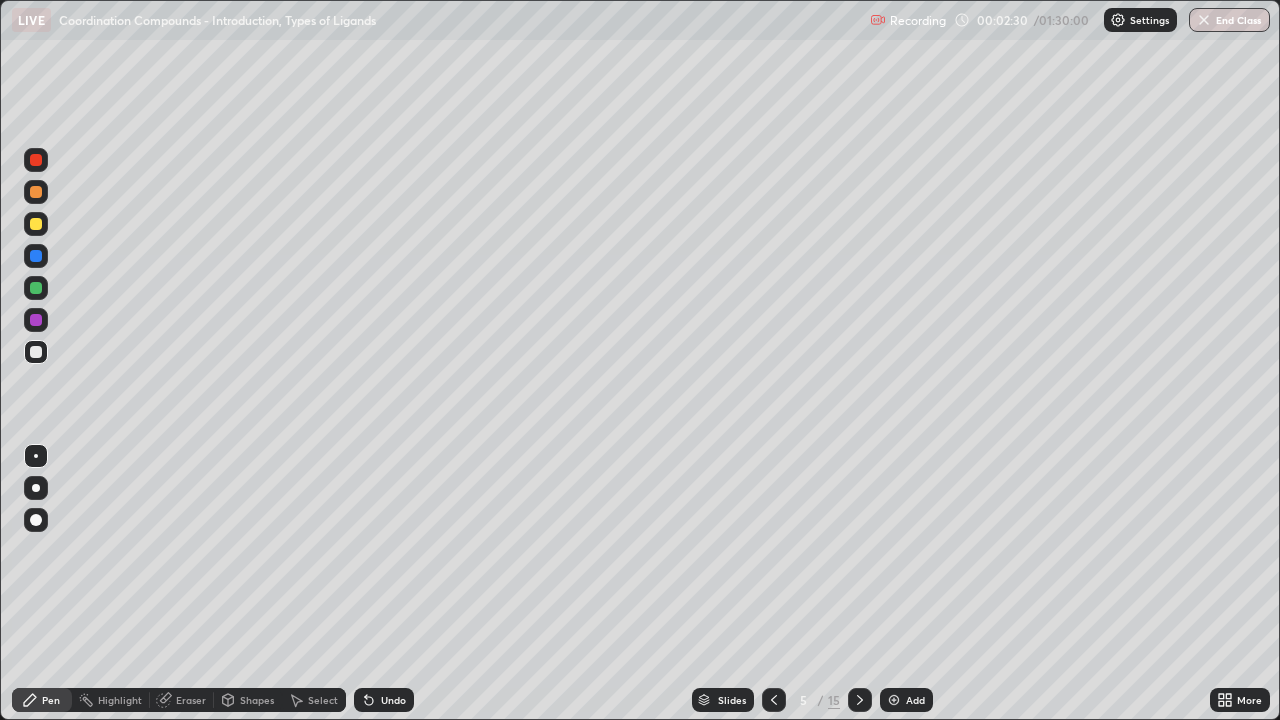 click 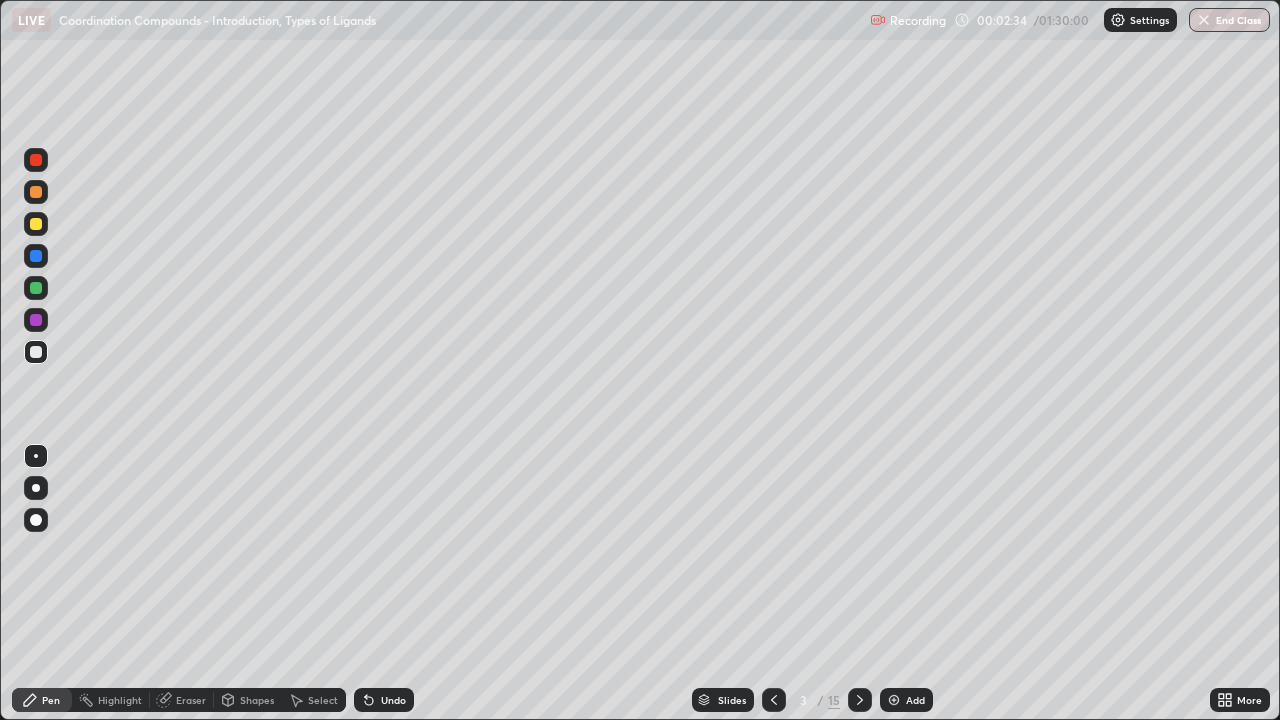 click at bounding box center (36, 256) 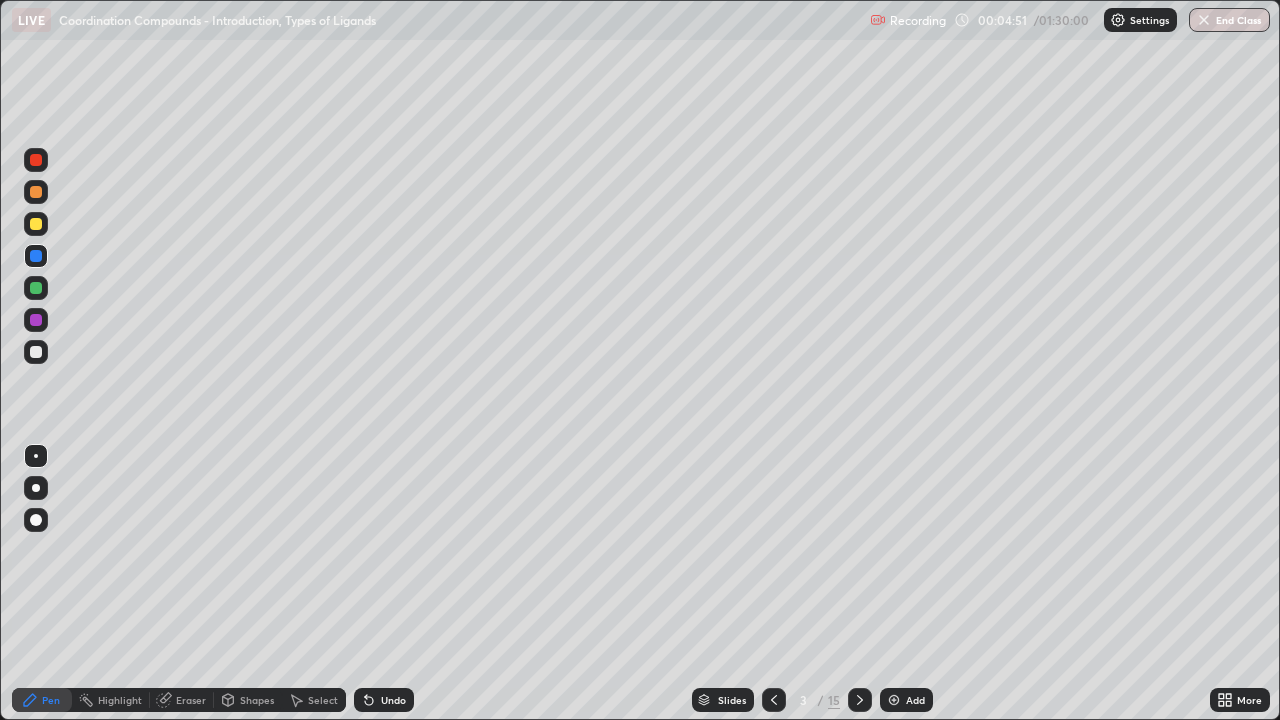 click at bounding box center (36, 224) 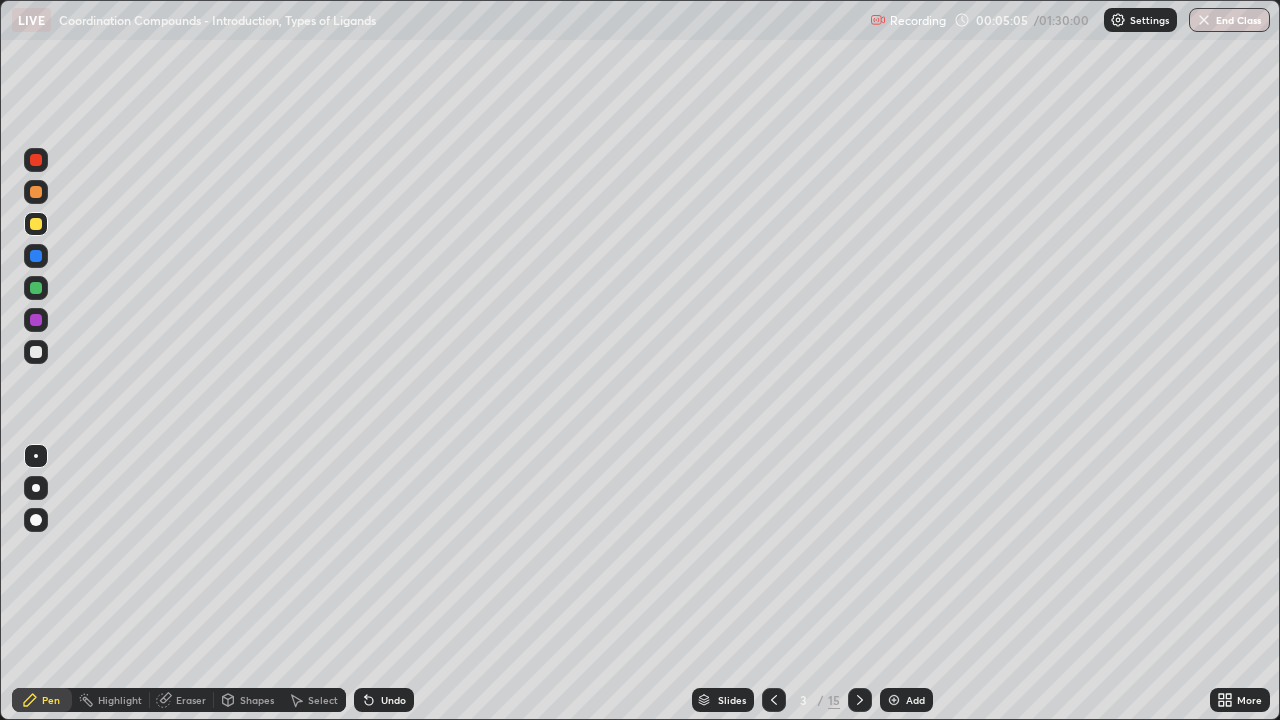 click at bounding box center [36, 160] 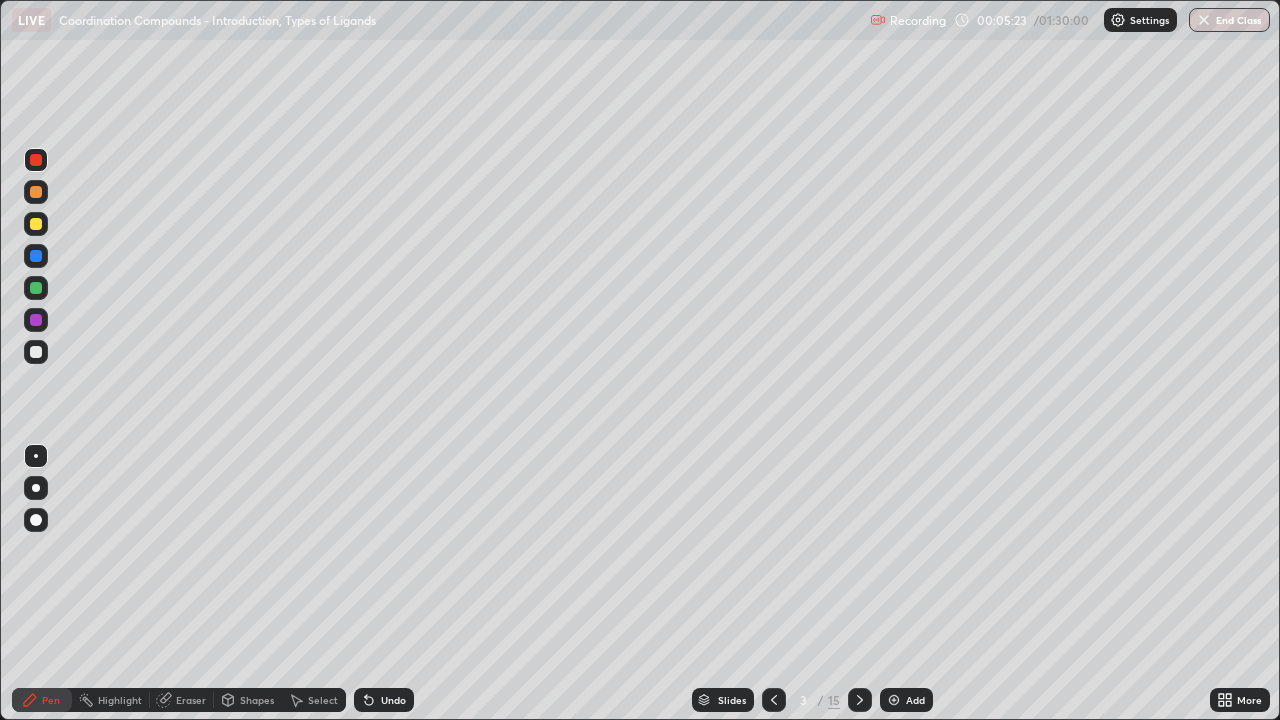 click at bounding box center (36, 160) 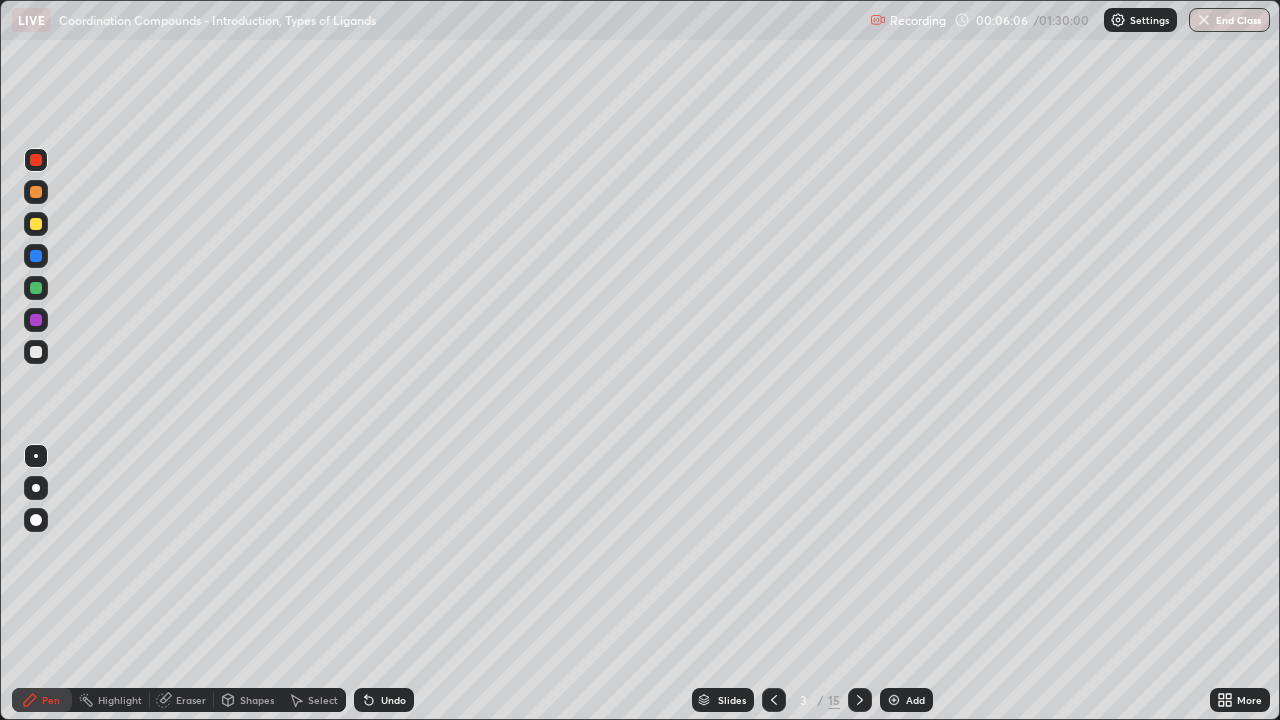 click at bounding box center (36, 224) 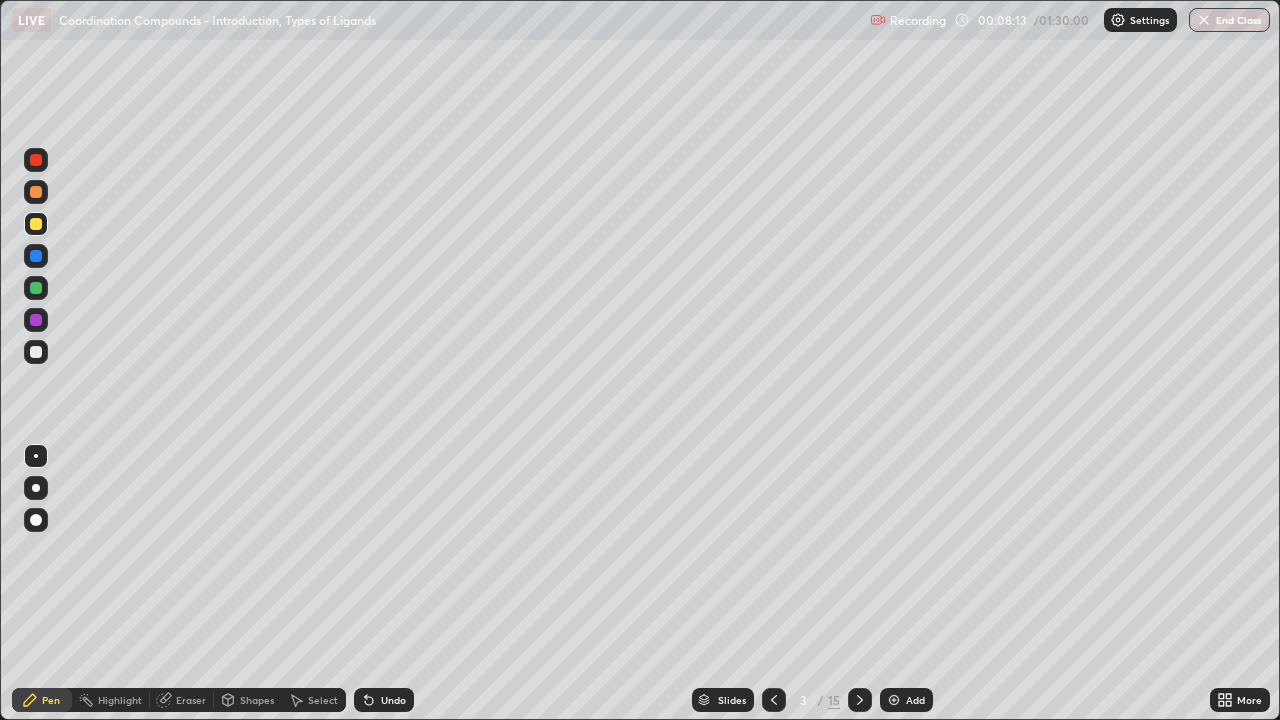 click at bounding box center (36, 352) 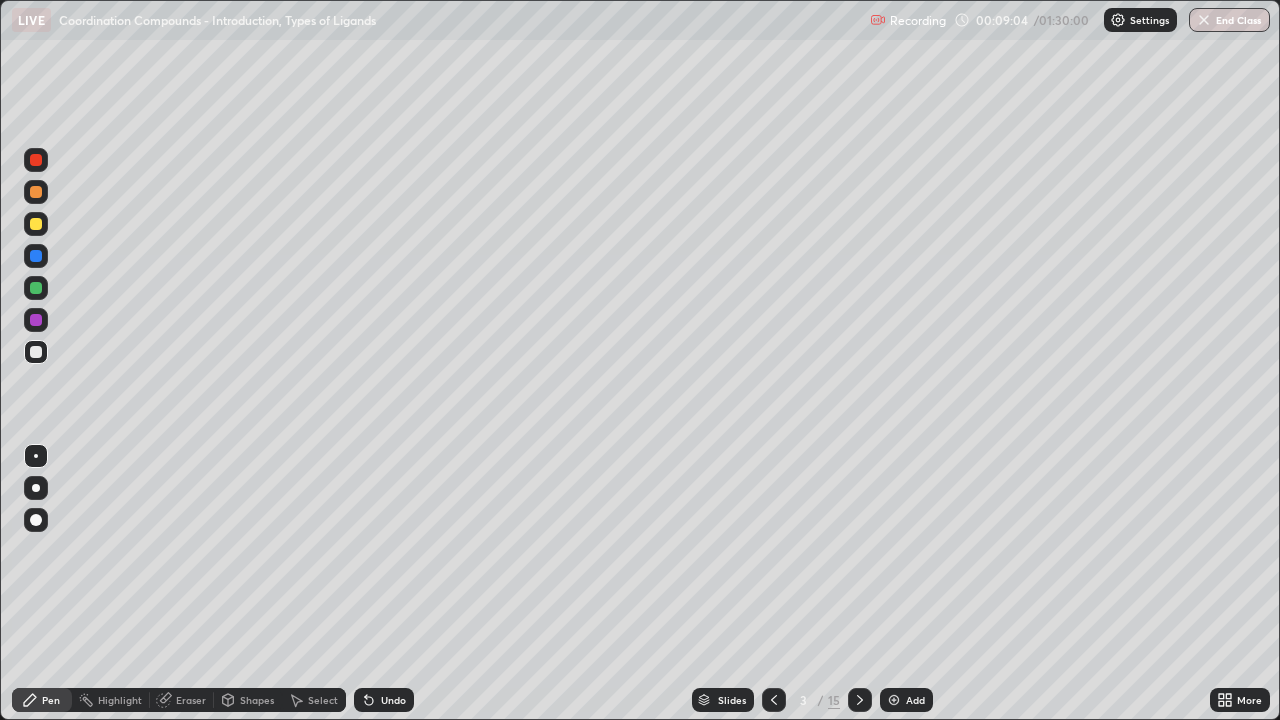 click at bounding box center [36, 320] 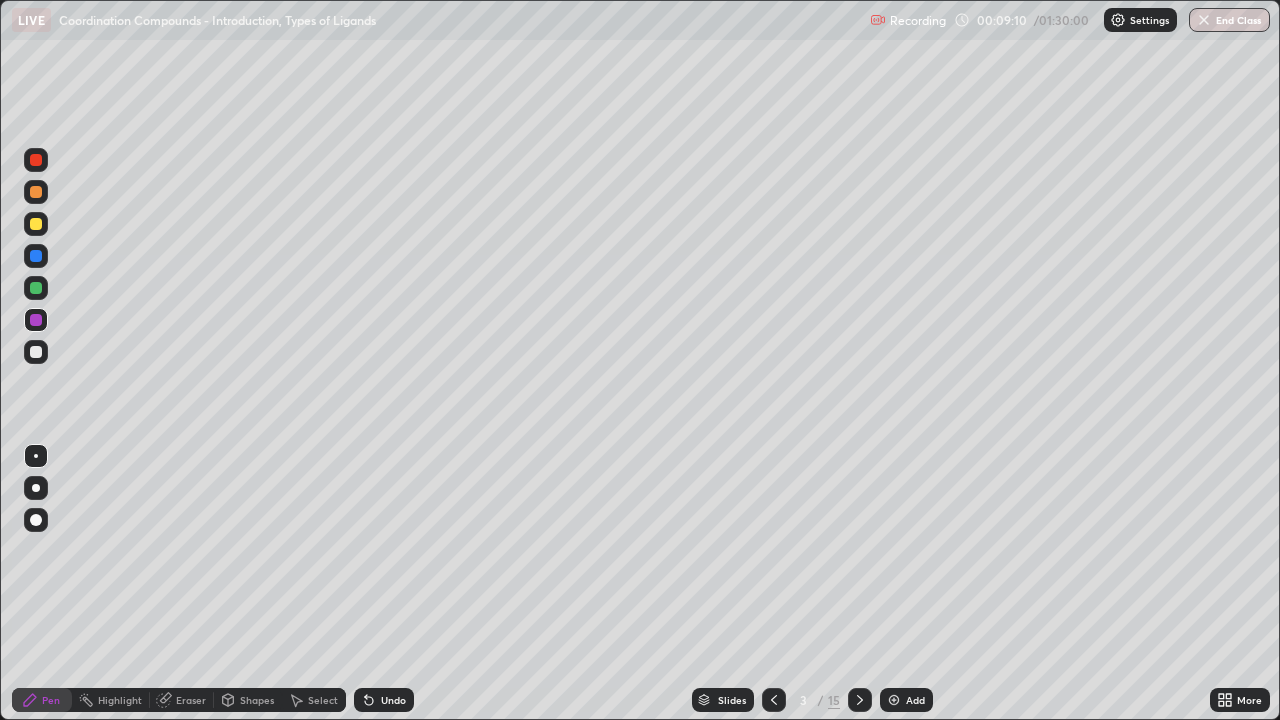 click at bounding box center (36, 224) 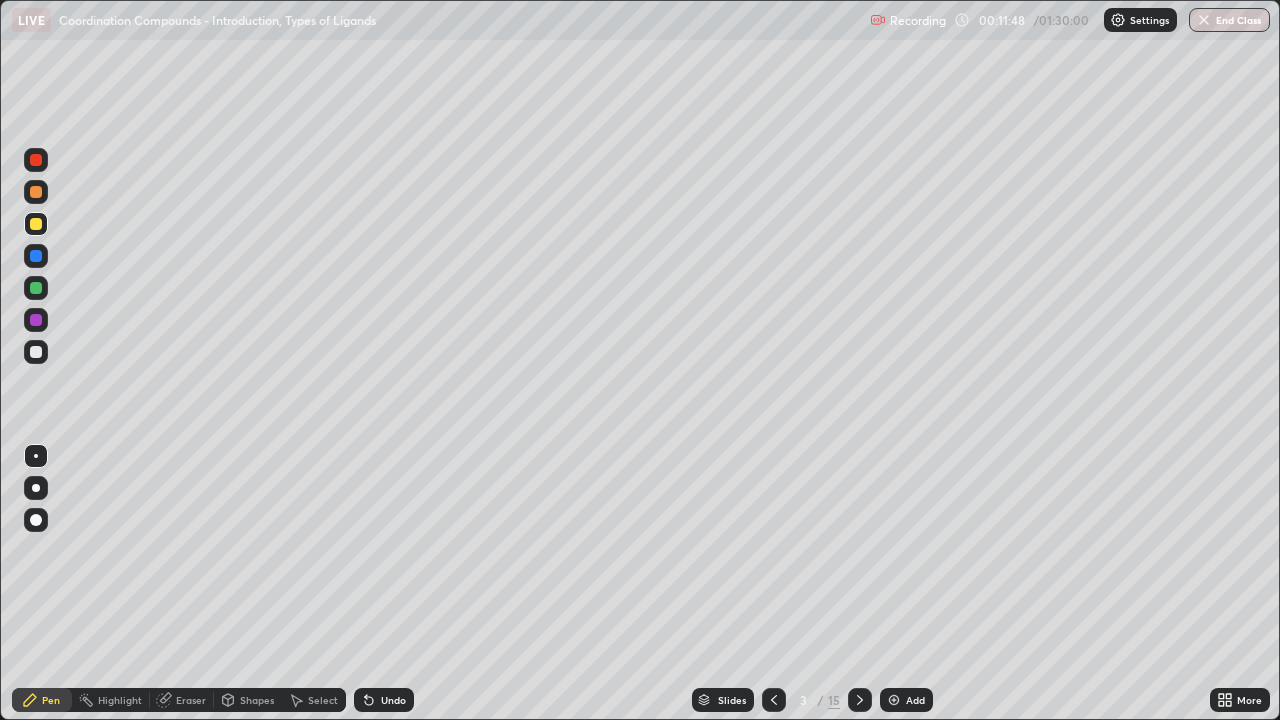 click at bounding box center (36, 192) 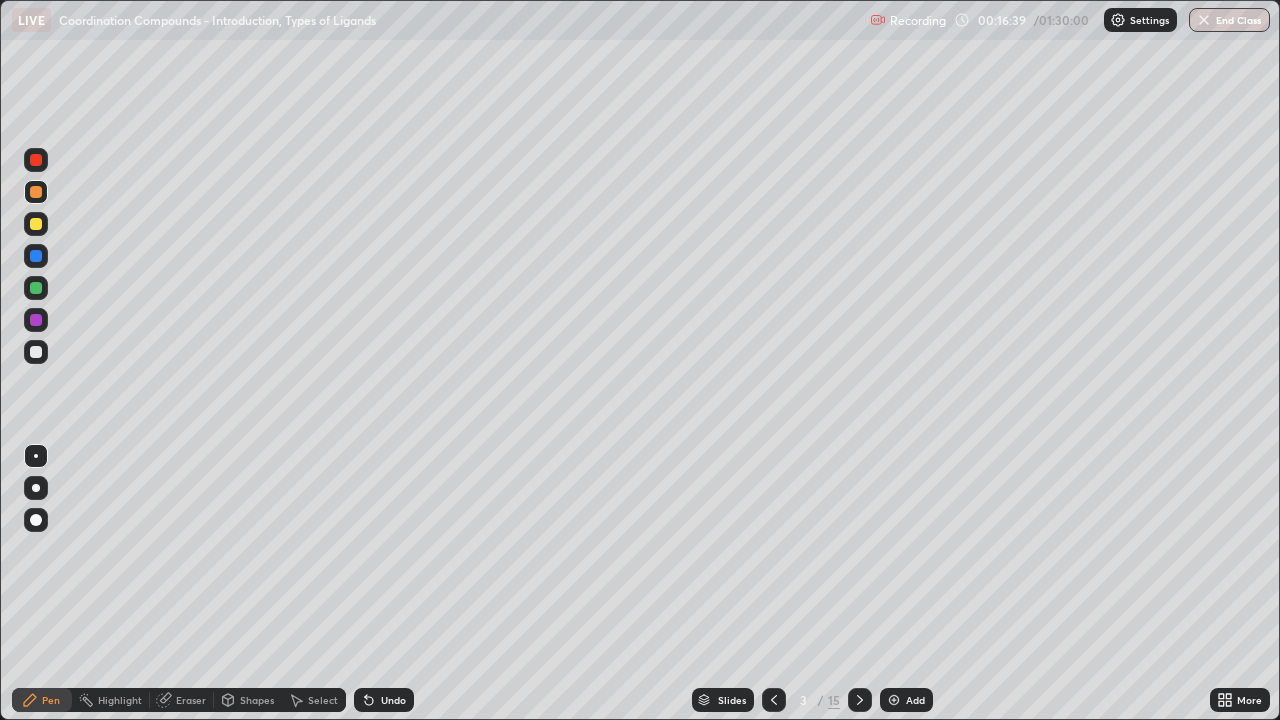 click 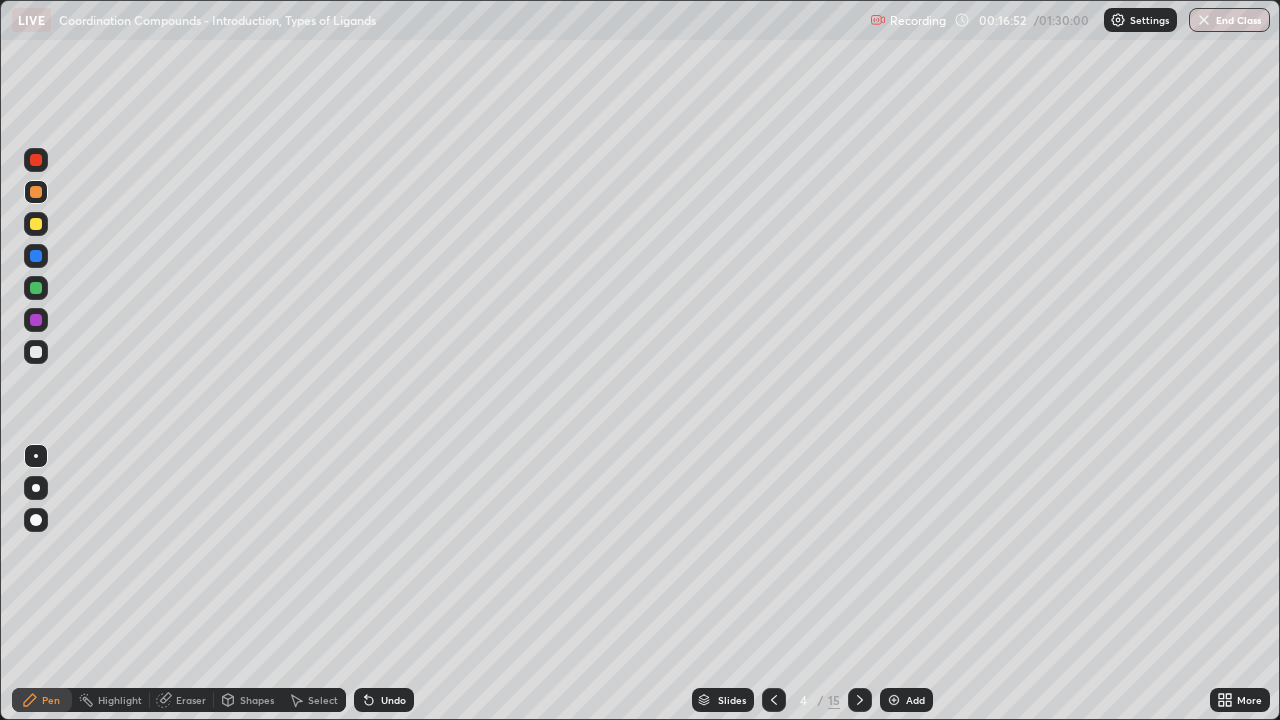 click at bounding box center [36, 160] 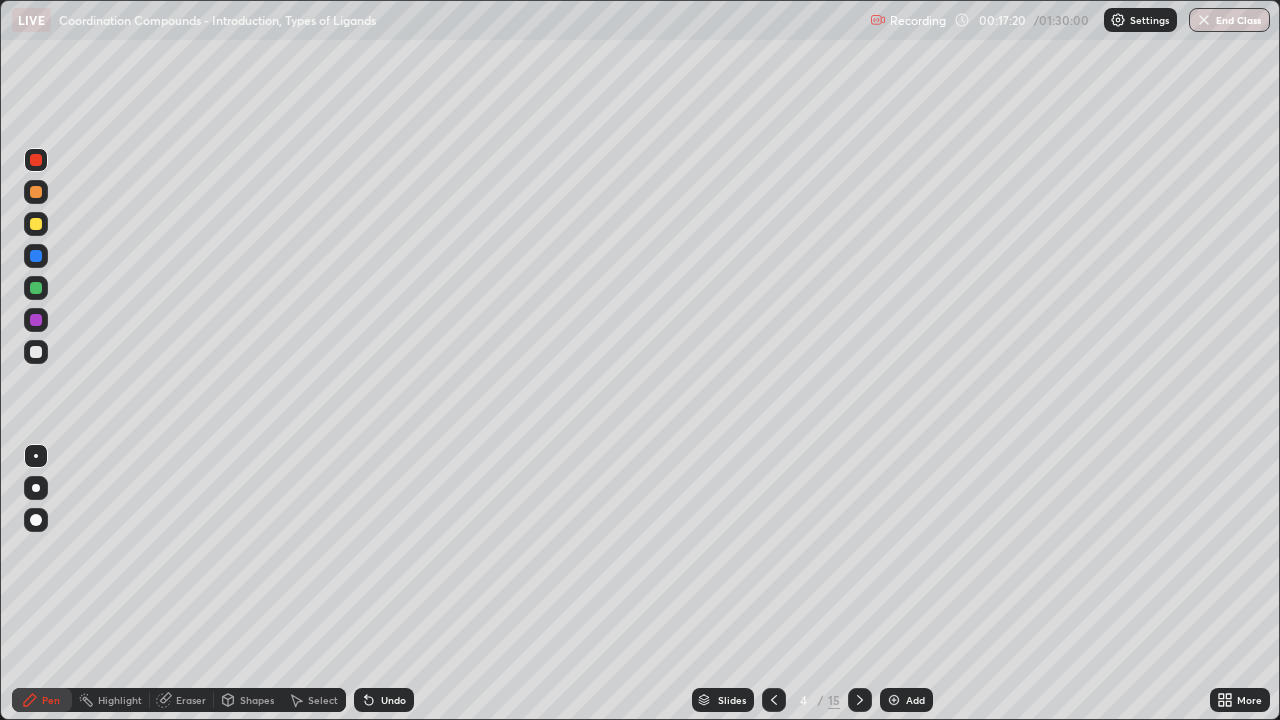 click at bounding box center [36, 224] 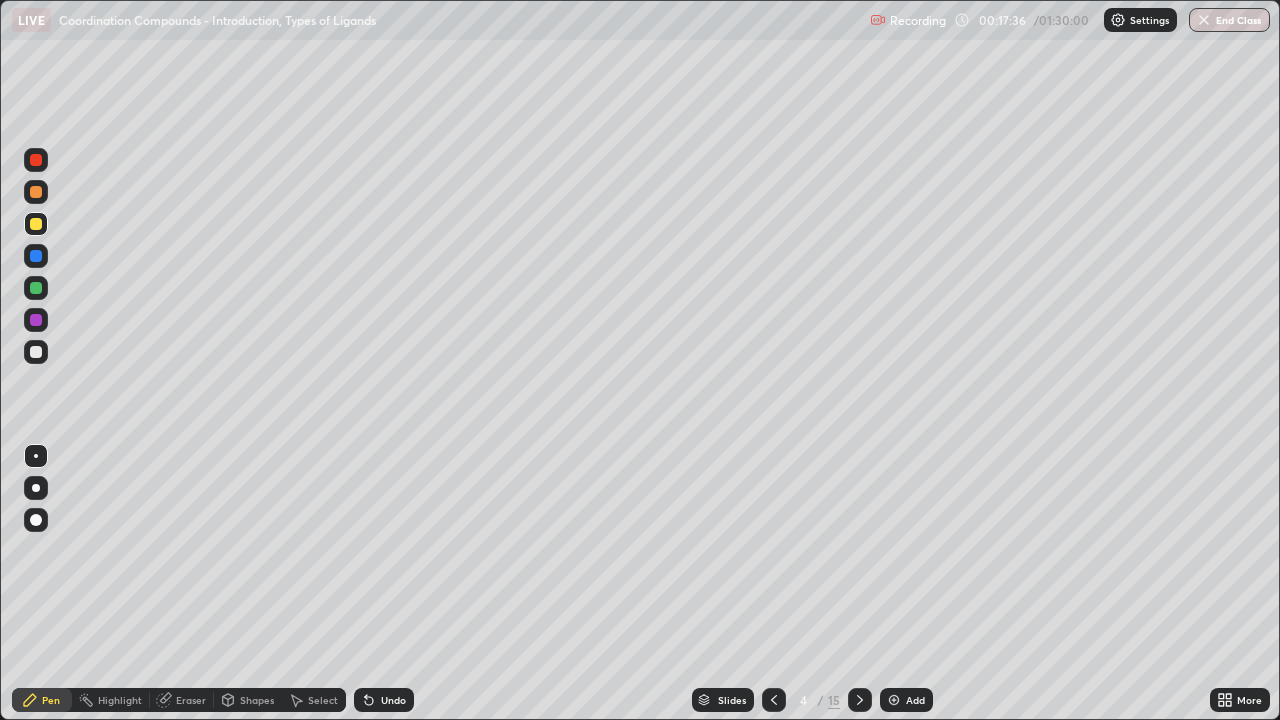 click 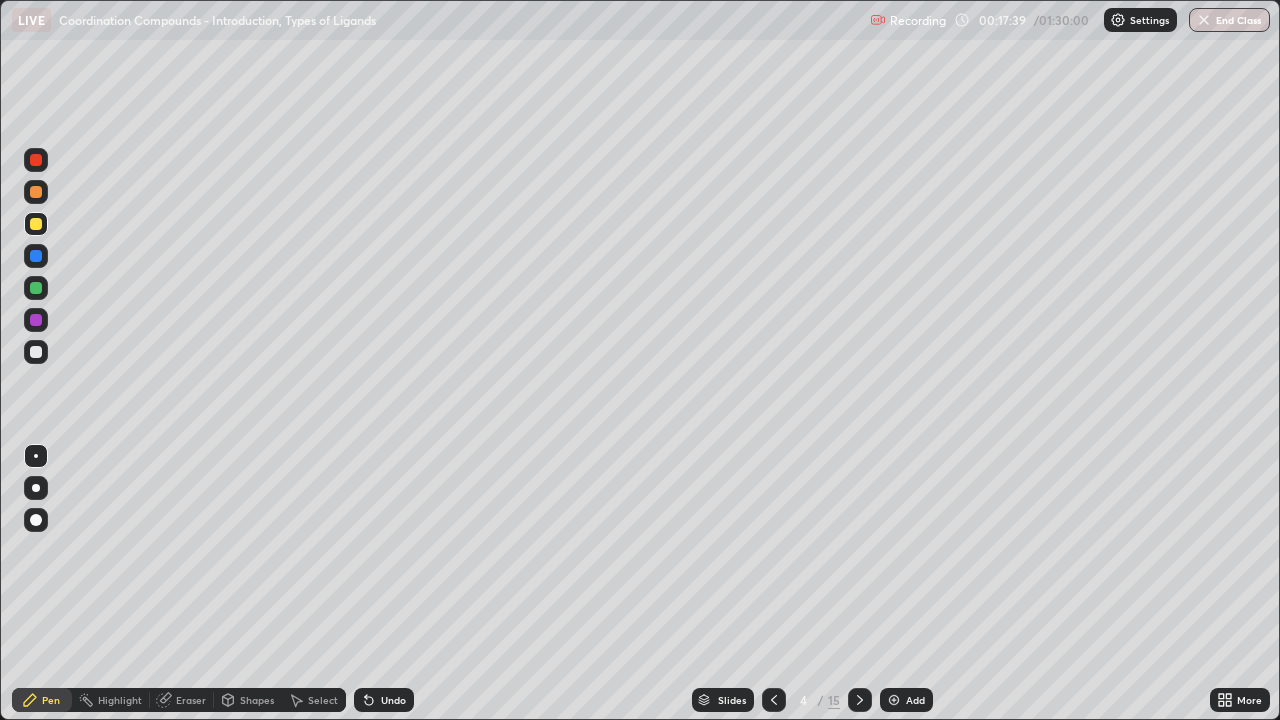 click on "Undo" at bounding box center [384, 700] 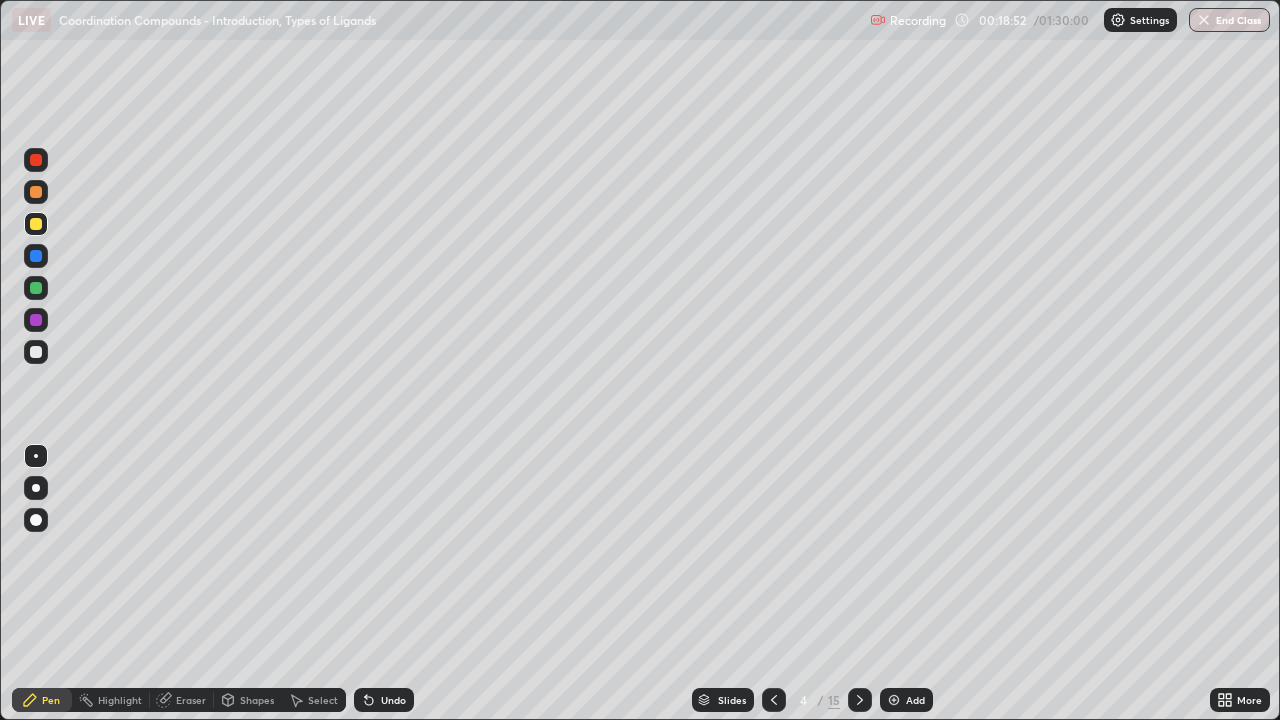 click on "Undo" at bounding box center [393, 700] 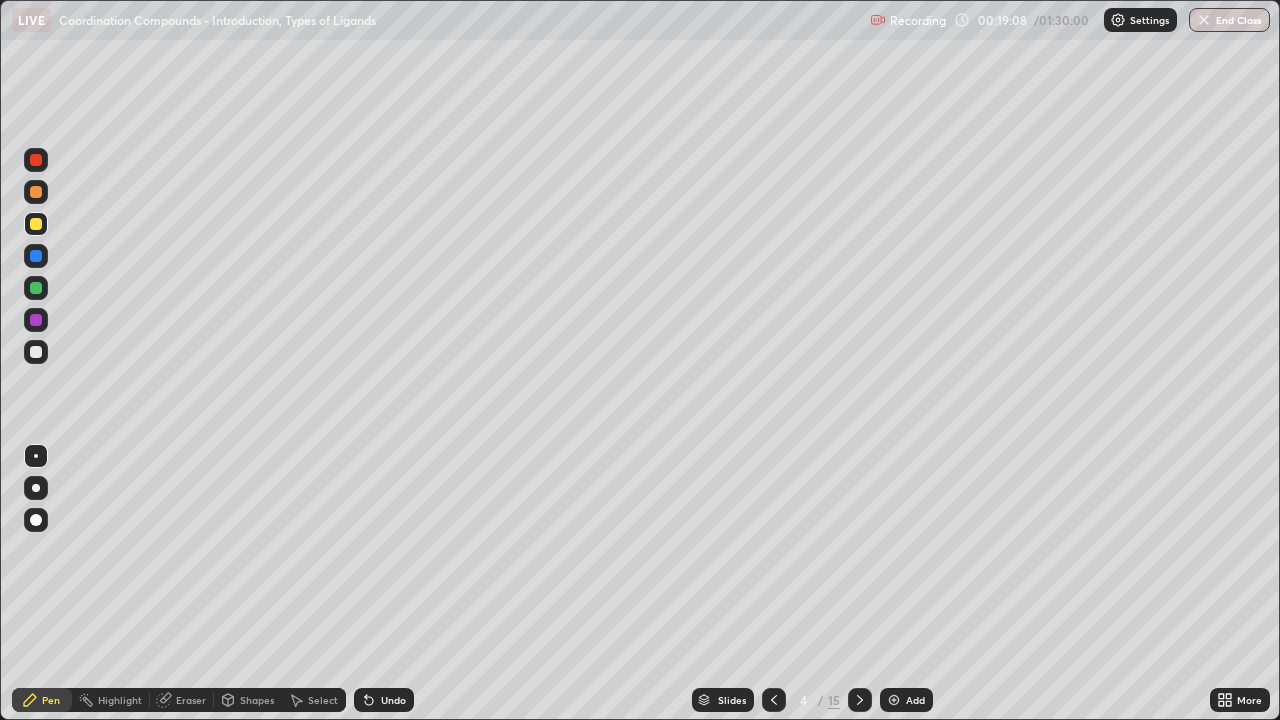 click at bounding box center [36, 352] 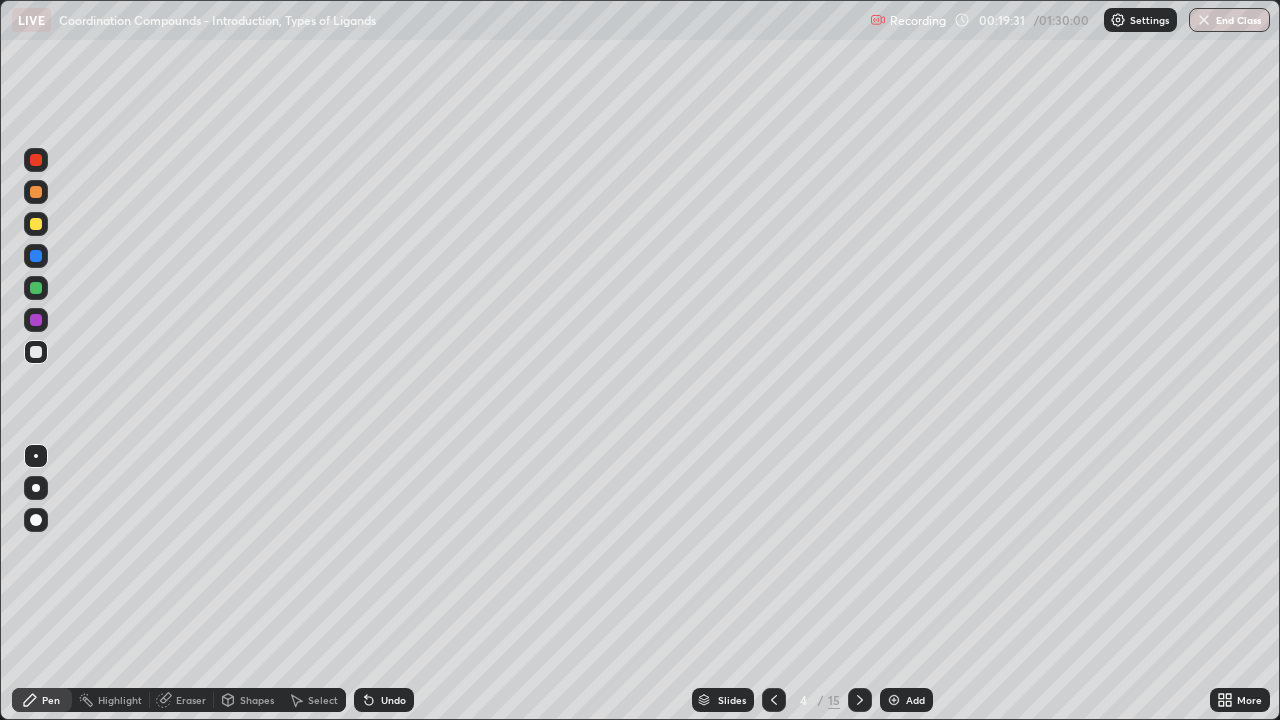 click at bounding box center [36, 320] 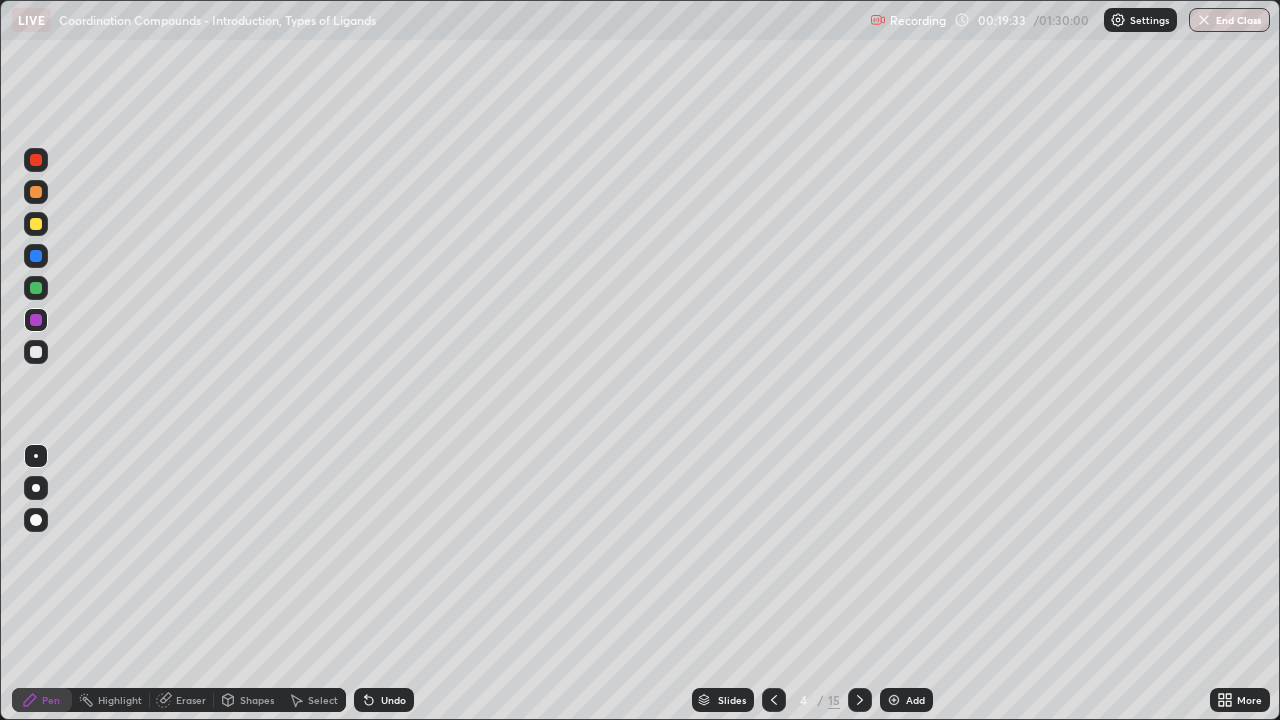 click at bounding box center [36, 224] 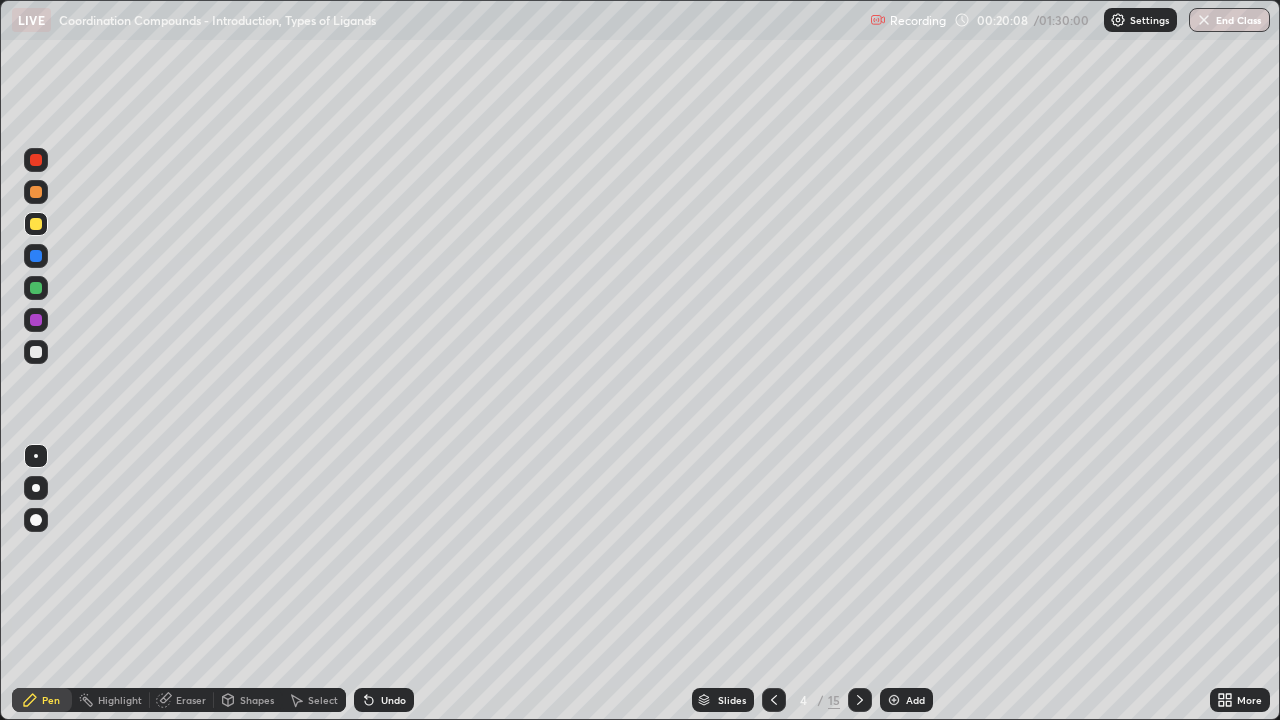 click at bounding box center [36, 256] 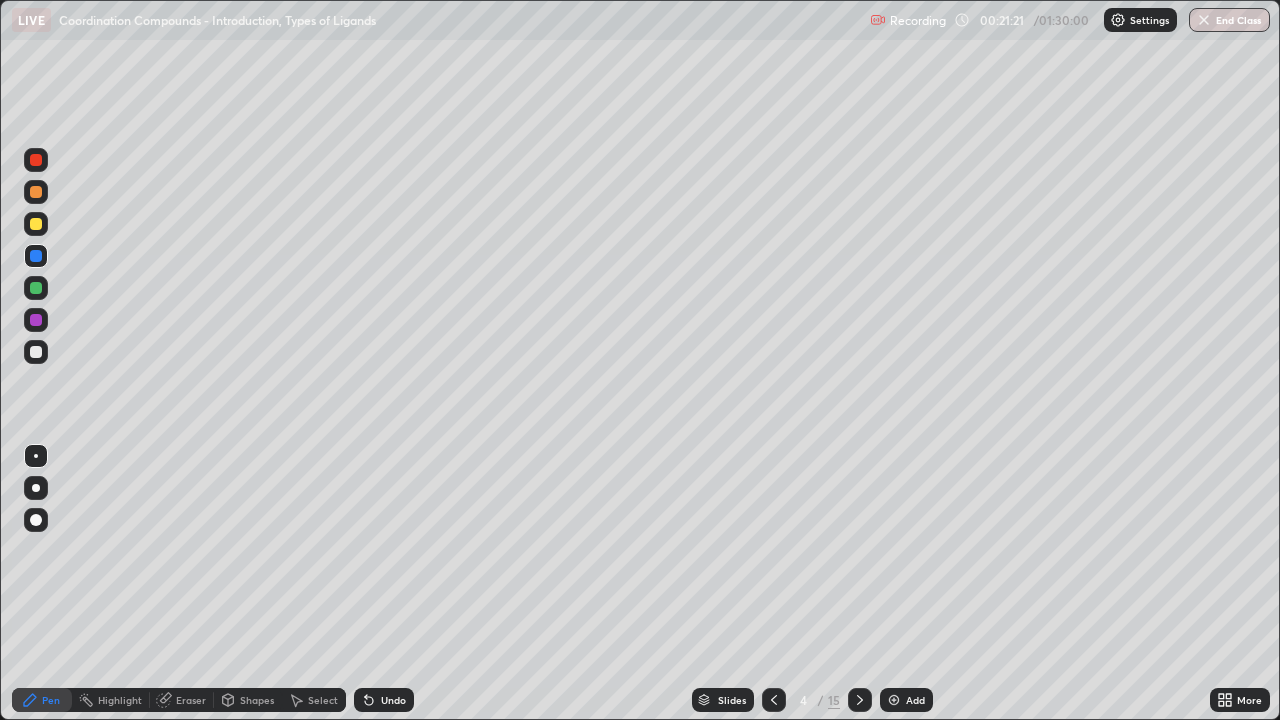 click 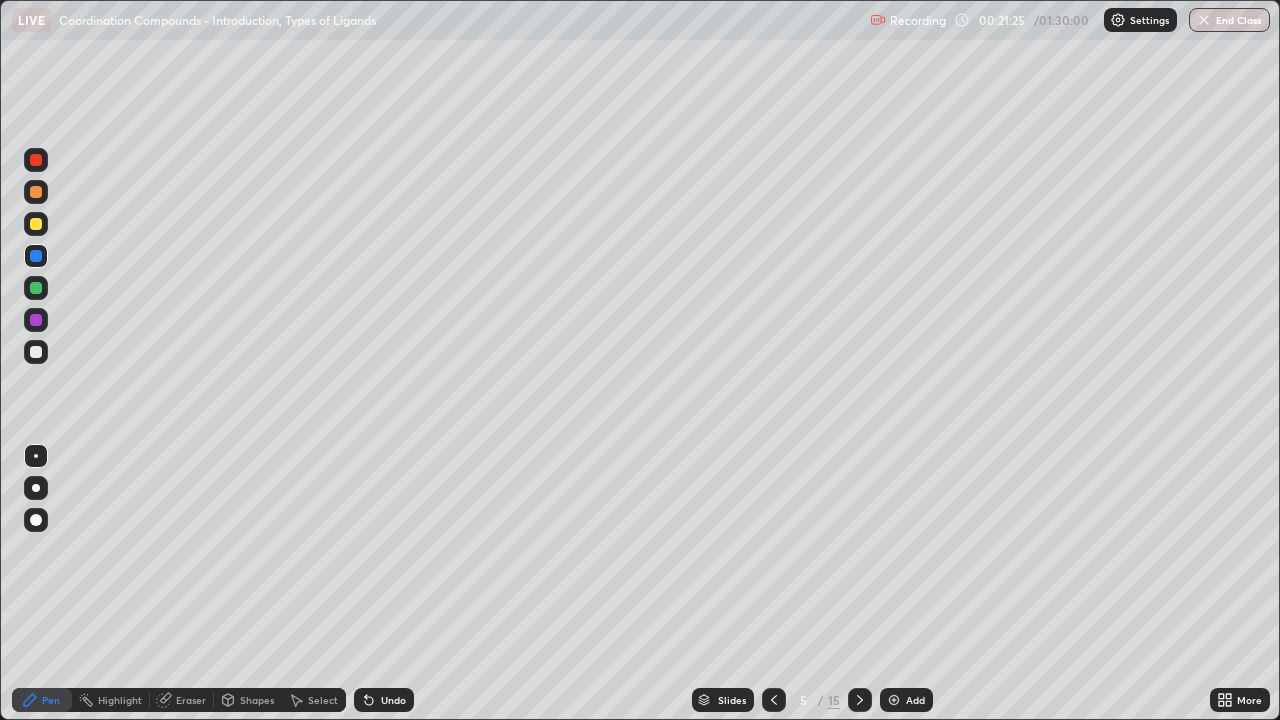 click on "Undo" at bounding box center [393, 700] 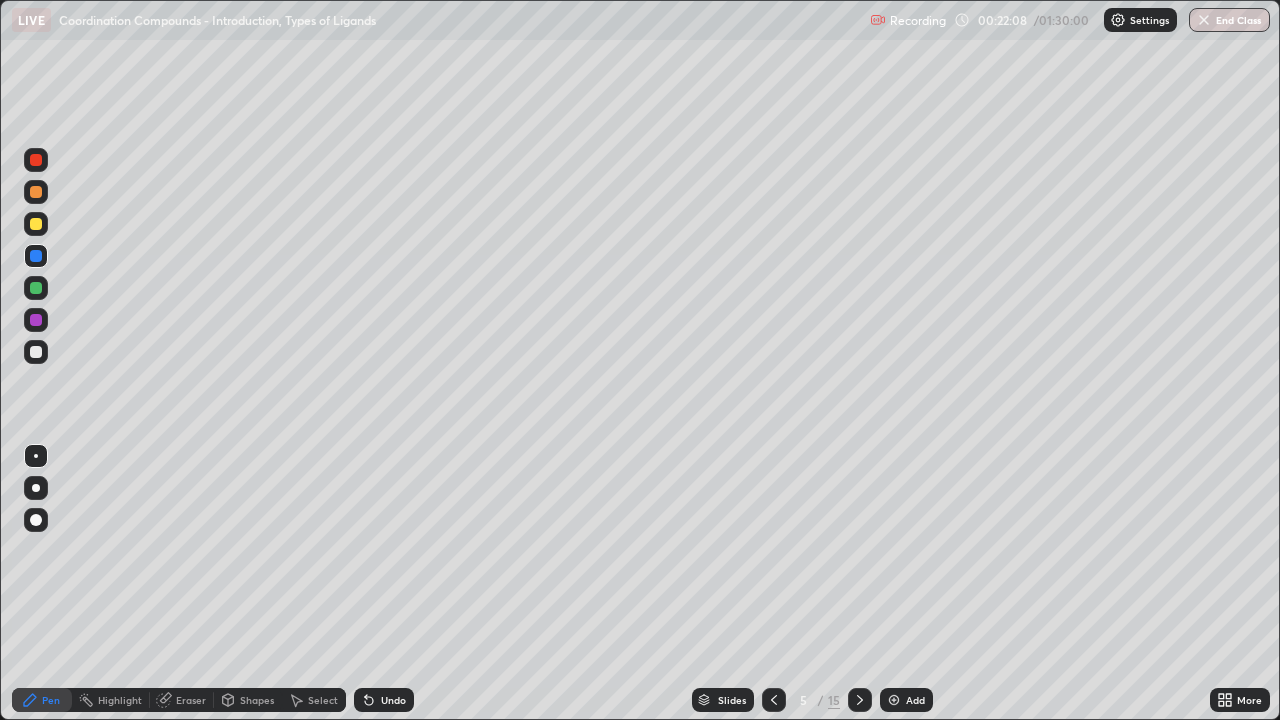 click at bounding box center (36, 160) 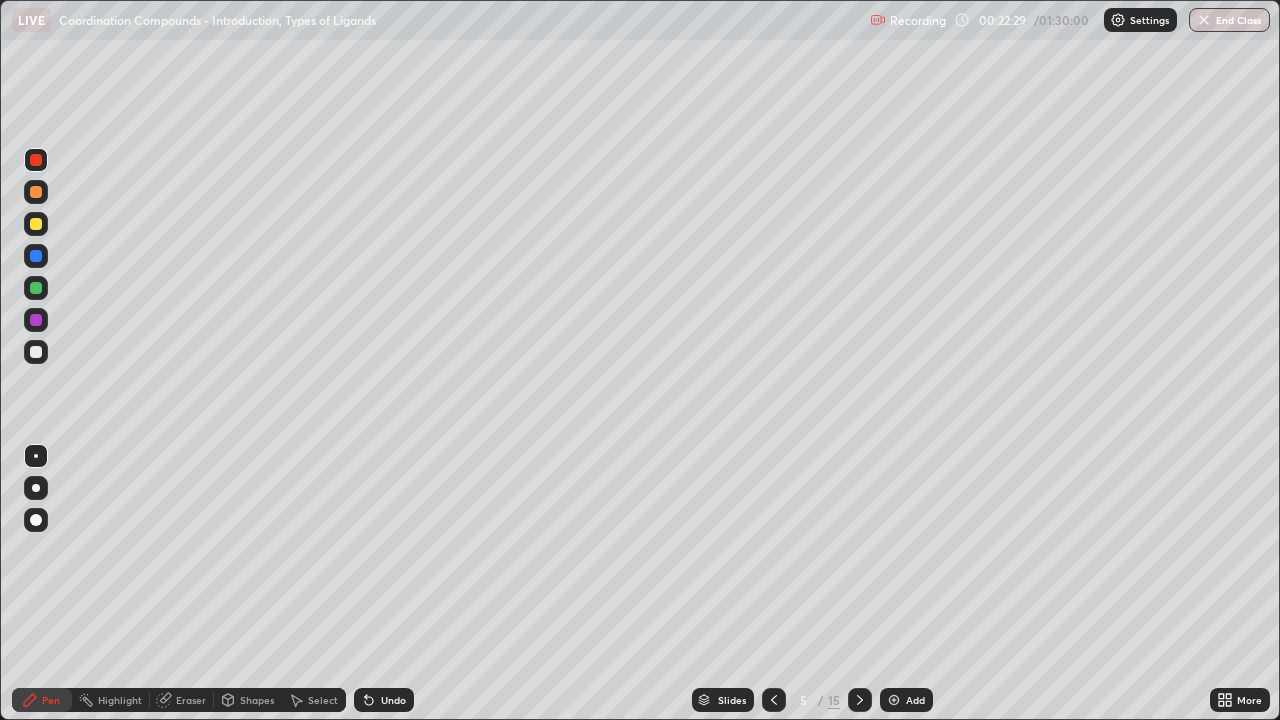 click on "Undo" at bounding box center [384, 700] 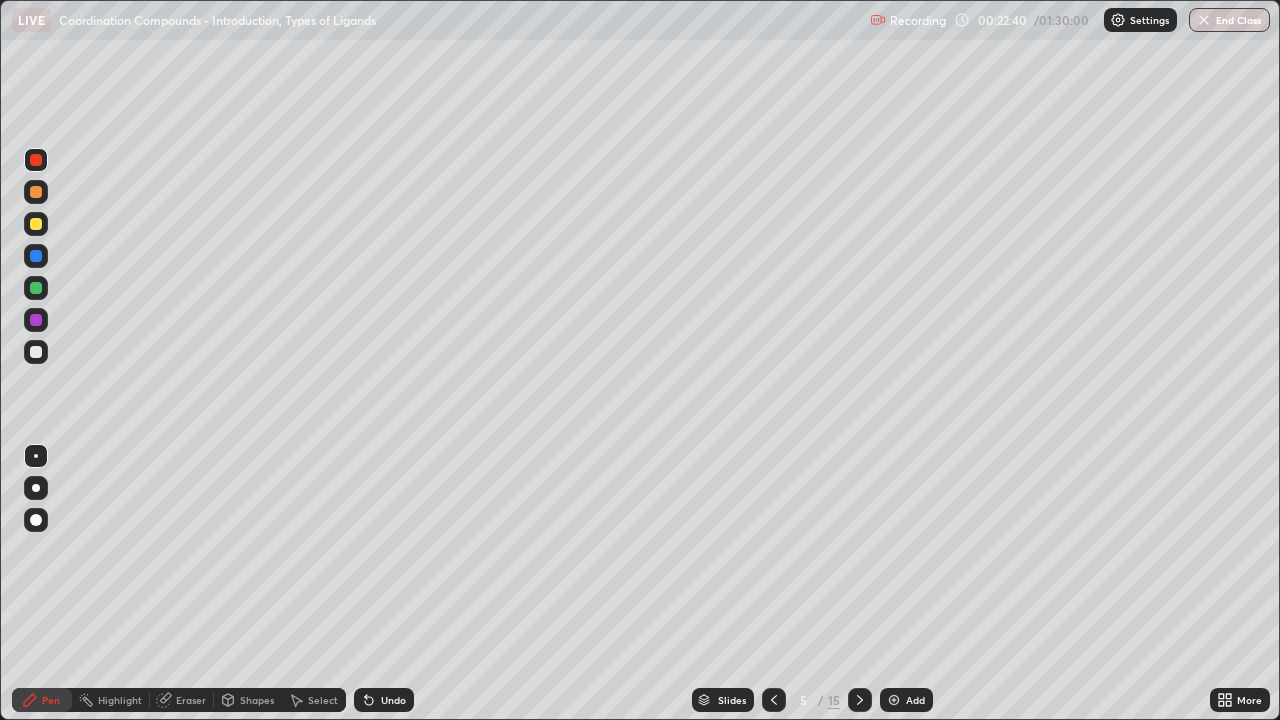 click at bounding box center (36, 288) 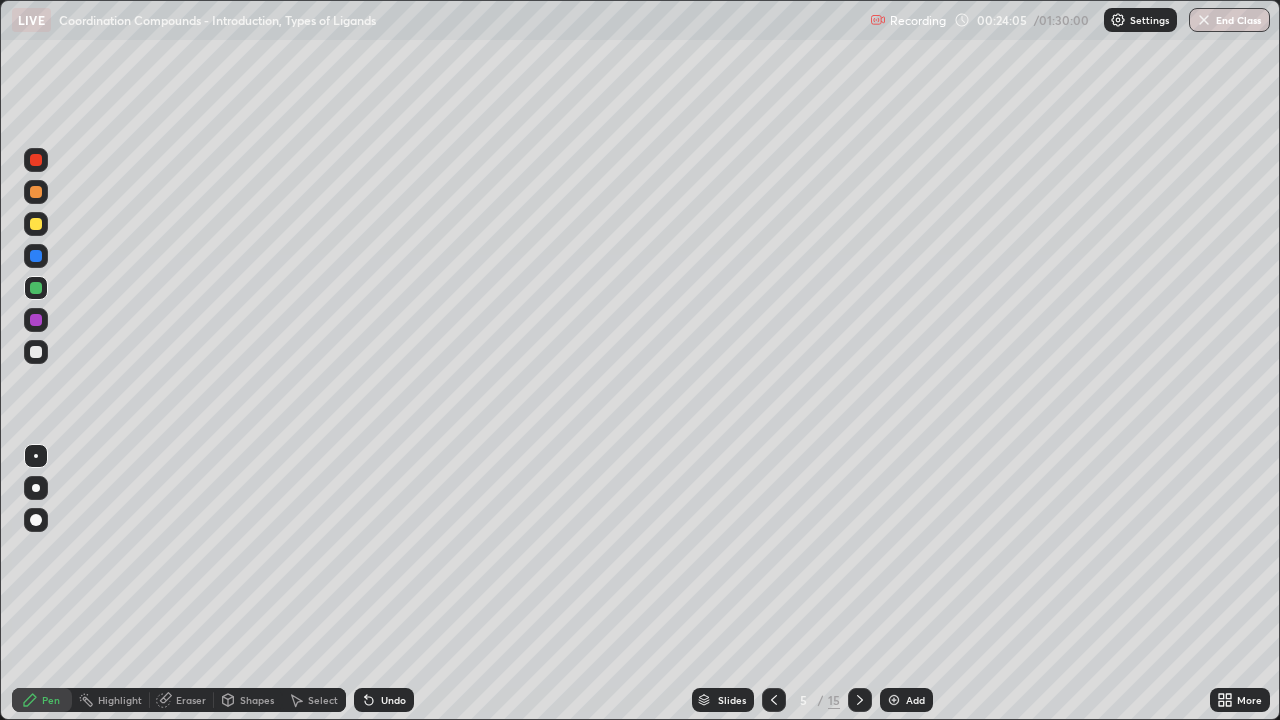 click on "Undo" at bounding box center [393, 700] 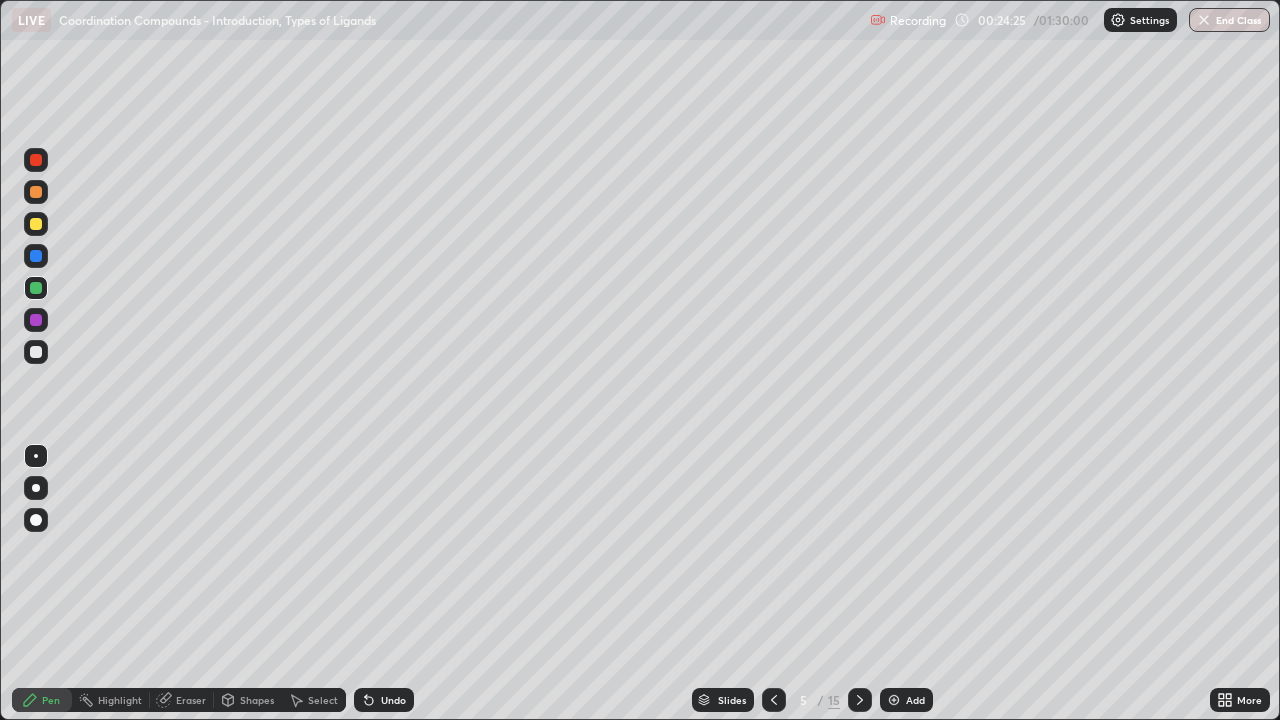 click at bounding box center [36, 320] 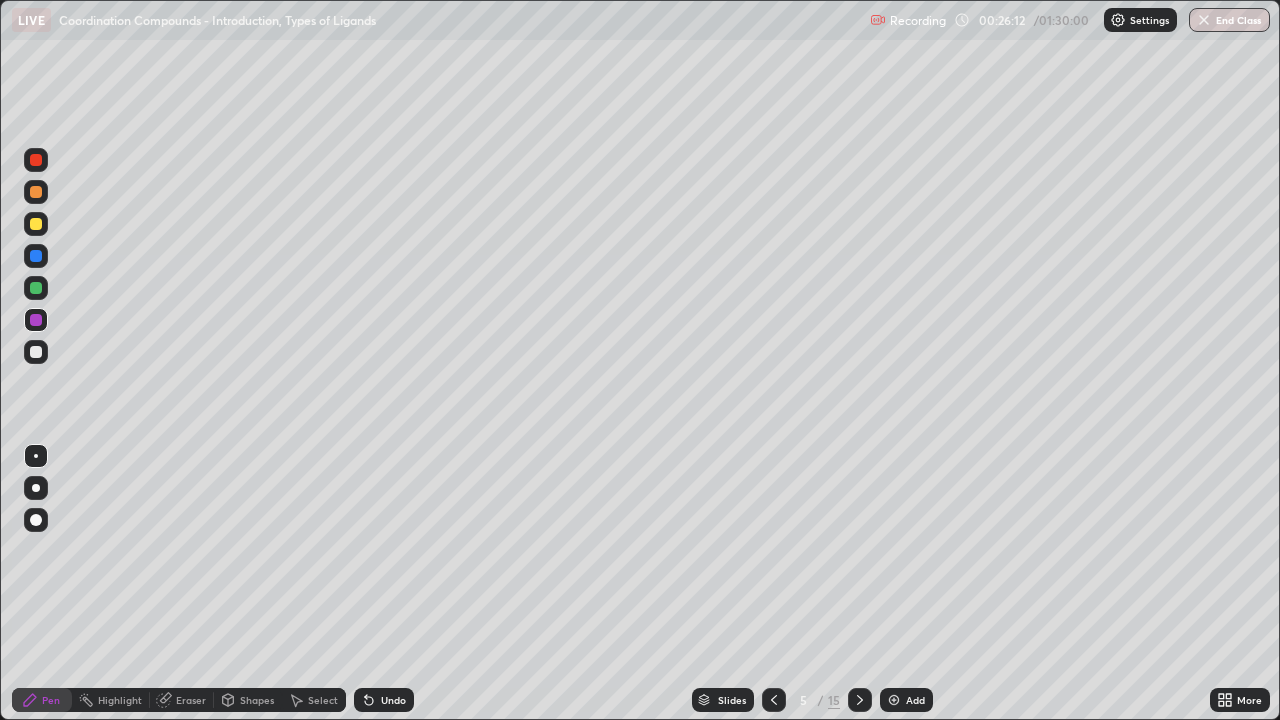 click at bounding box center [36, 256] 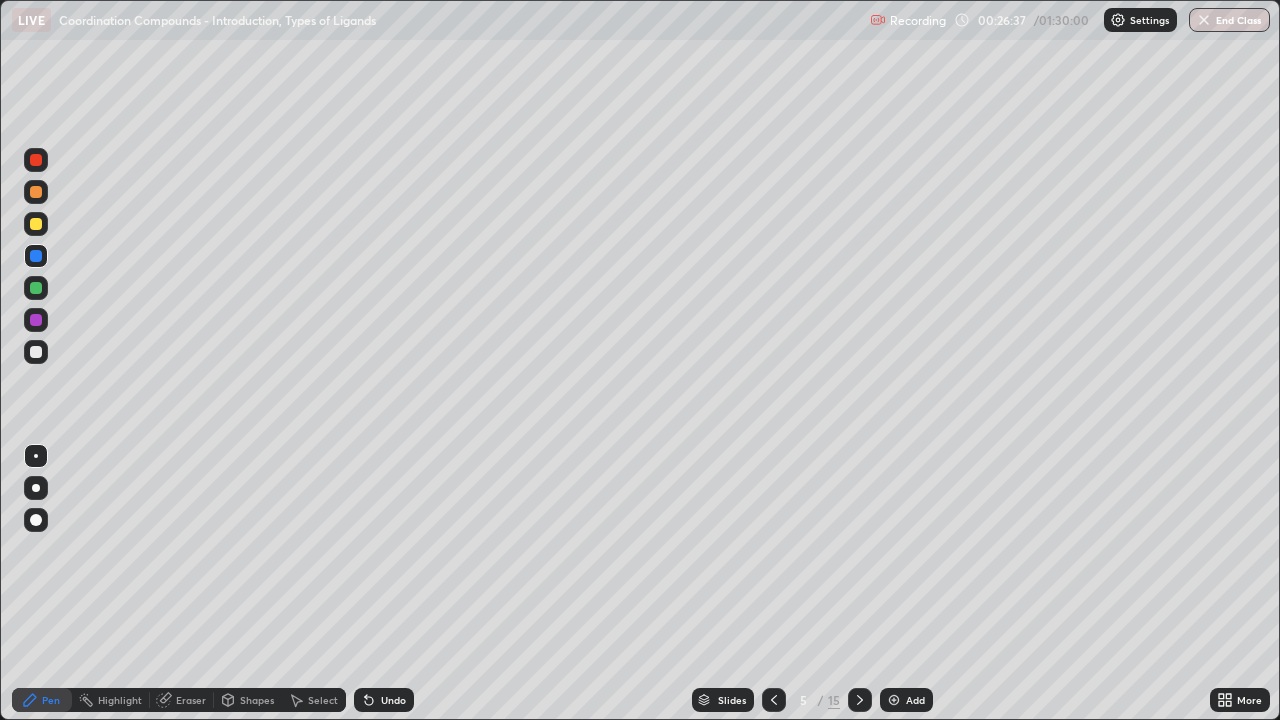 click 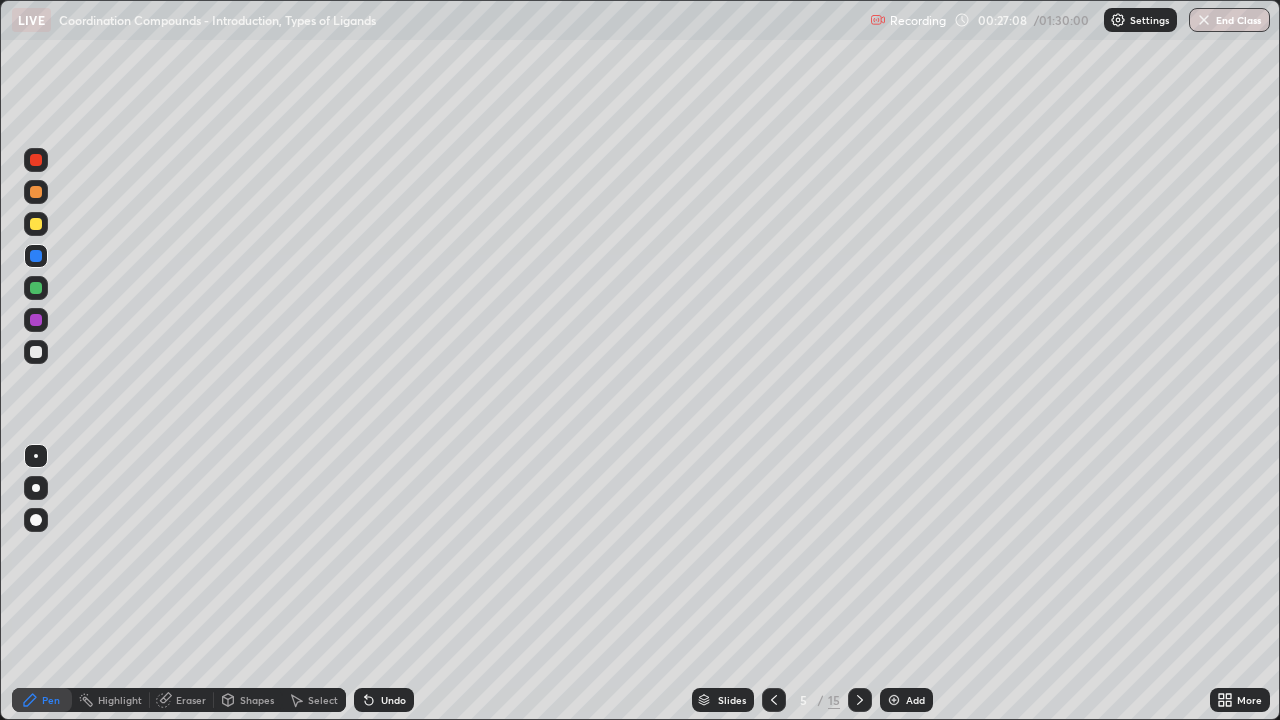 click at bounding box center (36, 352) 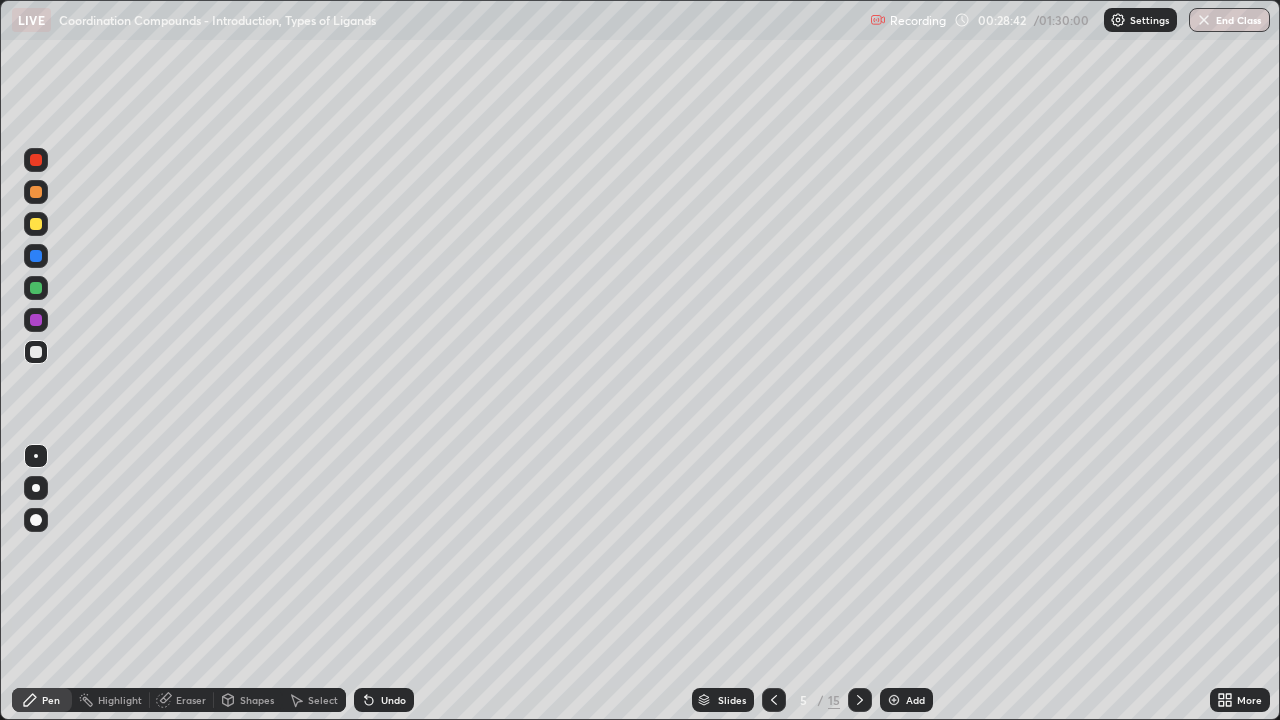 click at bounding box center [36, 320] 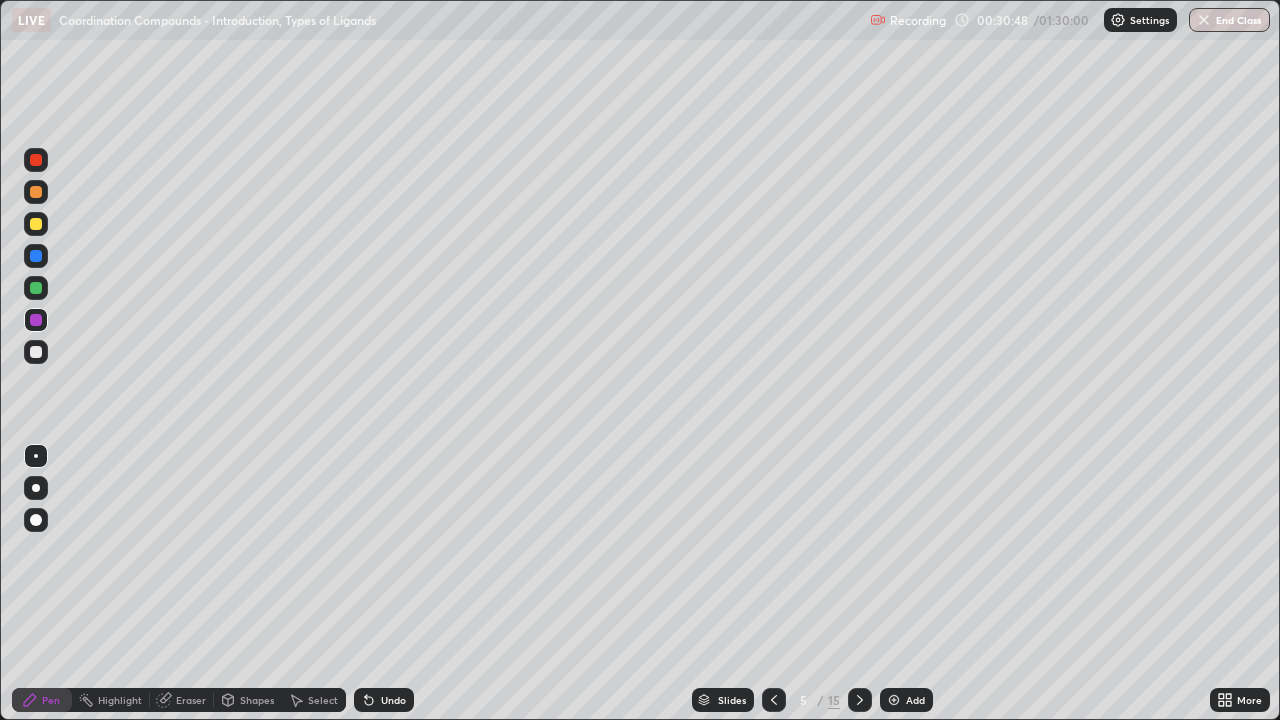 click 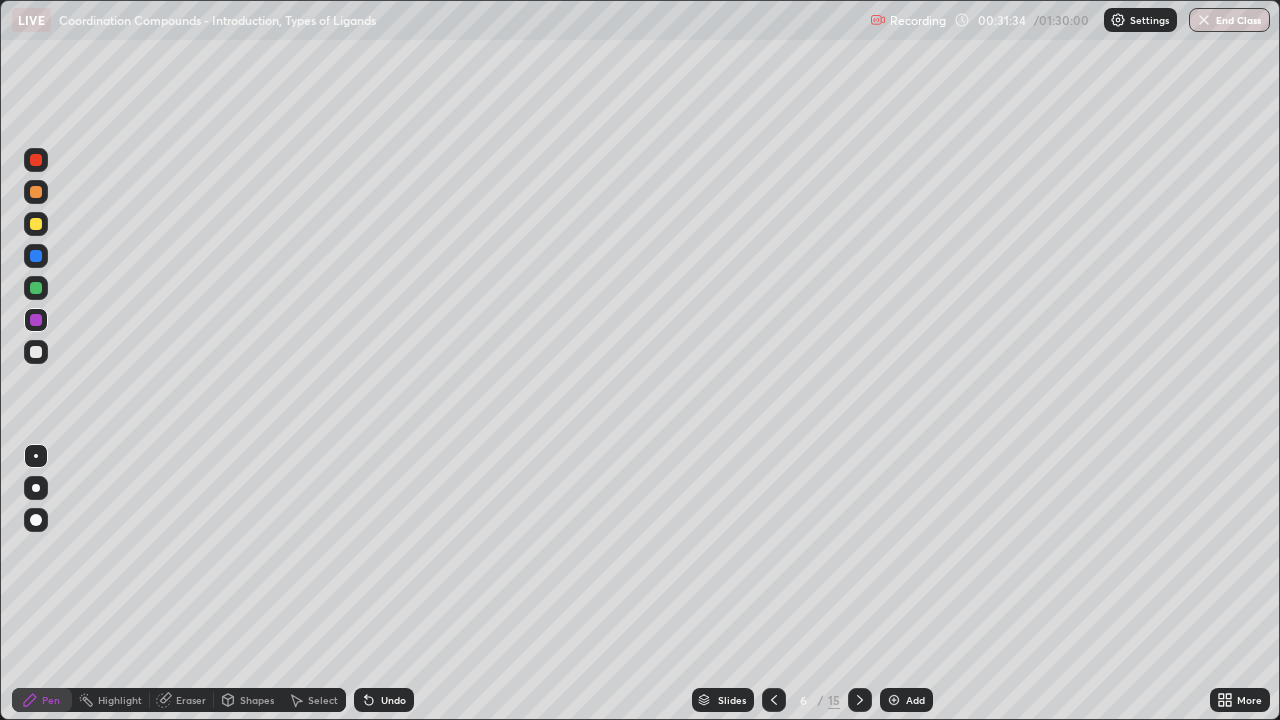 click at bounding box center (36, 256) 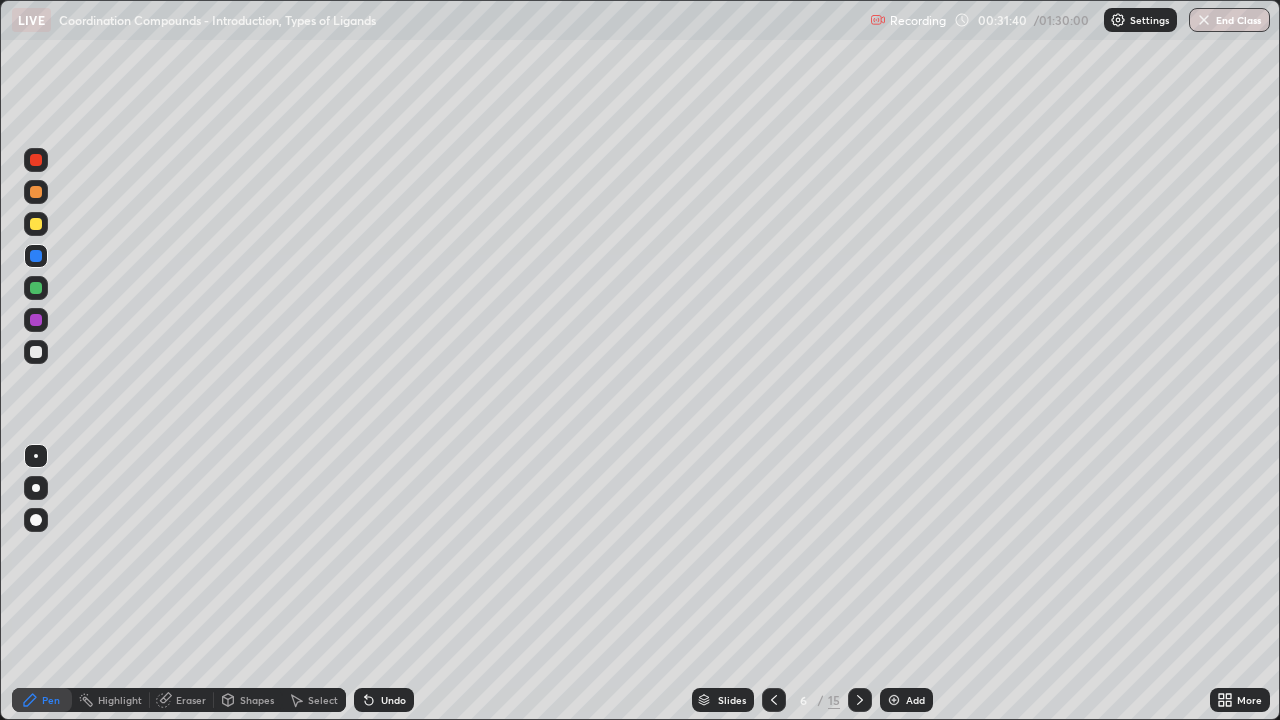 click at bounding box center (36, 160) 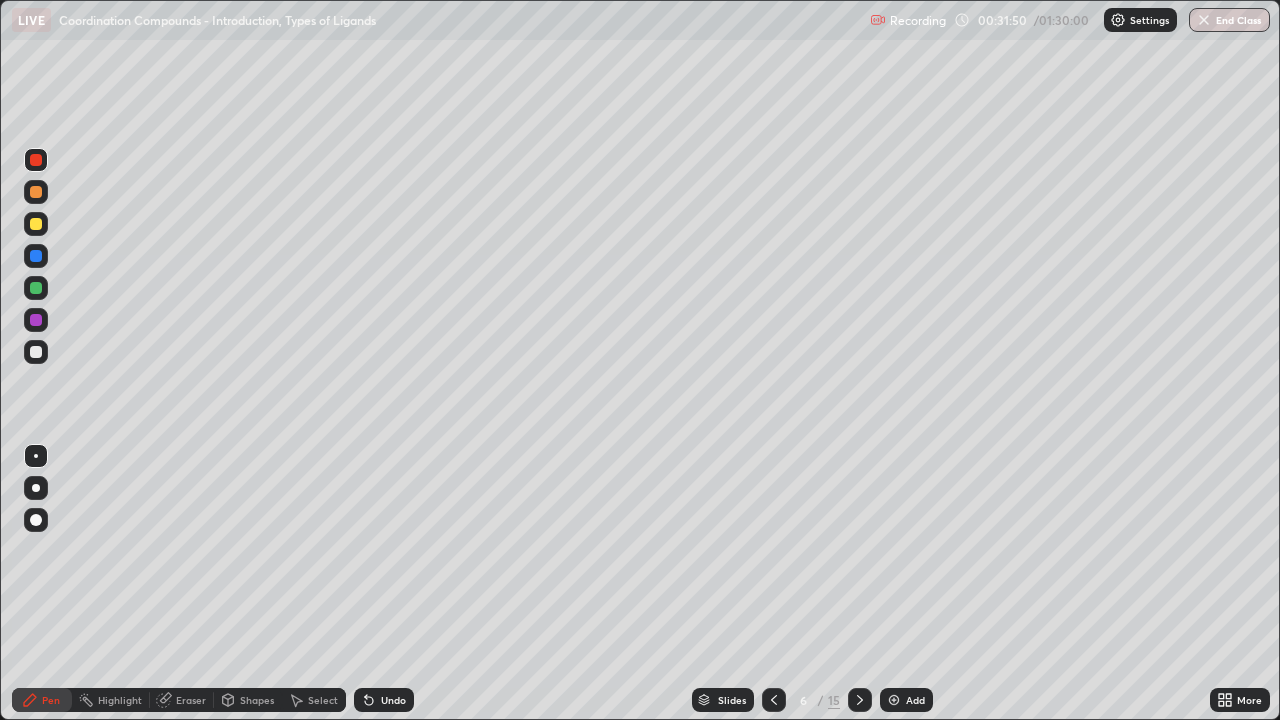 click at bounding box center (36, 224) 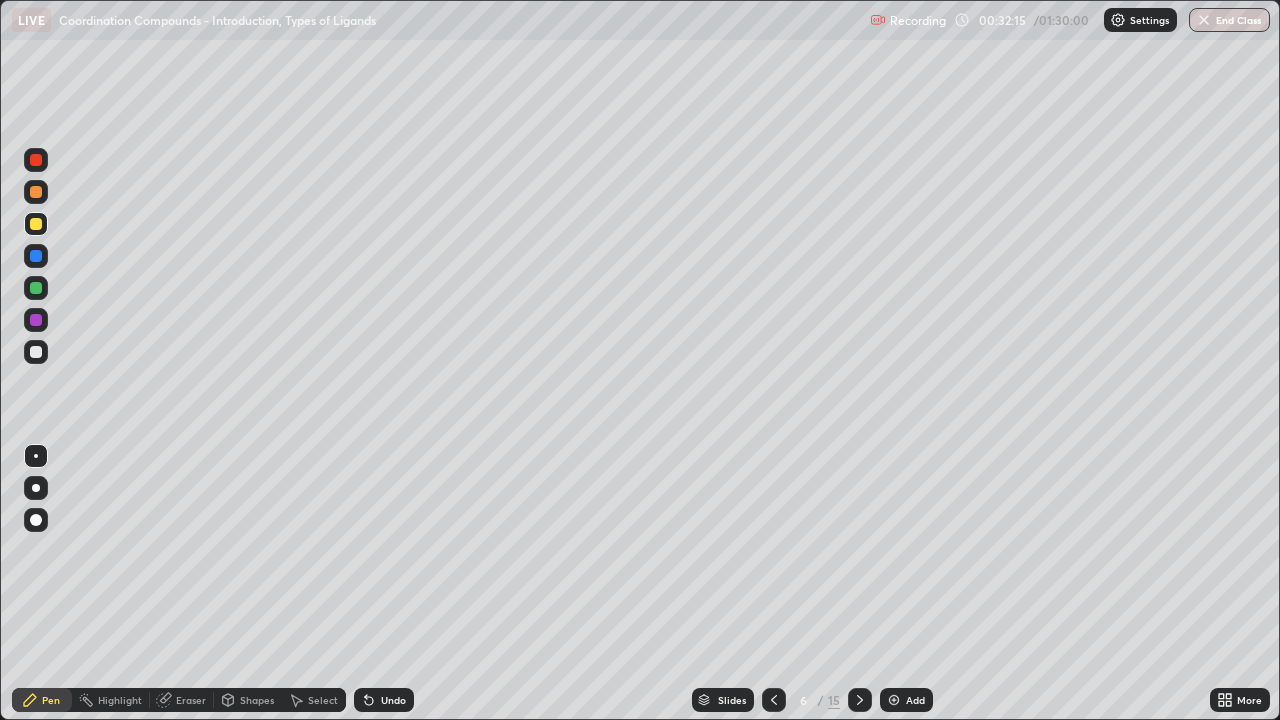 click on "Undo" at bounding box center [384, 700] 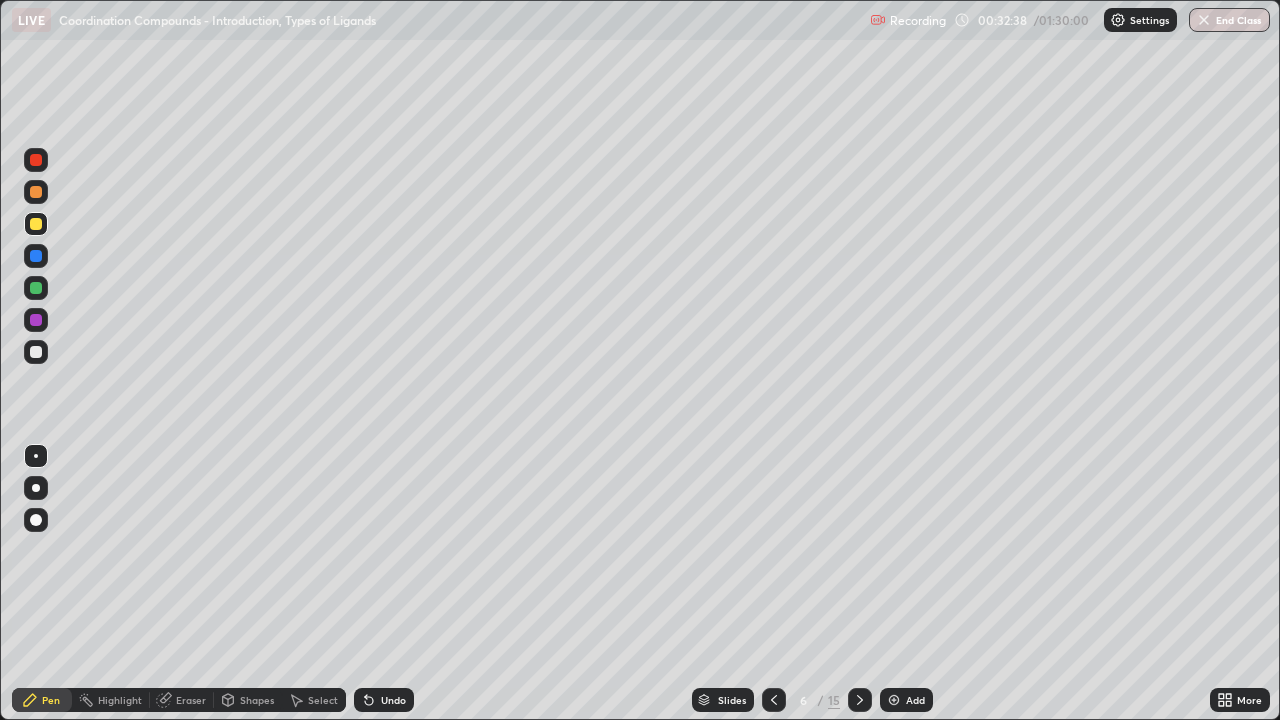 click on "Undo" at bounding box center (393, 700) 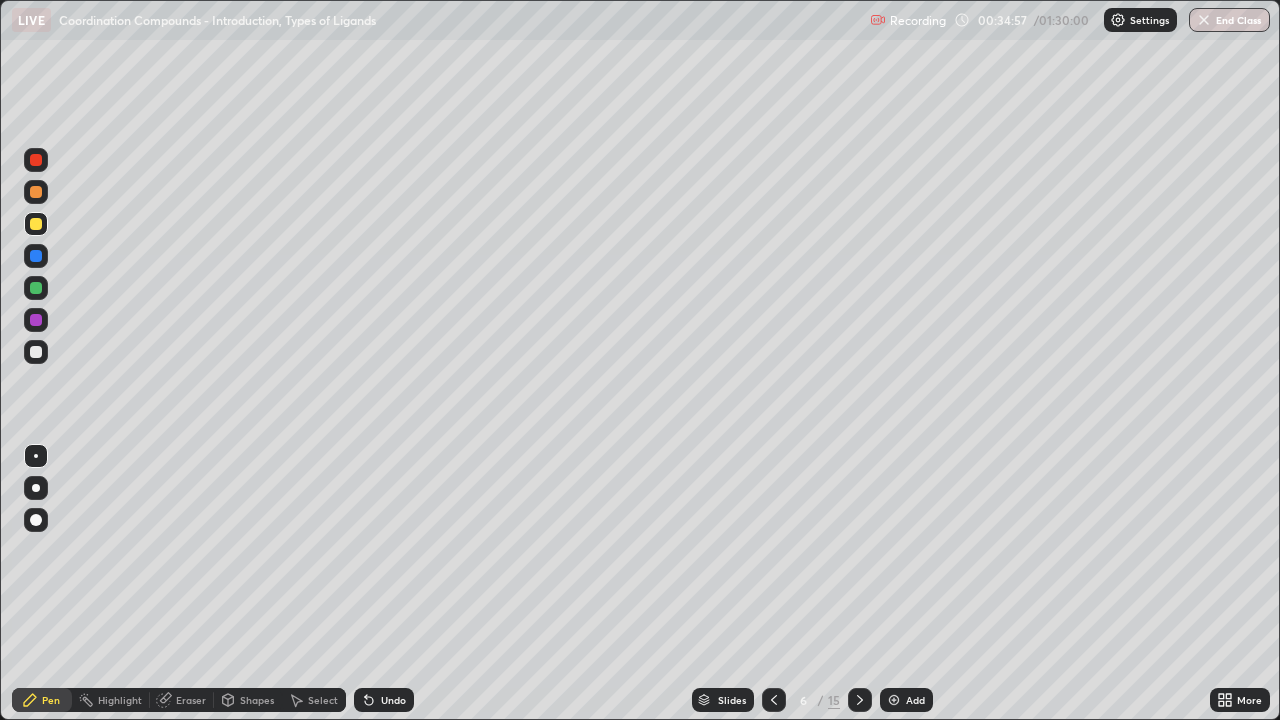click on "Undo" at bounding box center [393, 700] 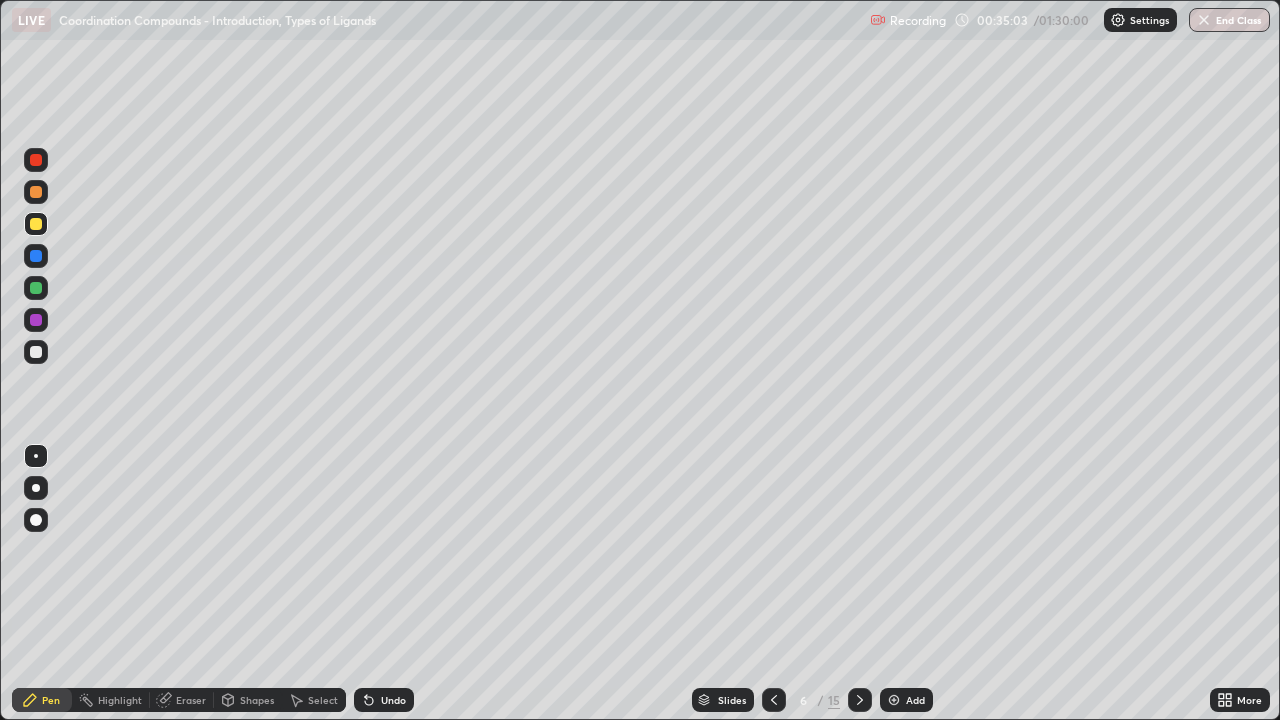 click on "Undo" at bounding box center [393, 700] 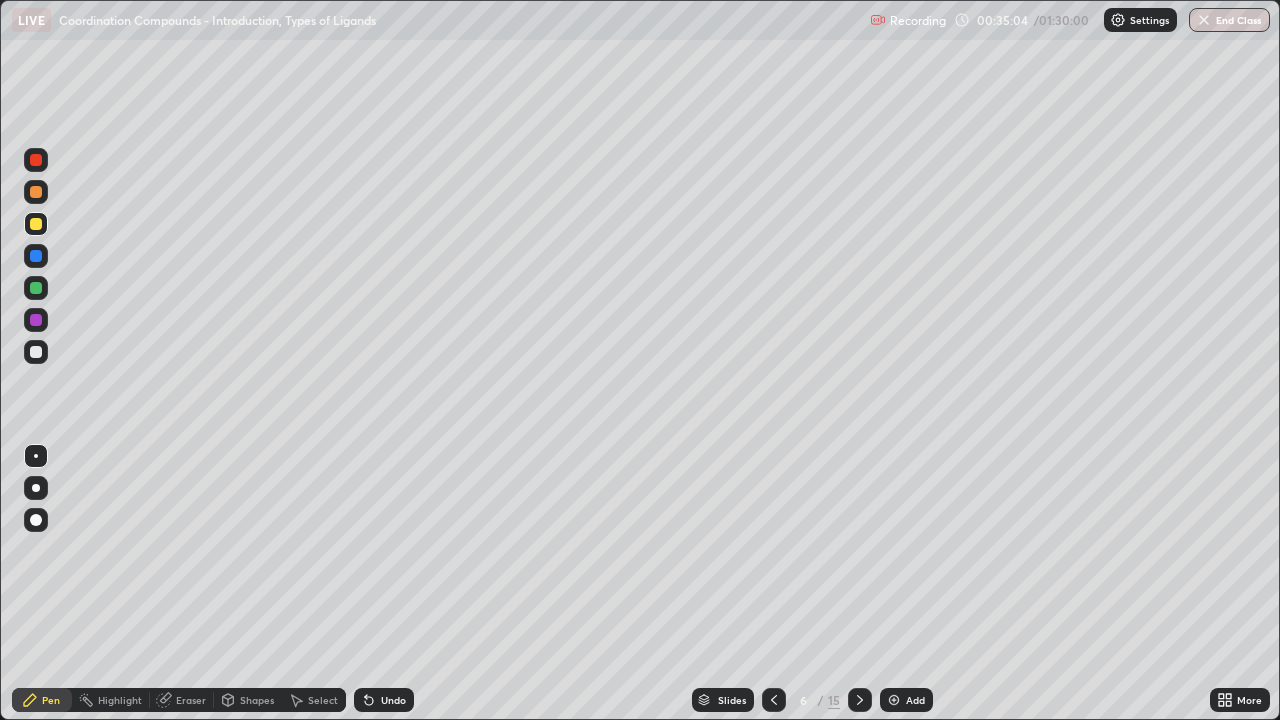 click on "Undo" at bounding box center (384, 700) 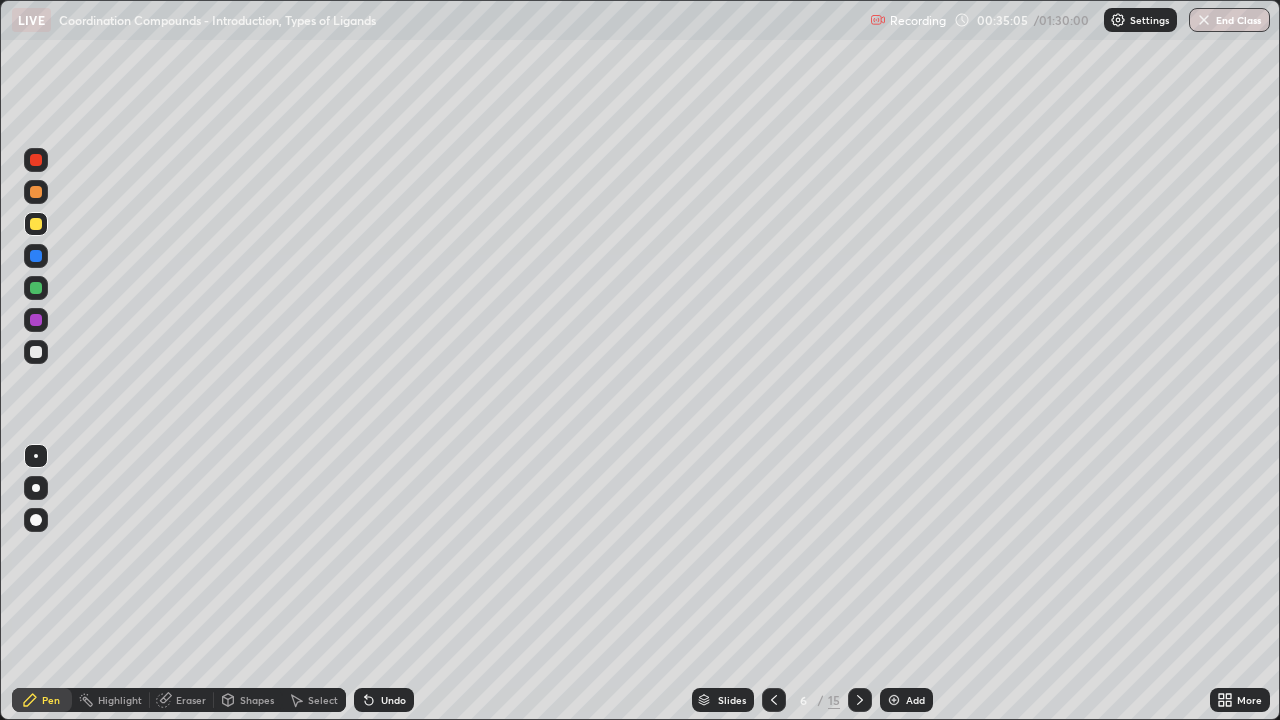 click on "Undo" at bounding box center (384, 700) 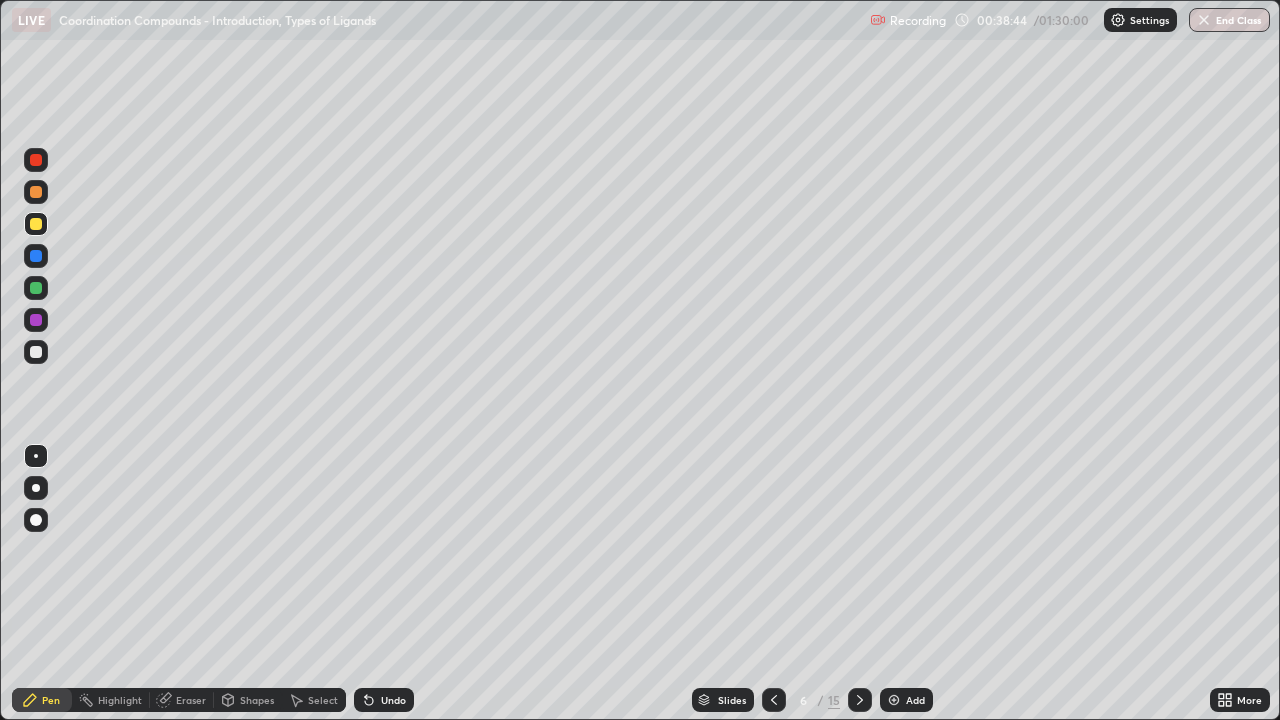 click 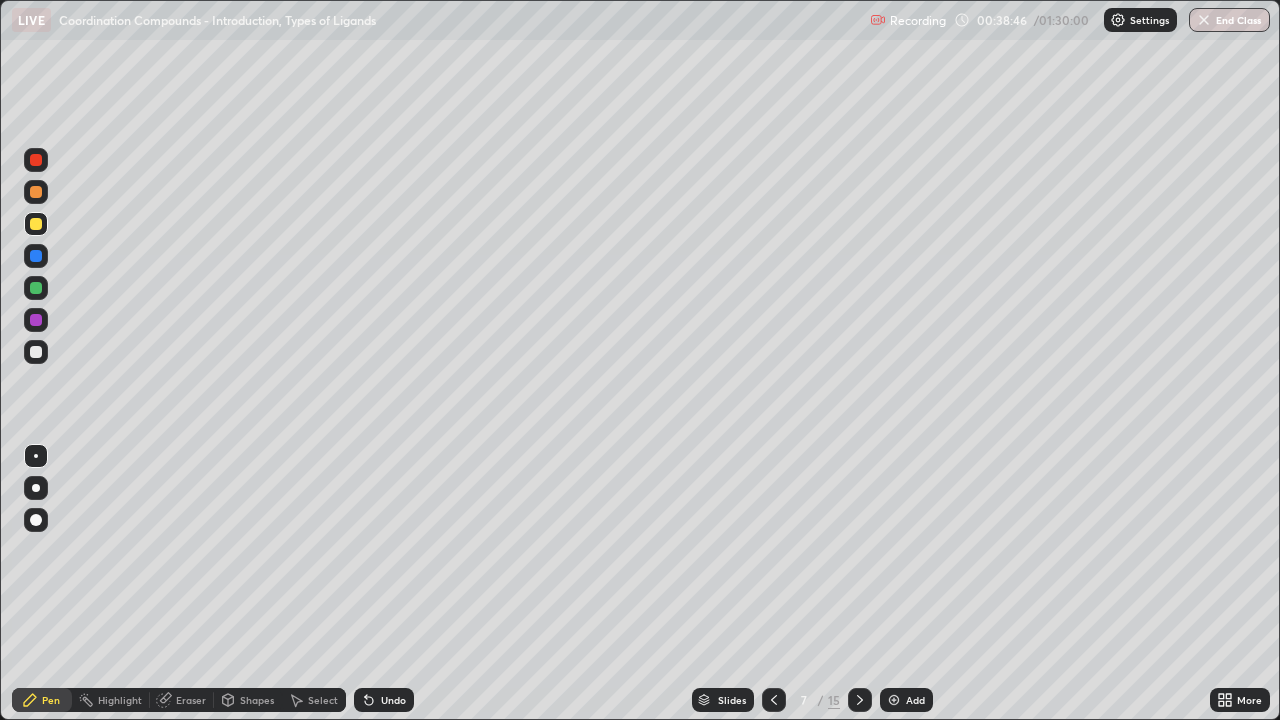 click at bounding box center (36, 160) 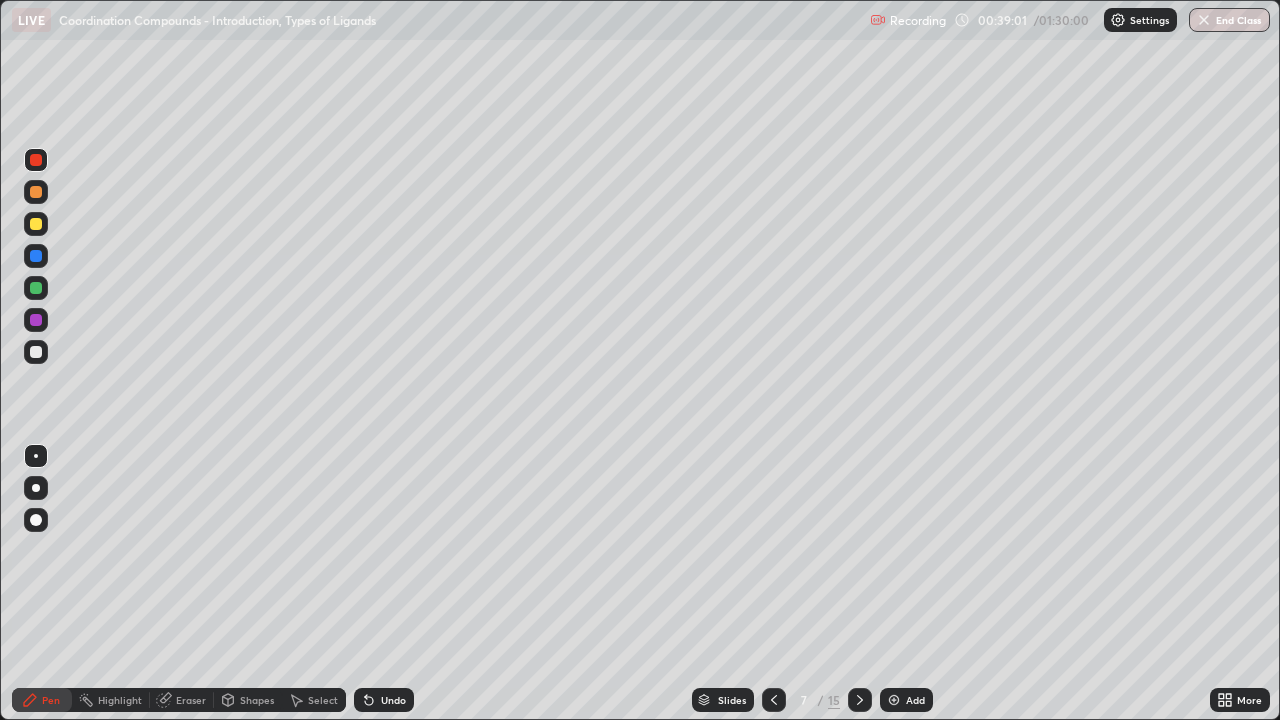 click at bounding box center (36, 224) 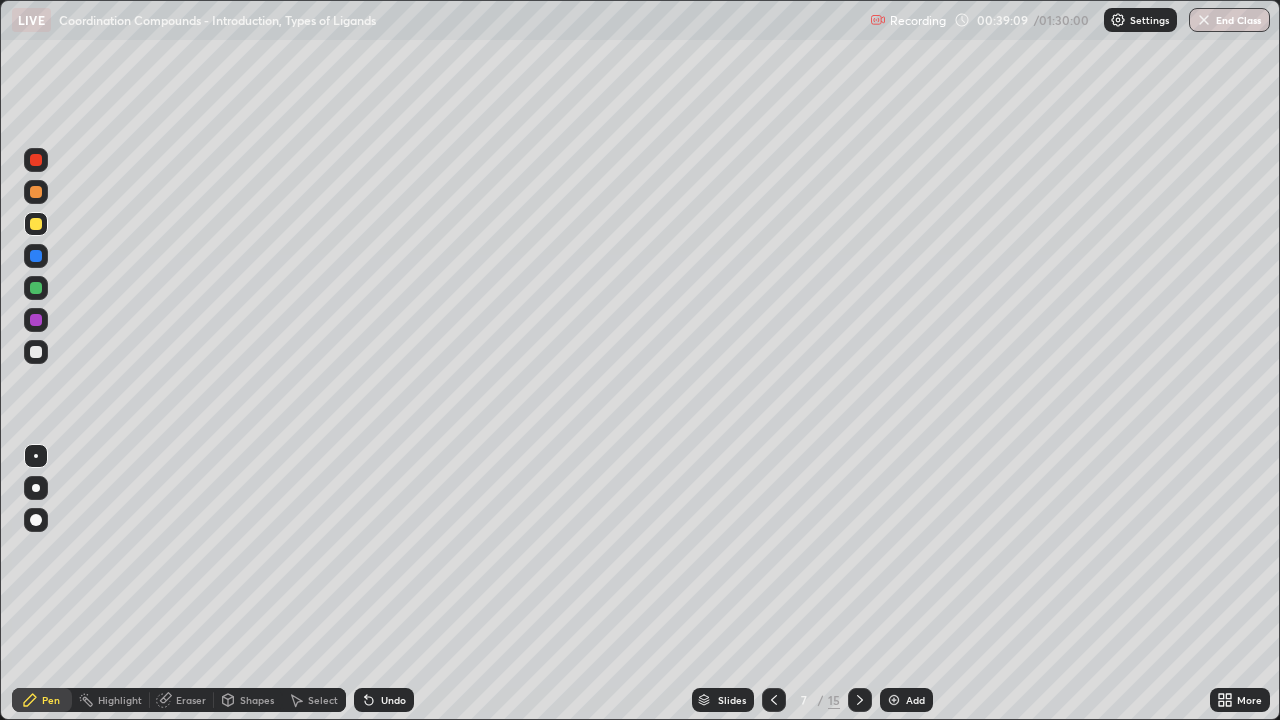 click at bounding box center (36, 288) 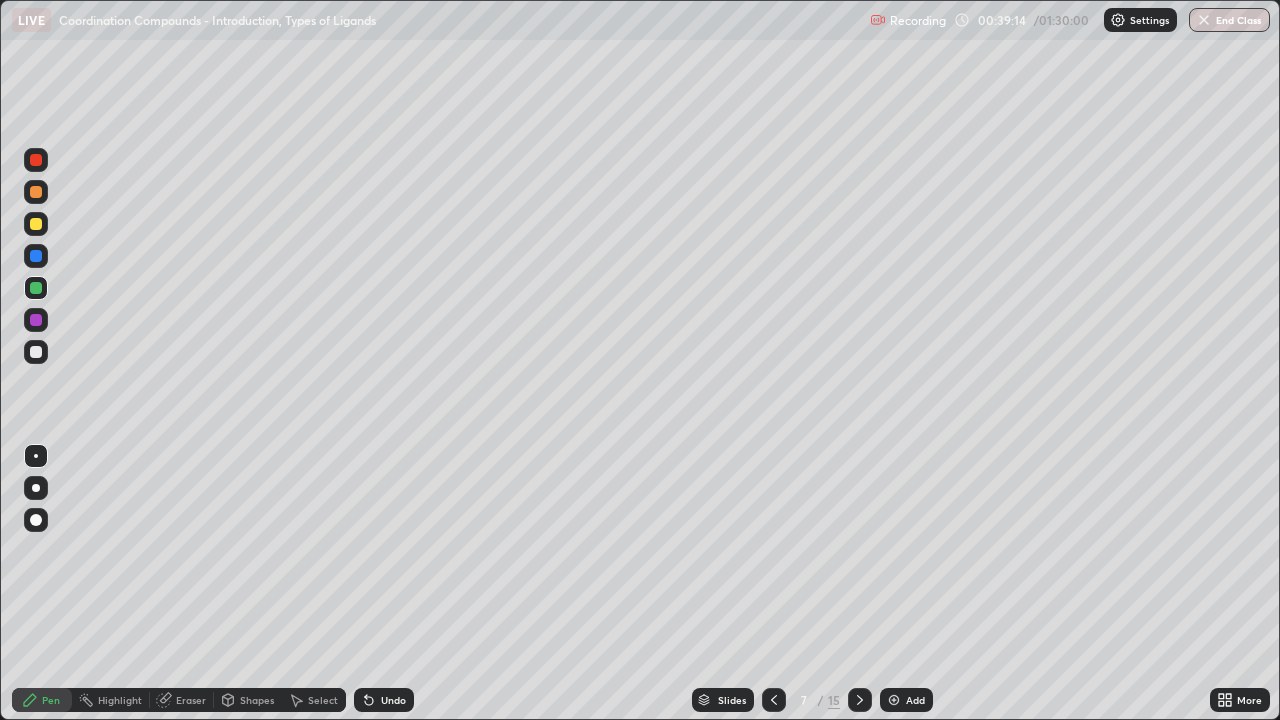 click at bounding box center (36, 320) 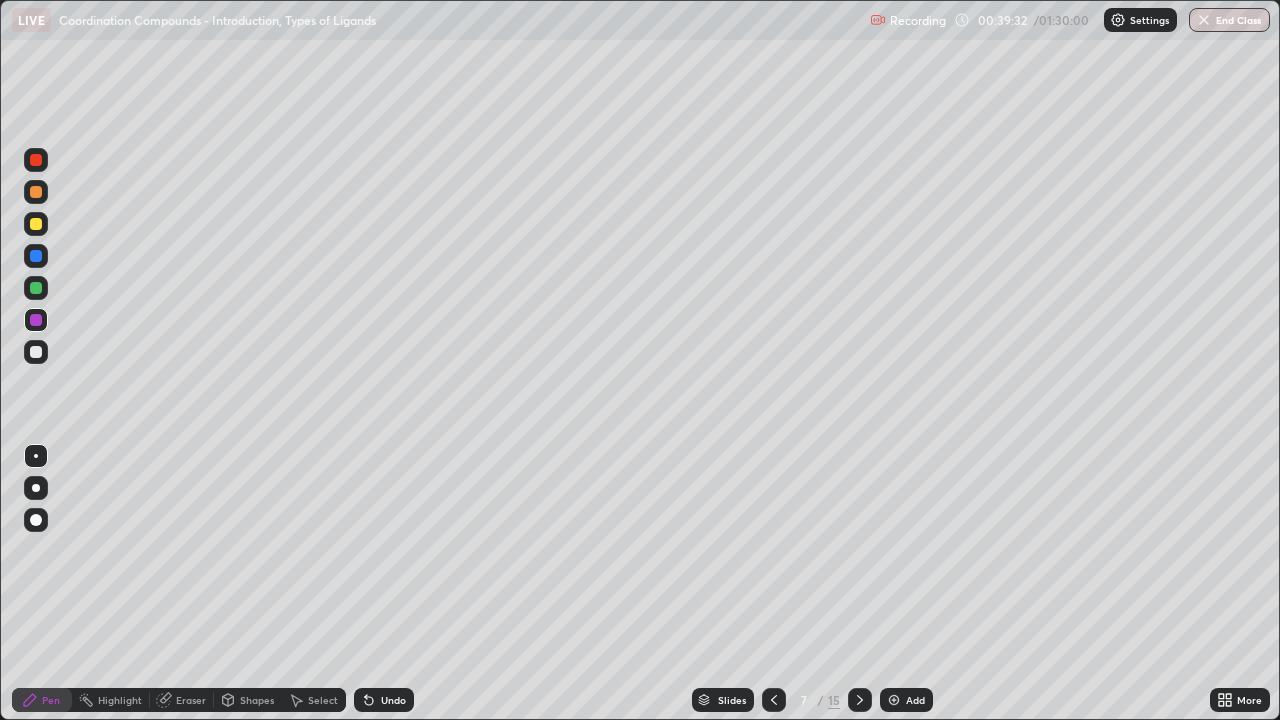 click on "Undo" at bounding box center (393, 700) 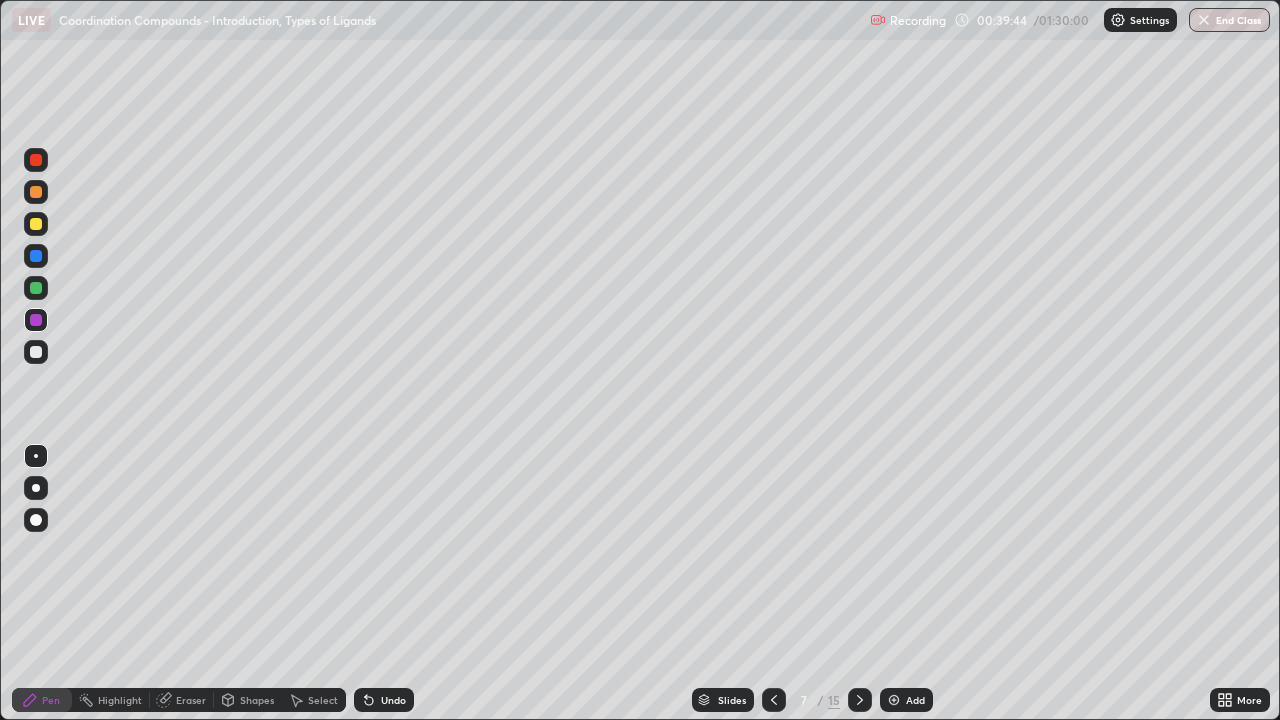 click at bounding box center [36, 288] 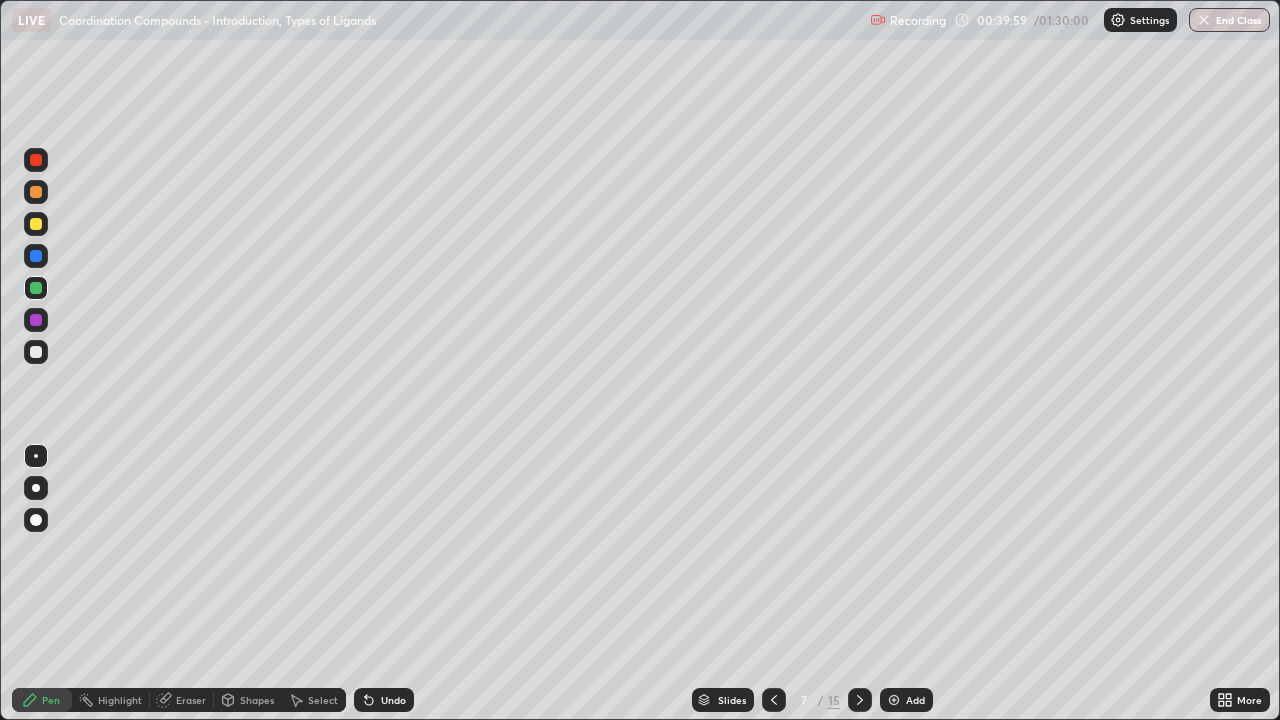 click at bounding box center [36, 352] 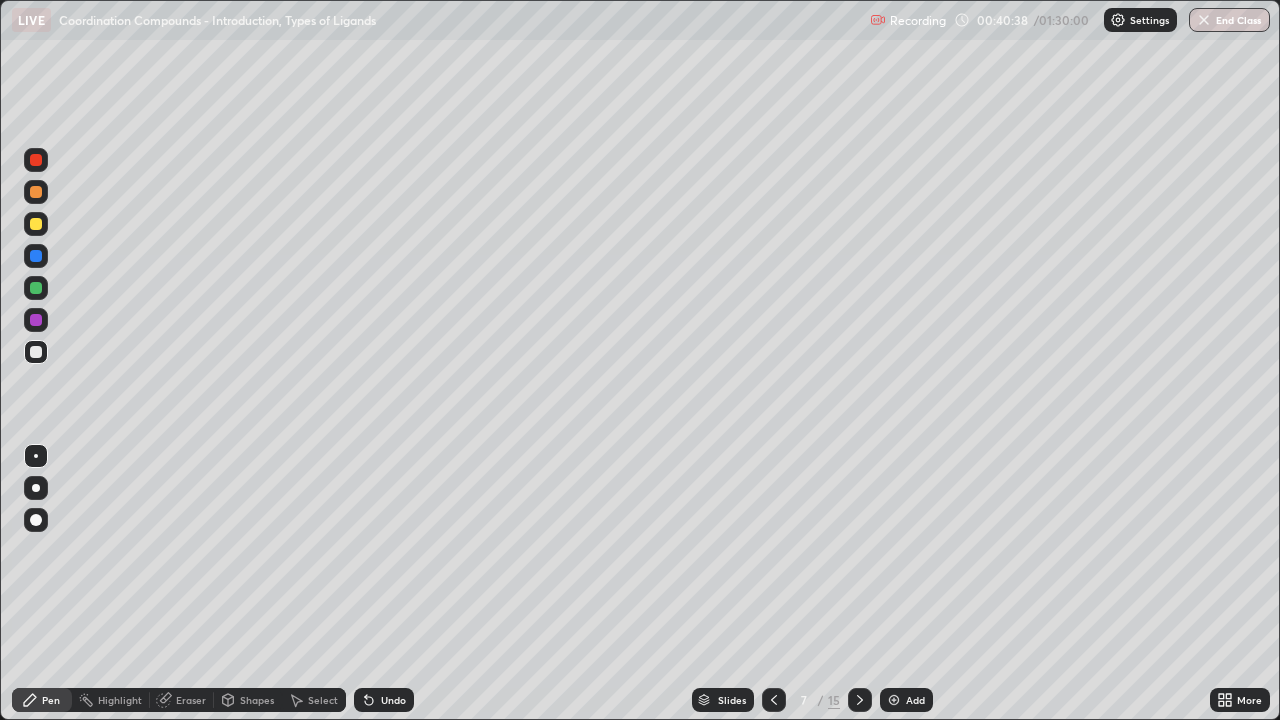 click at bounding box center (36, 320) 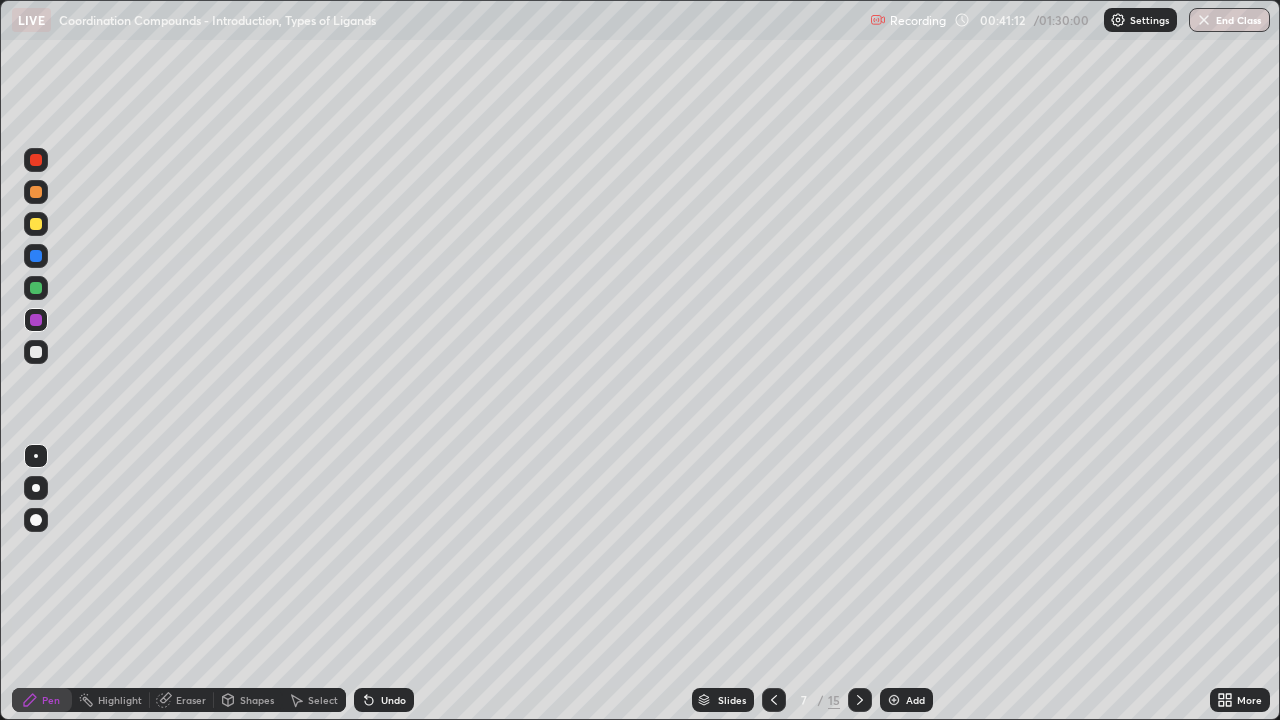 click at bounding box center (36, 288) 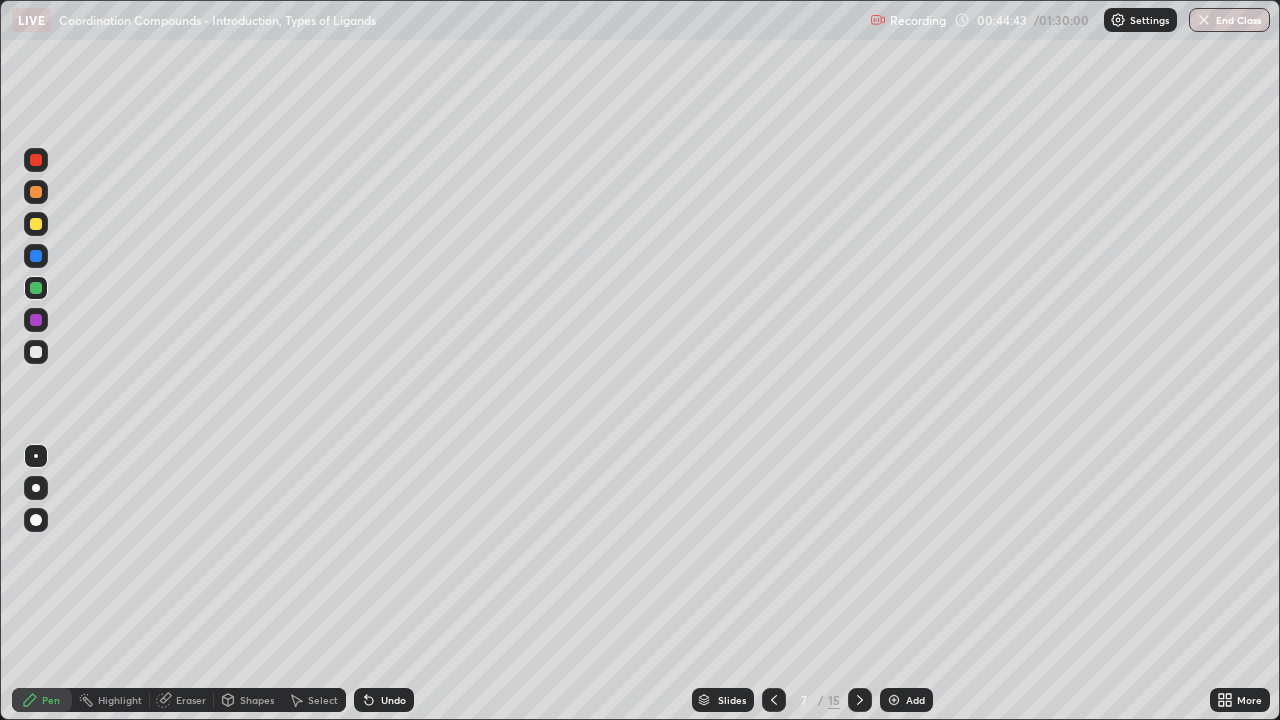 click 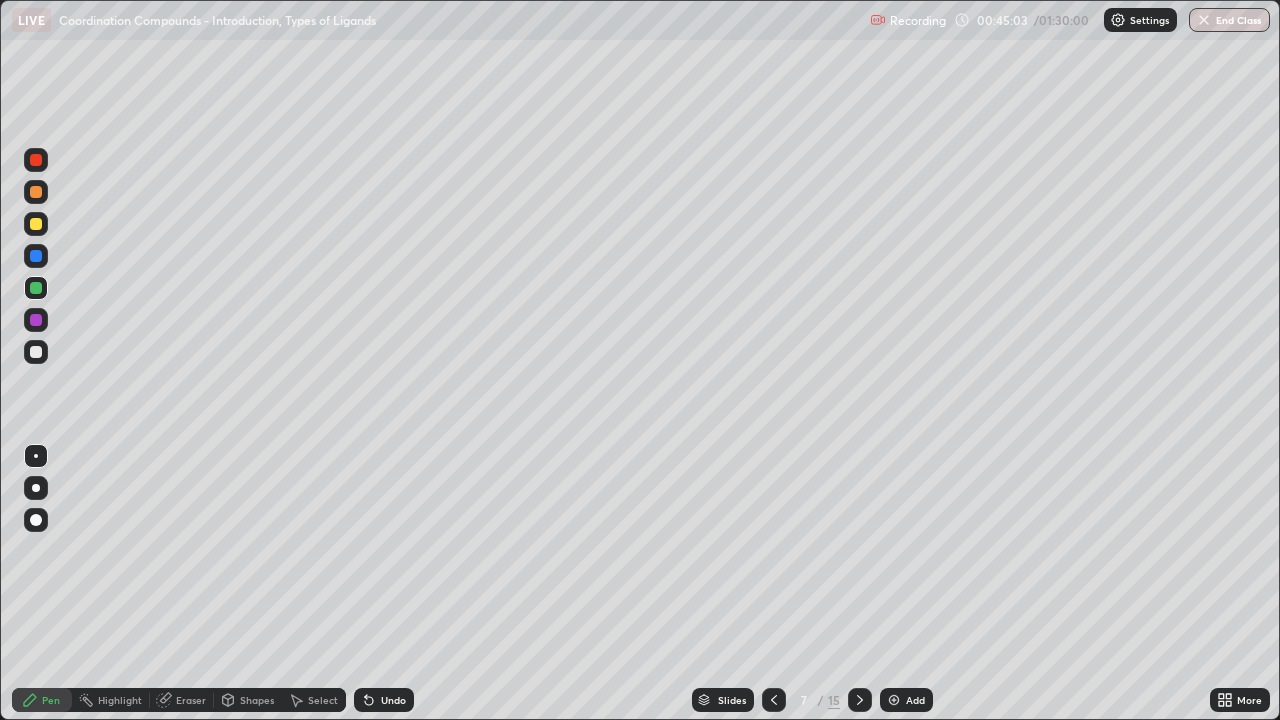 click at bounding box center [36, 224] 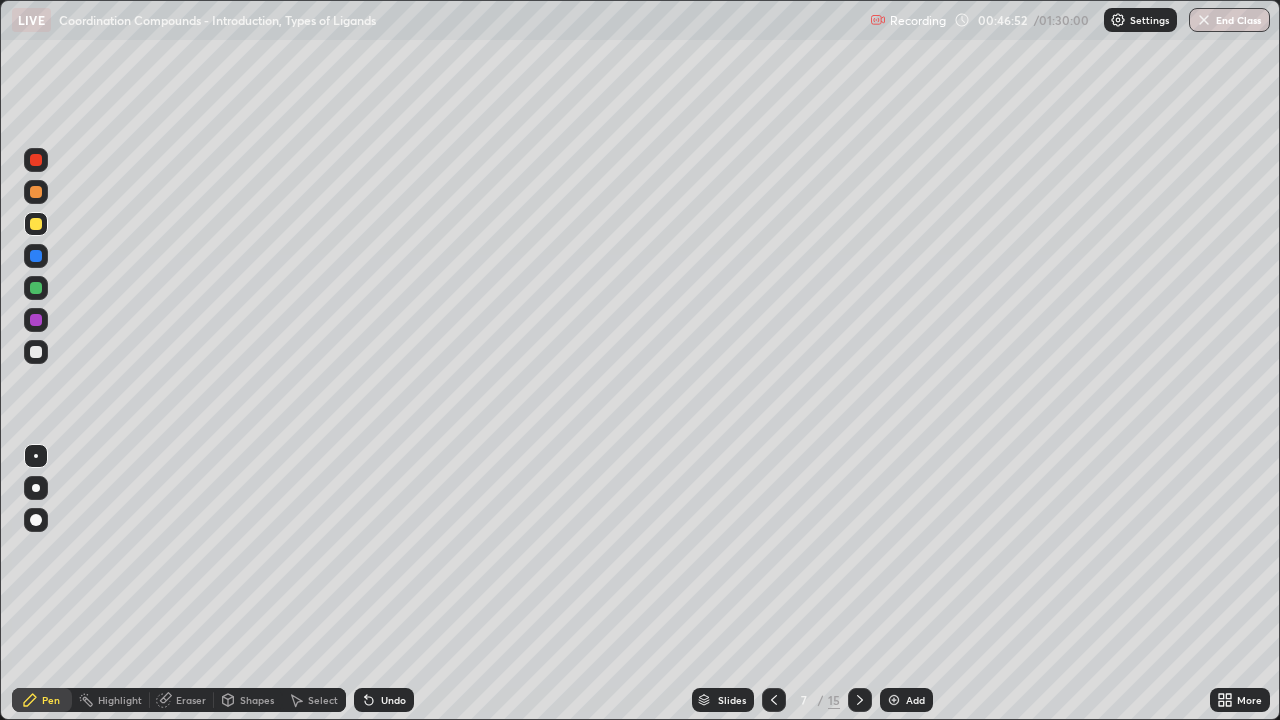 click 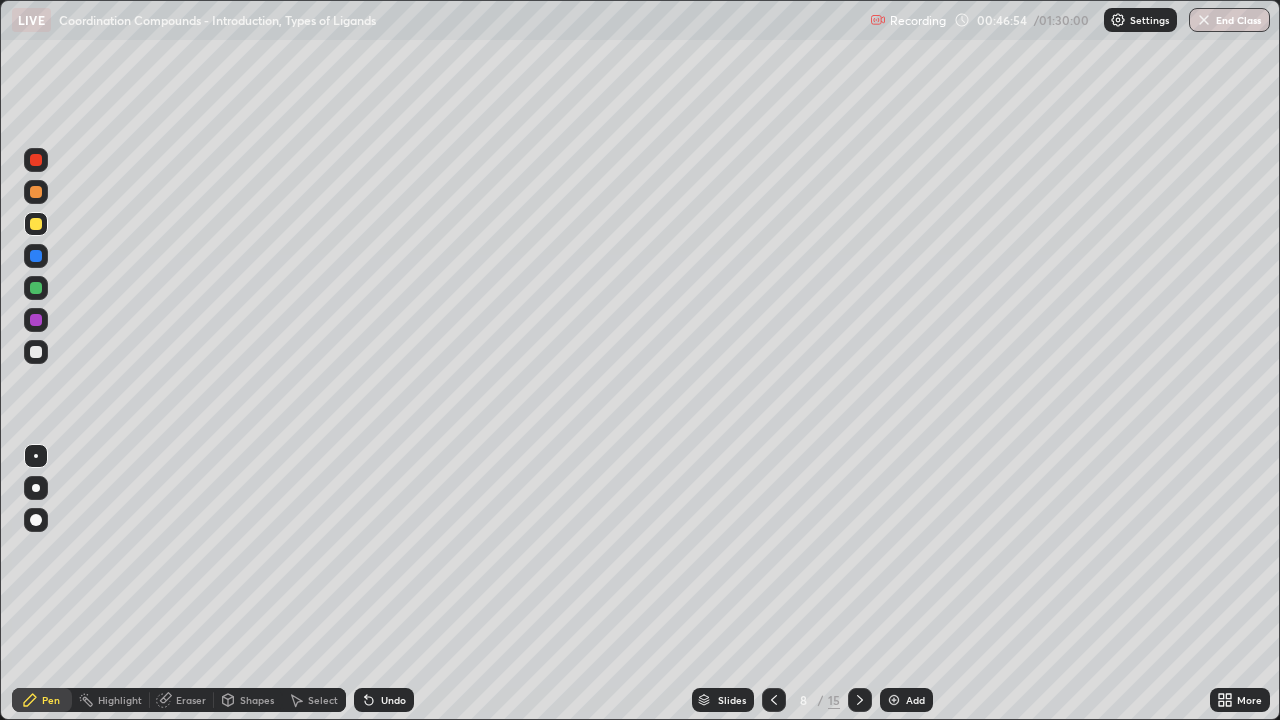 click at bounding box center [36, 160] 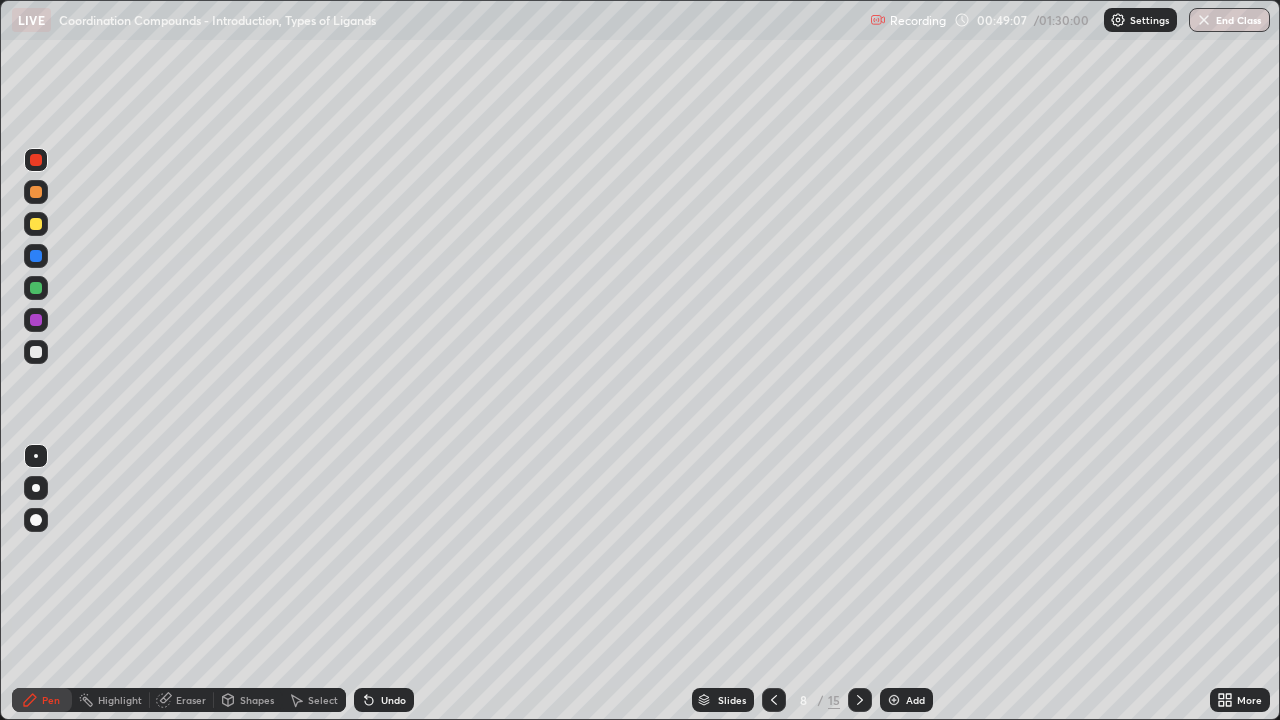click at bounding box center (36, 160) 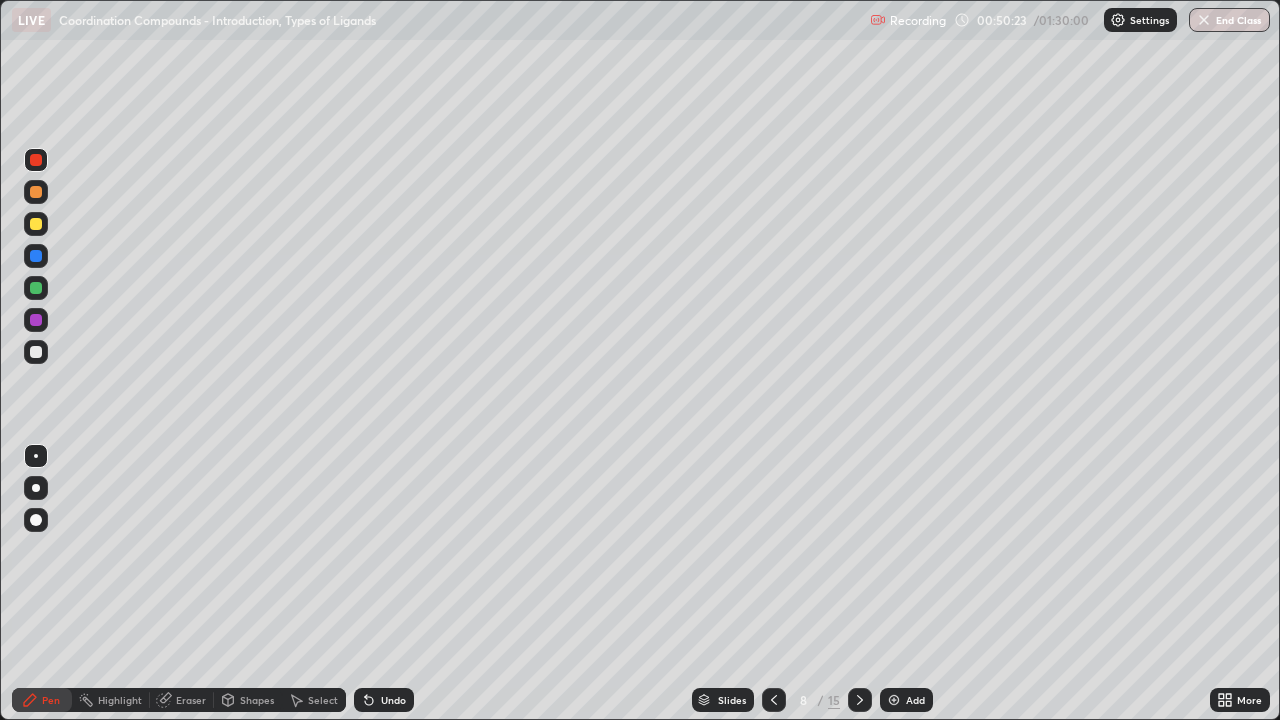 click on "Eraser" at bounding box center [191, 700] 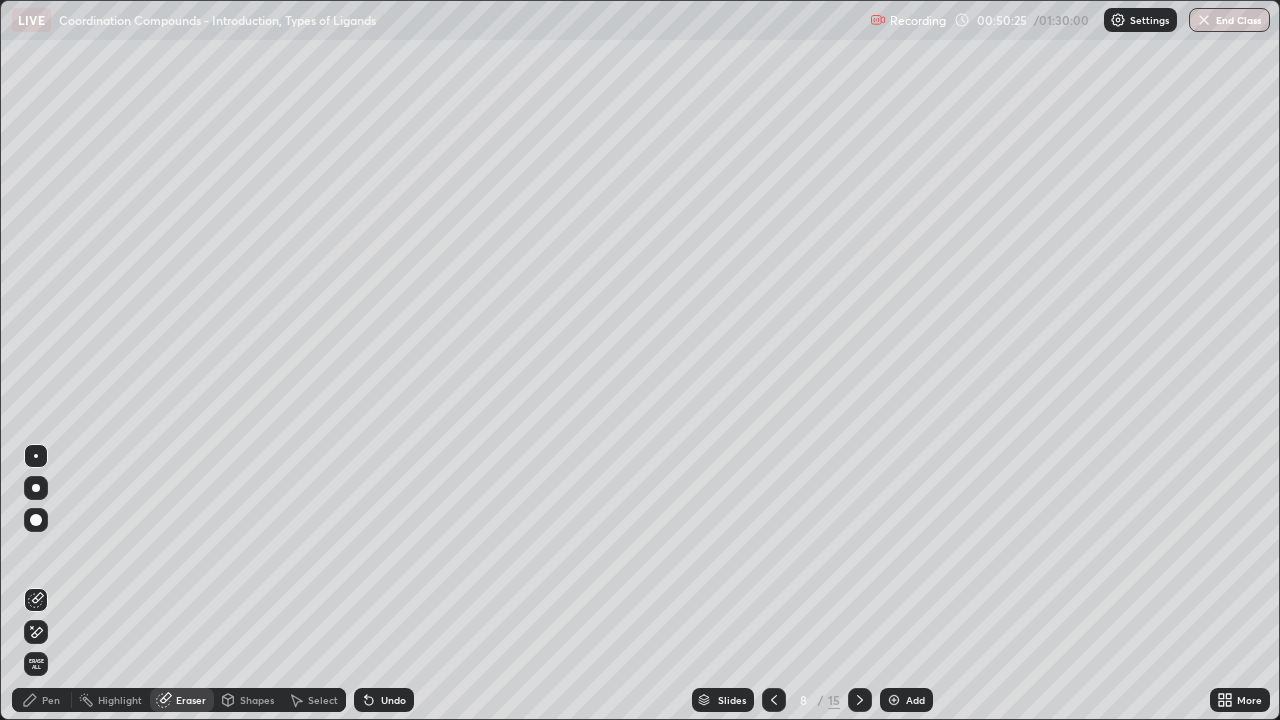 click on "Select" at bounding box center (323, 700) 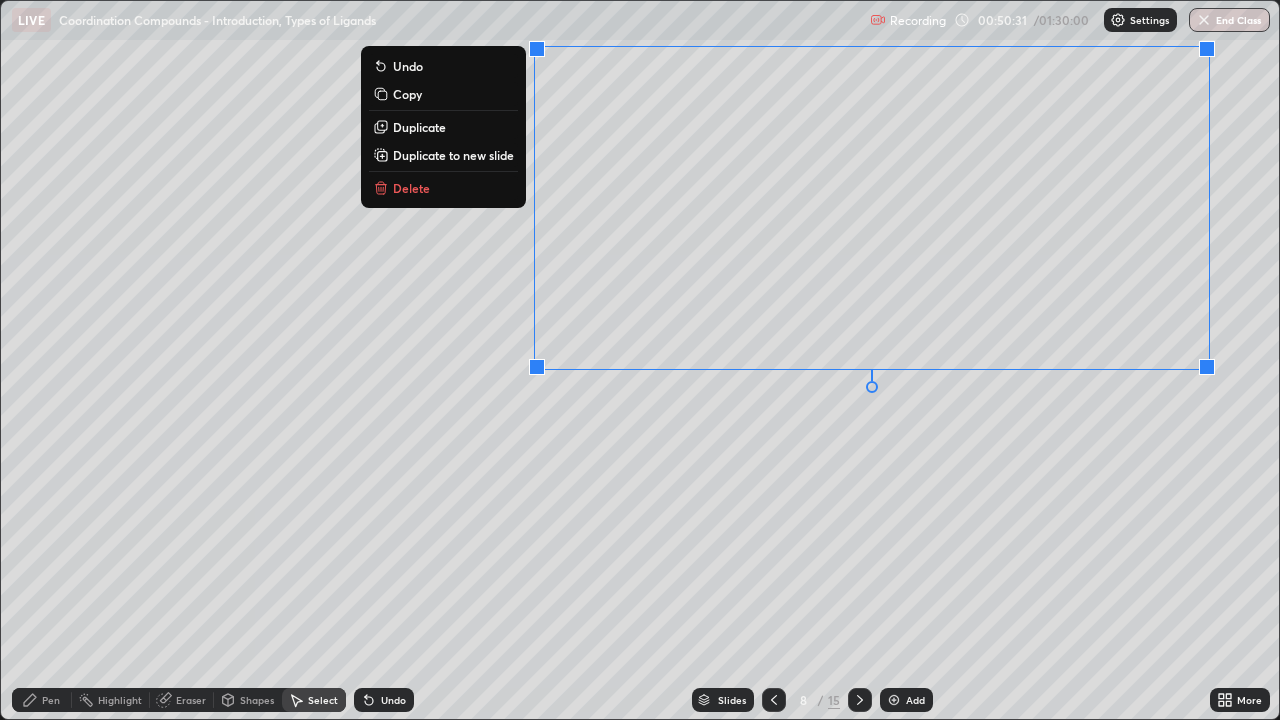 click on "Delete" at bounding box center [411, 188] 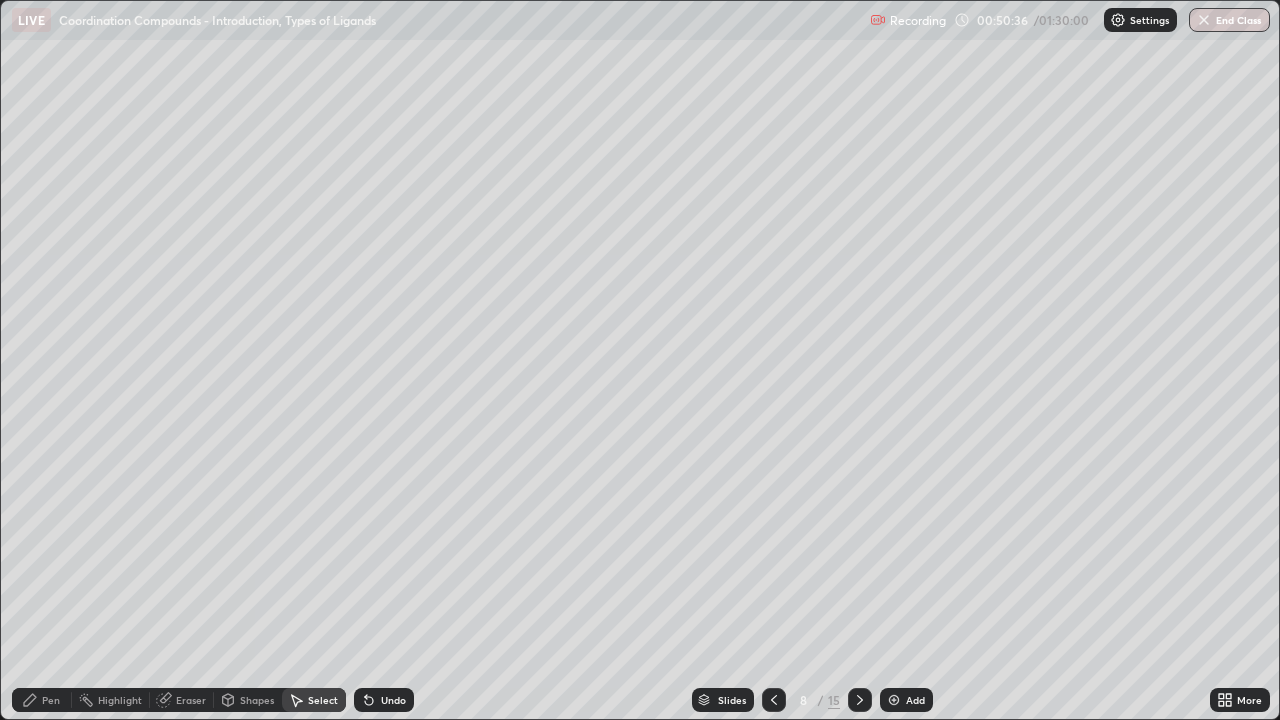 click on "Eraser" at bounding box center [191, 700] 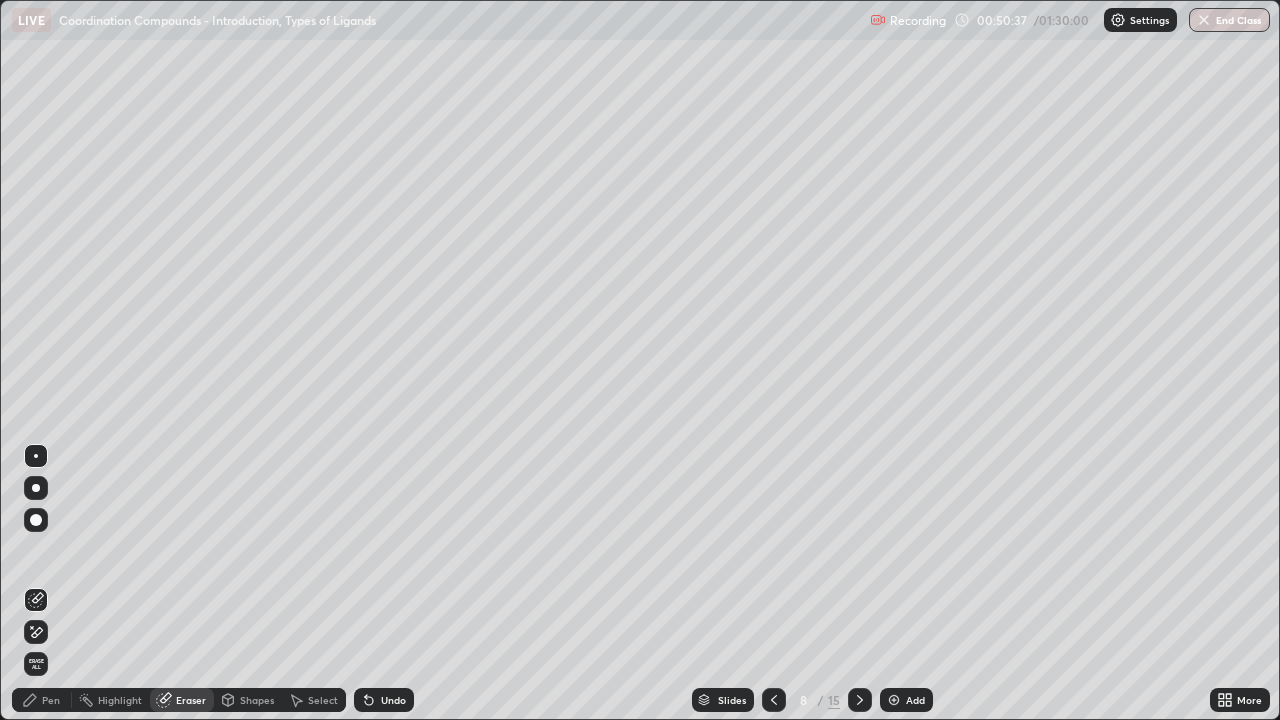 click 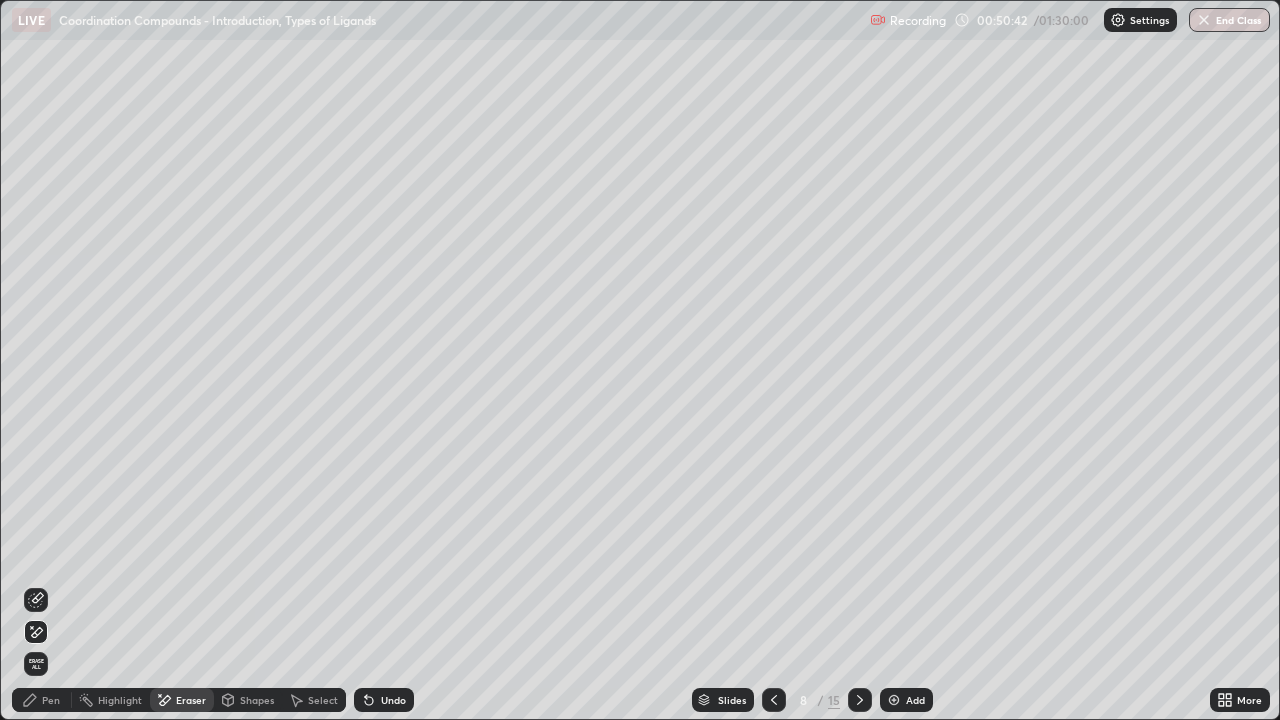 click on "Pen" at bounding box center [51, 700] 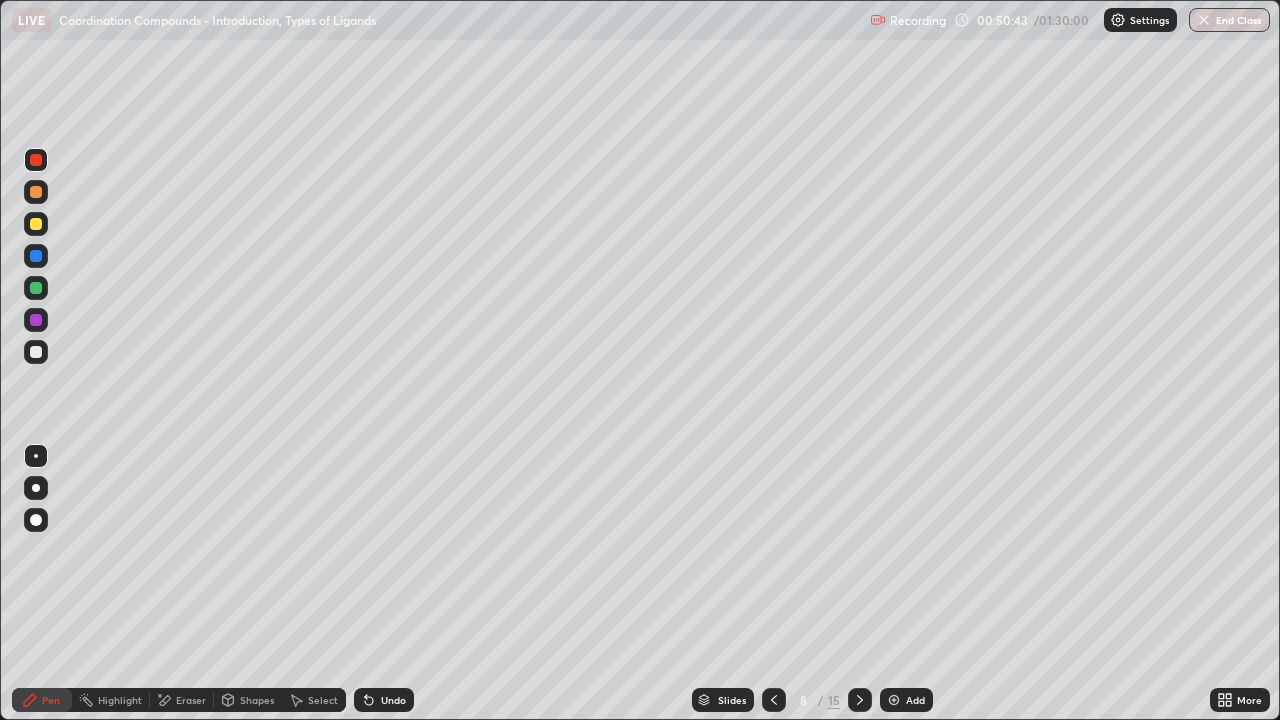 click at bounding box center [36, 160] 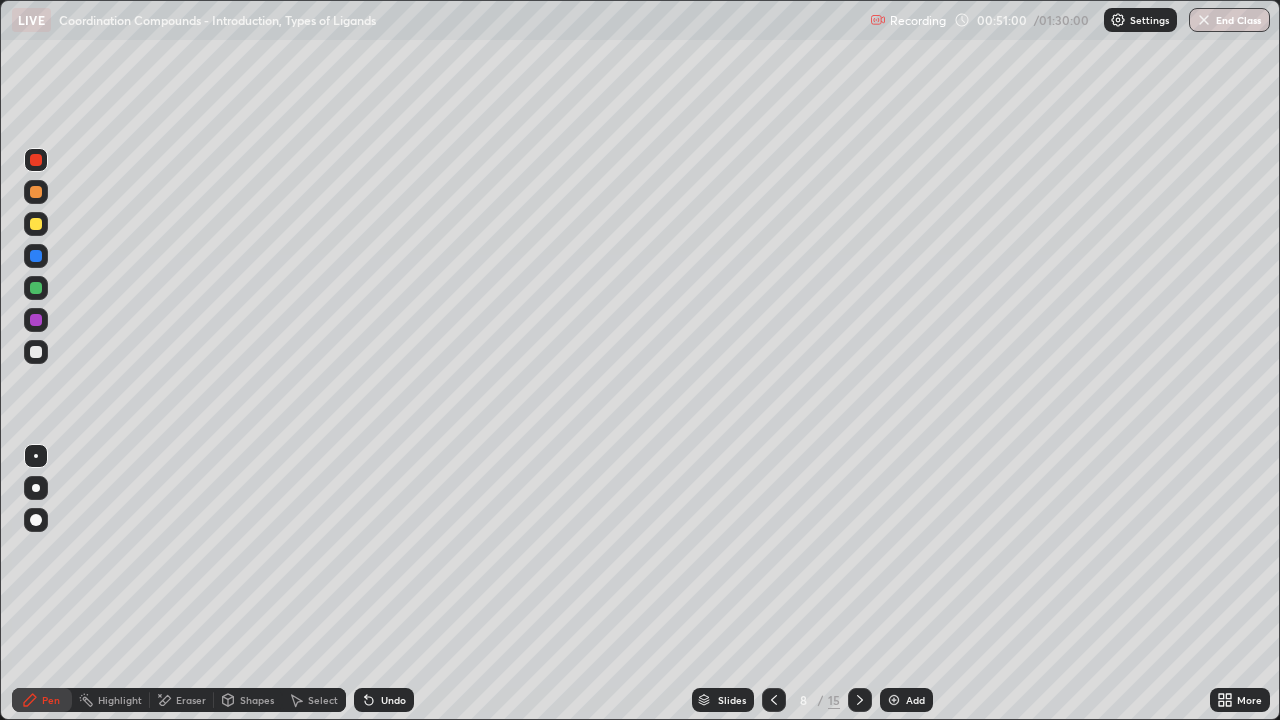 click at bounding box center (36, 256) 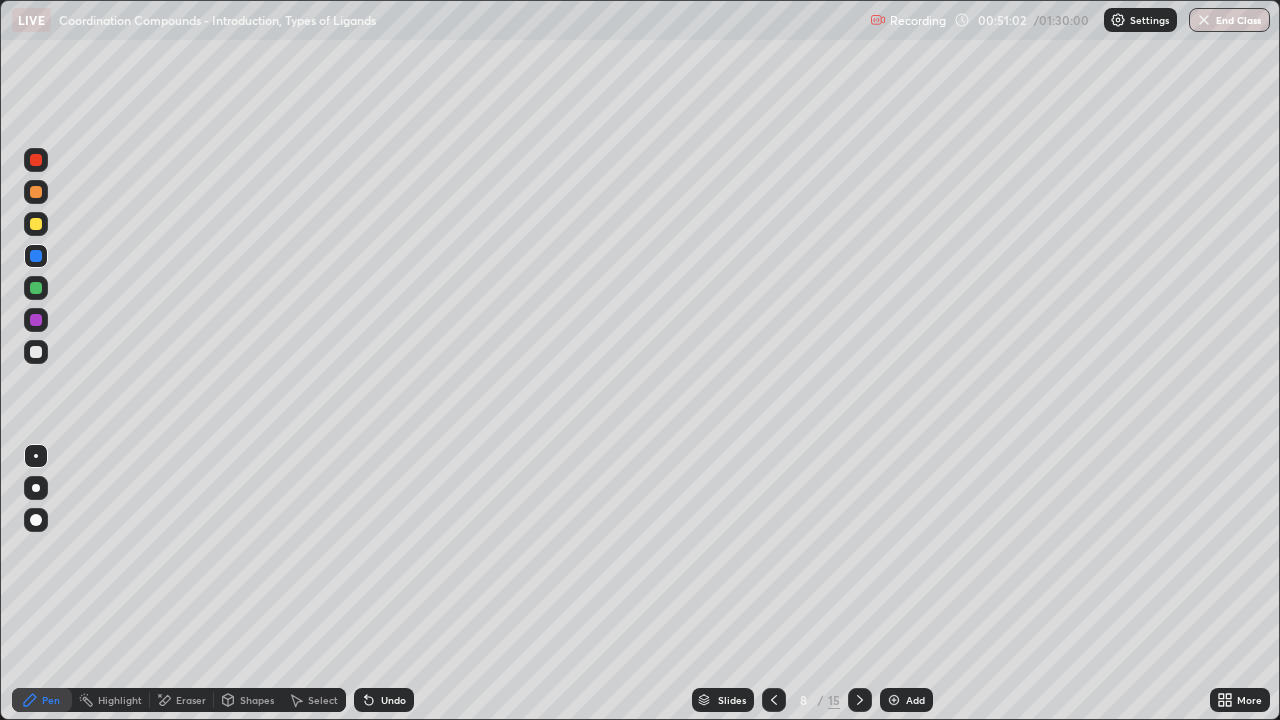 click at bounding box center [36, 192] 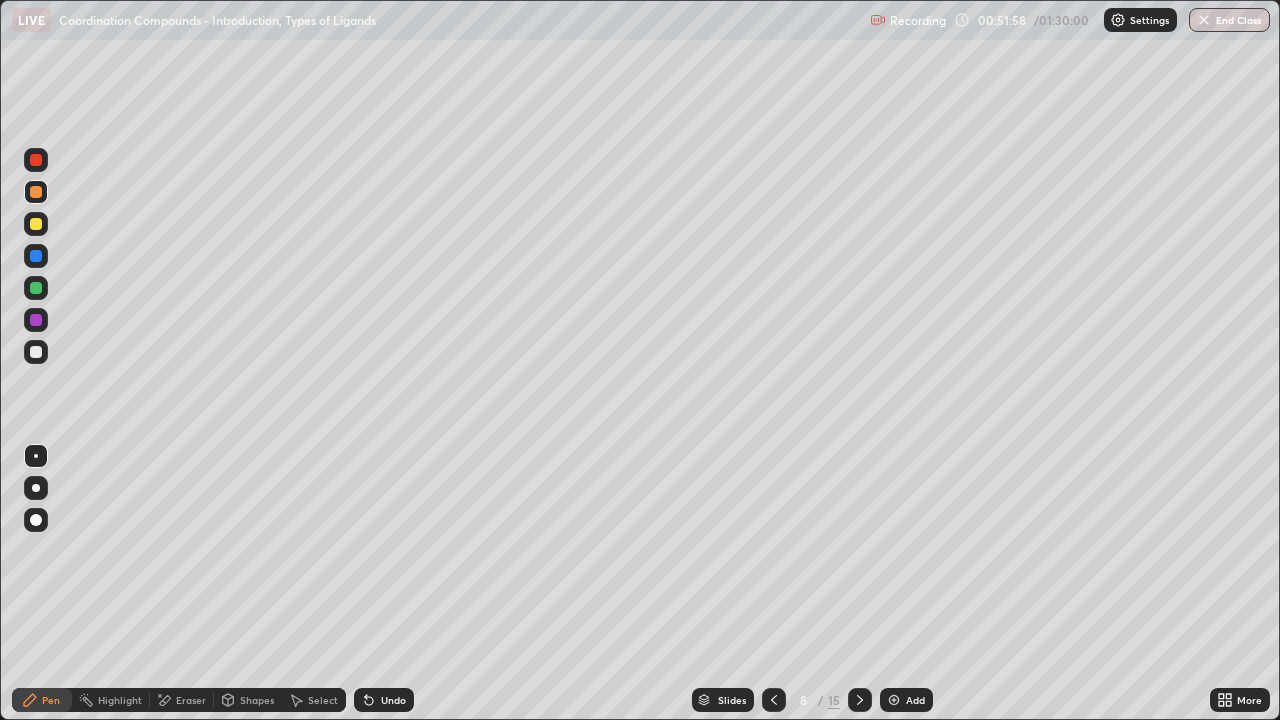 click 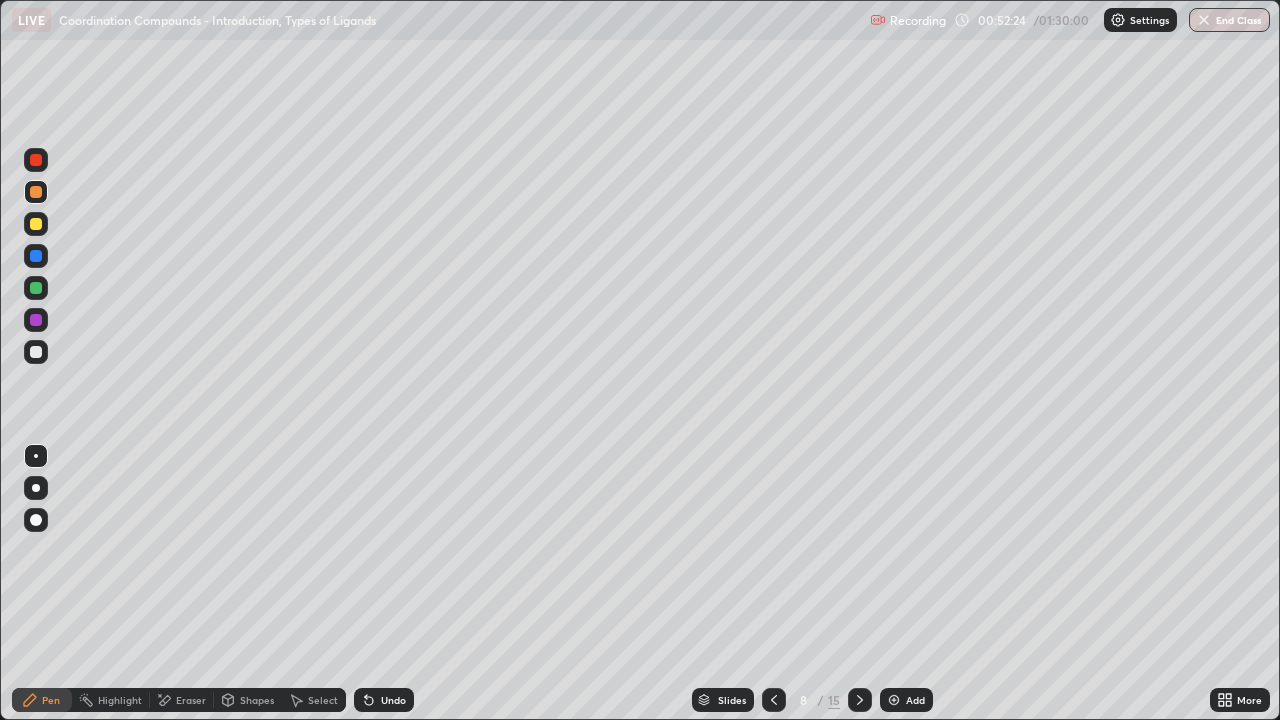 click at bounding box center (36, 352) 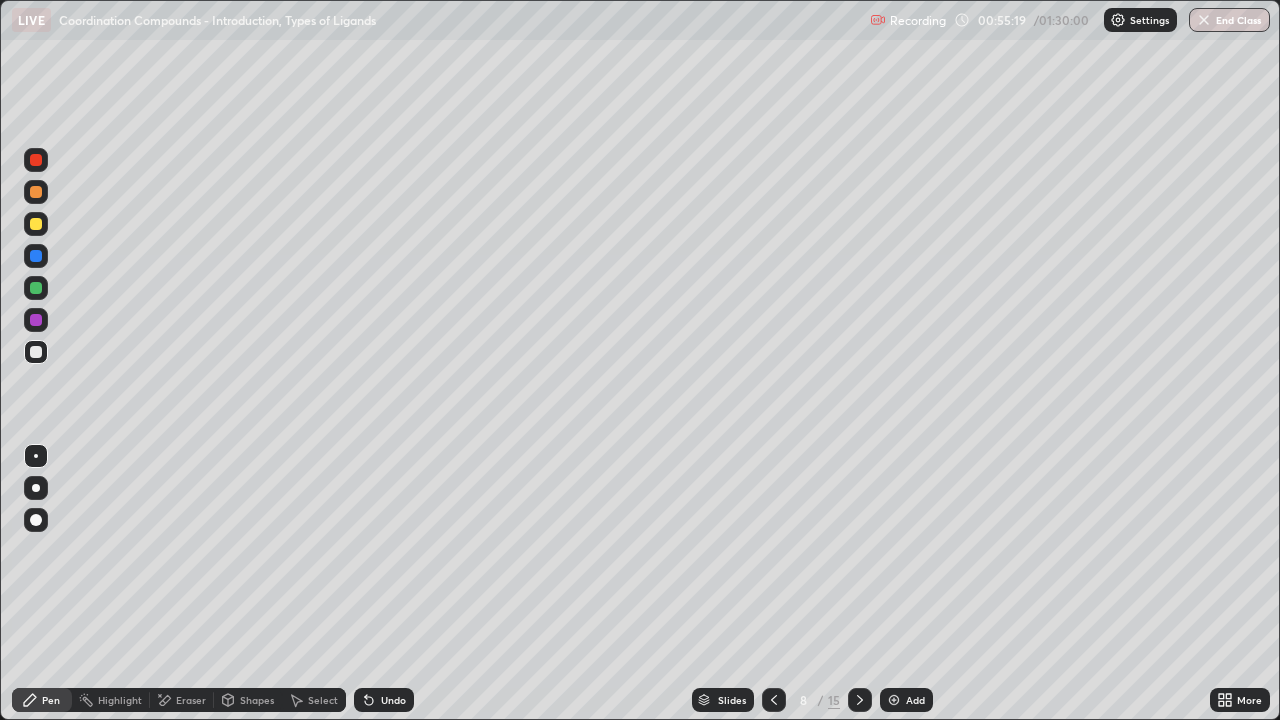click 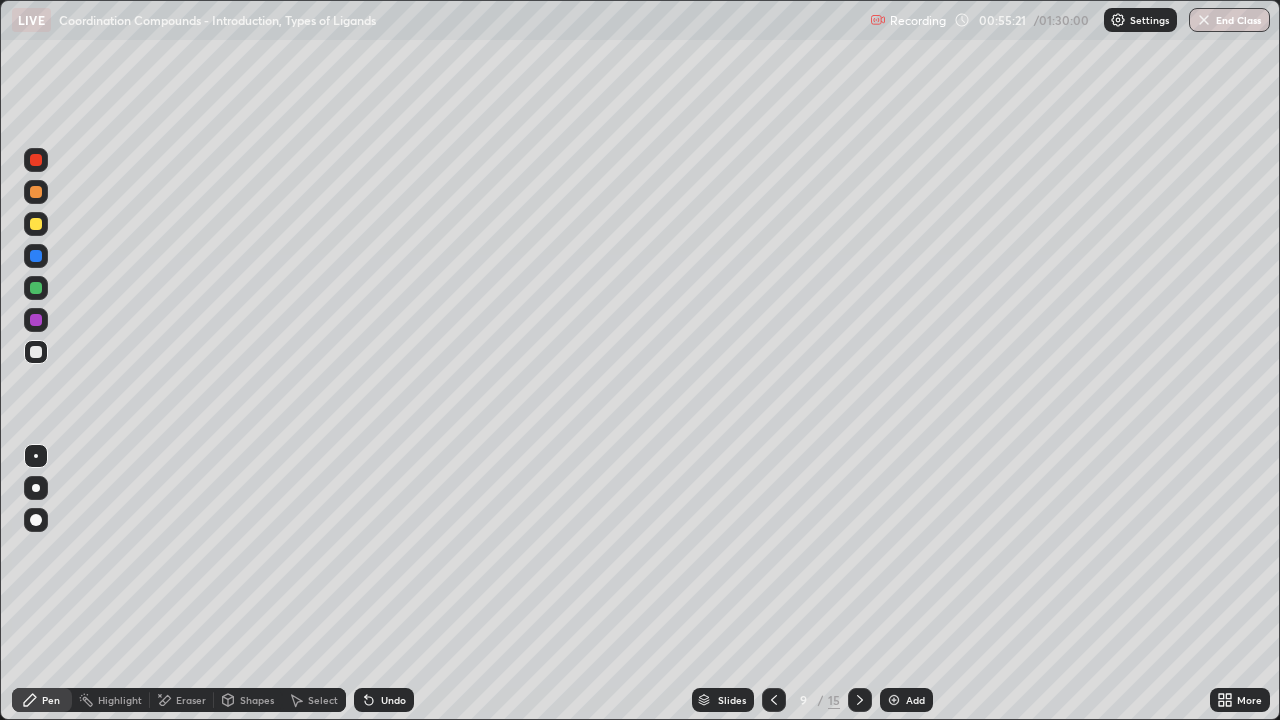 click at bounding box center (36, 160) 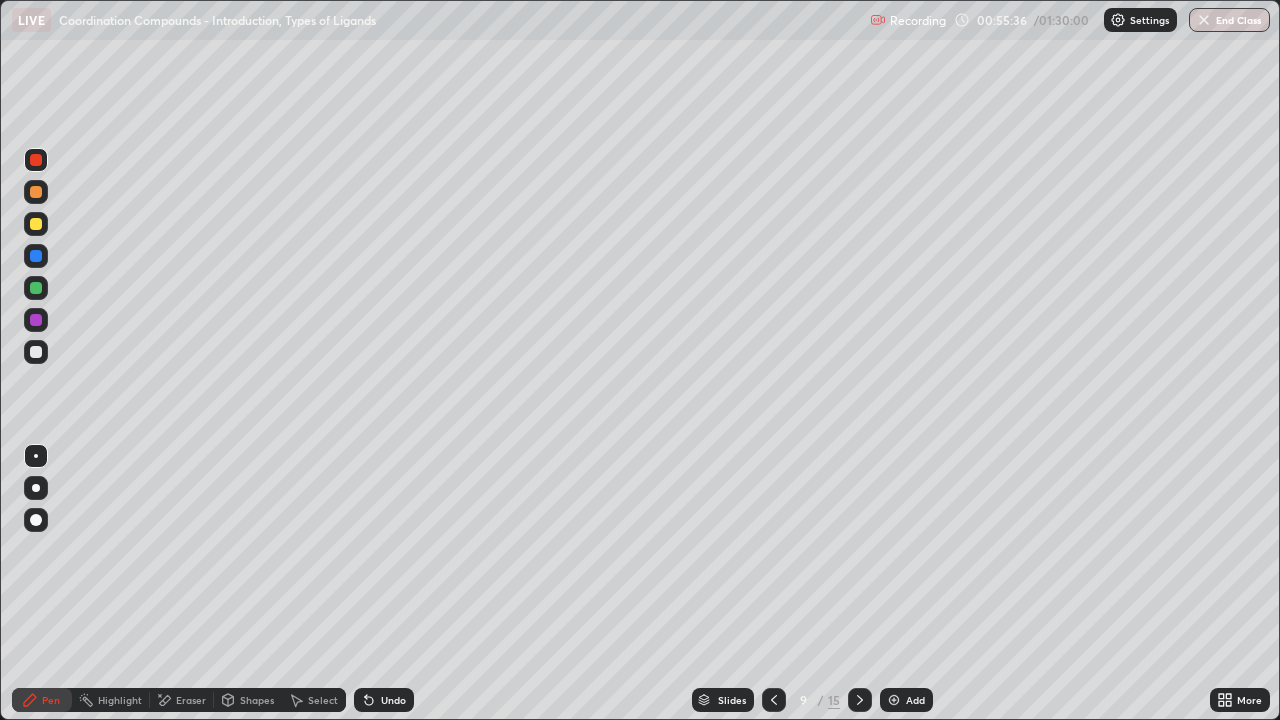 click at bounding box center (36, 160) 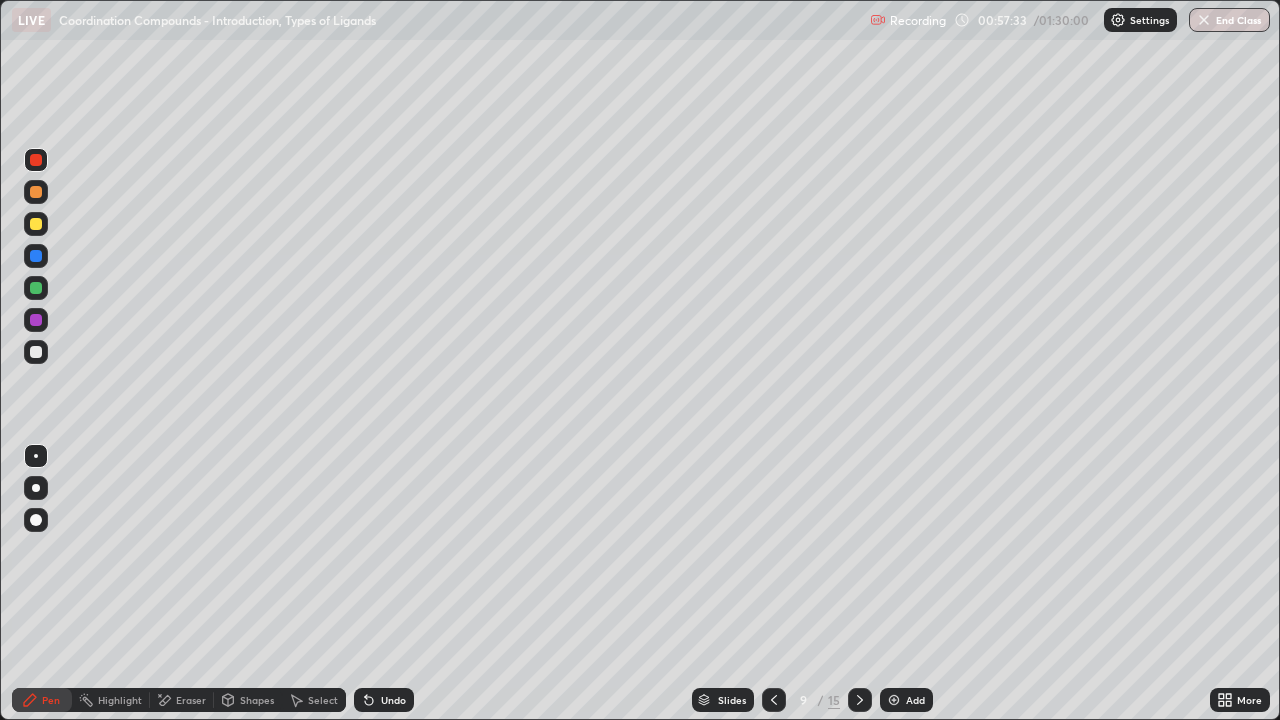 click on "Highlight" at bounding box center [111, 700] 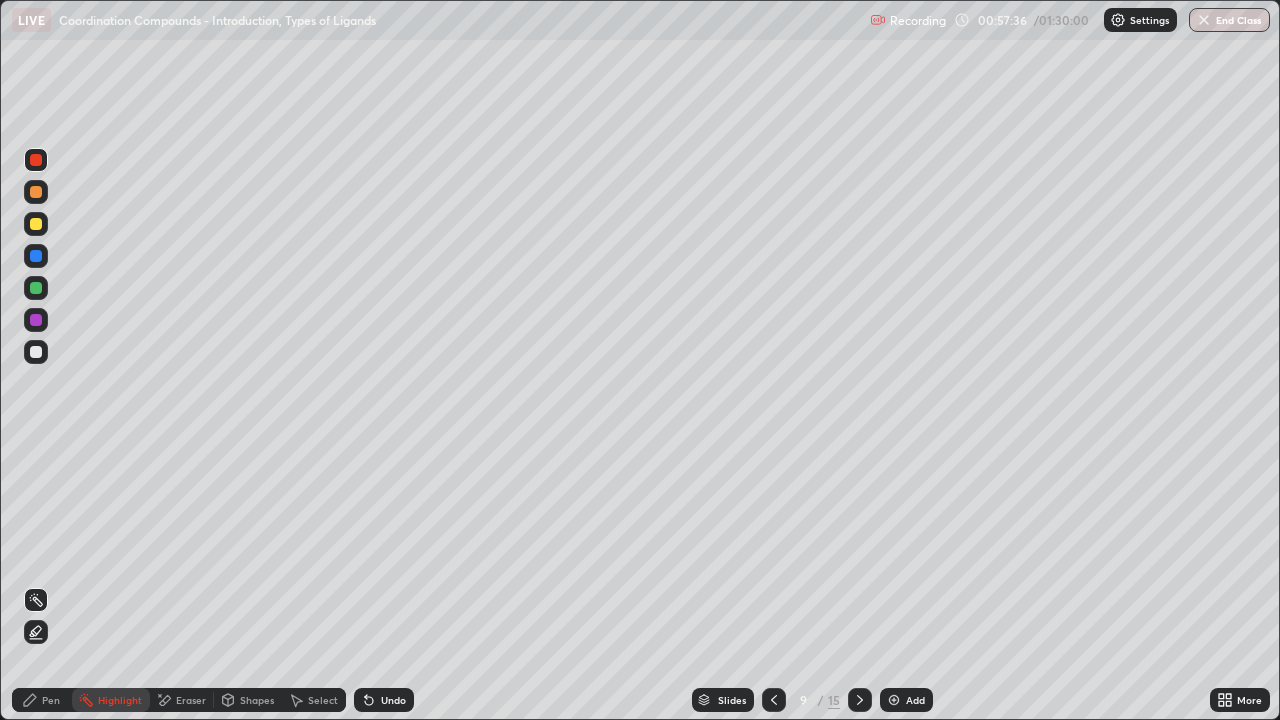 click on "Pen" at bounding box center [42, 700] 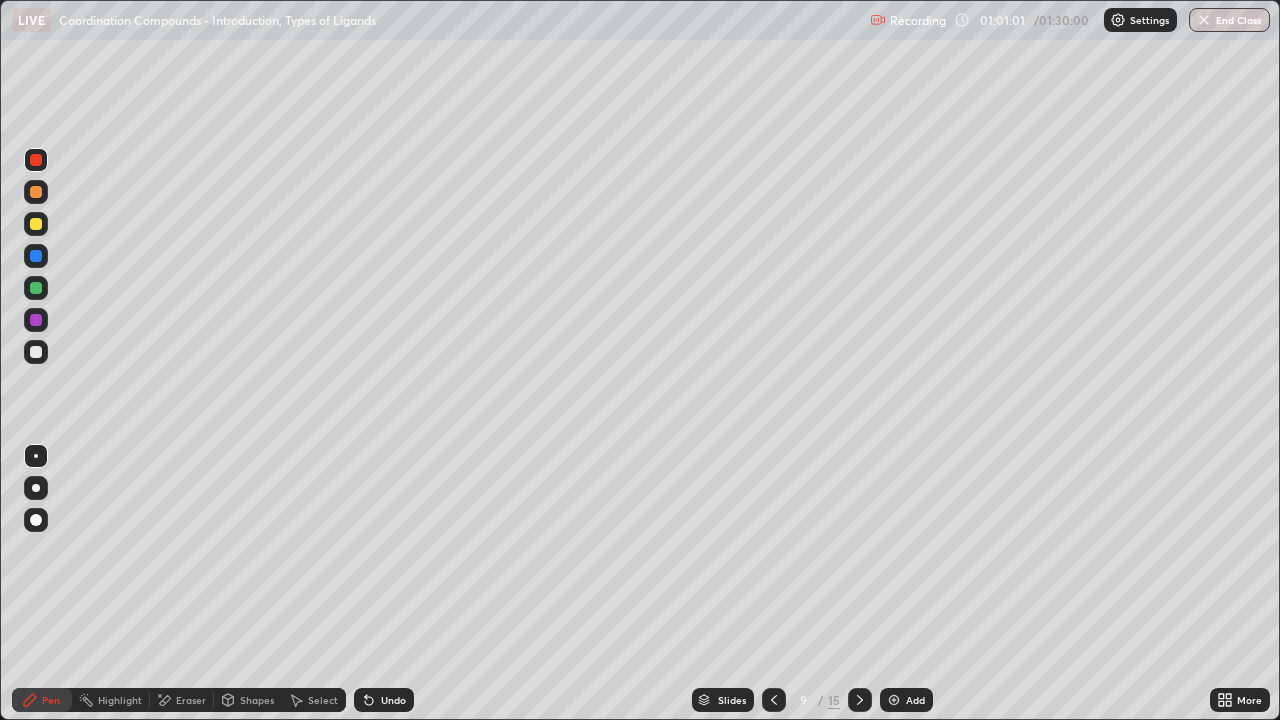 click on "Eraser" at bounding box center [191, 700] 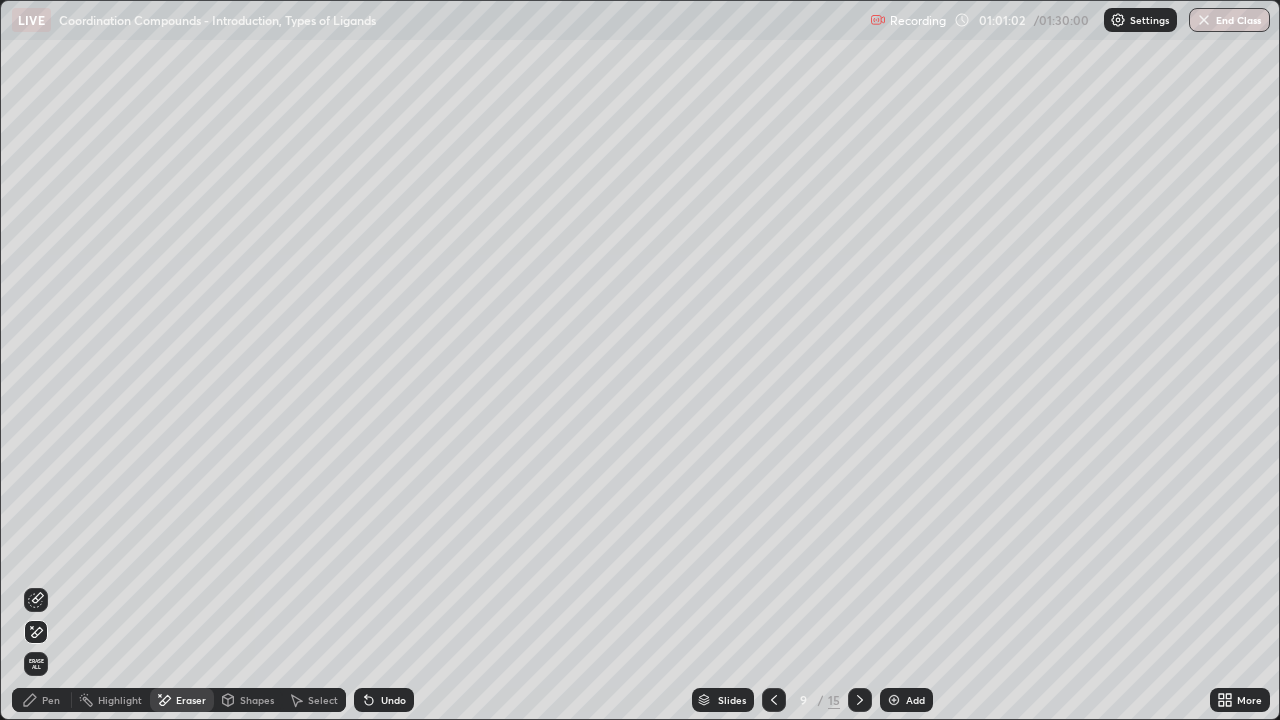 click 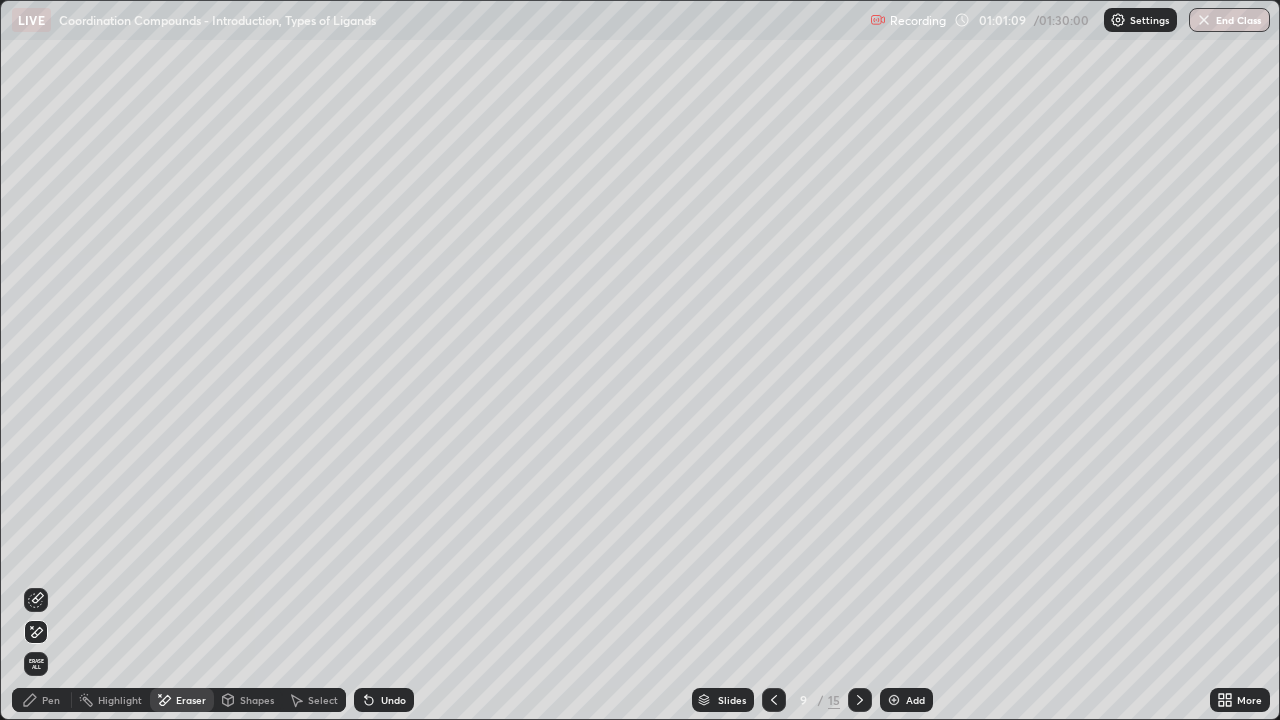 click on "Pen" at bounding box center [51, 700] 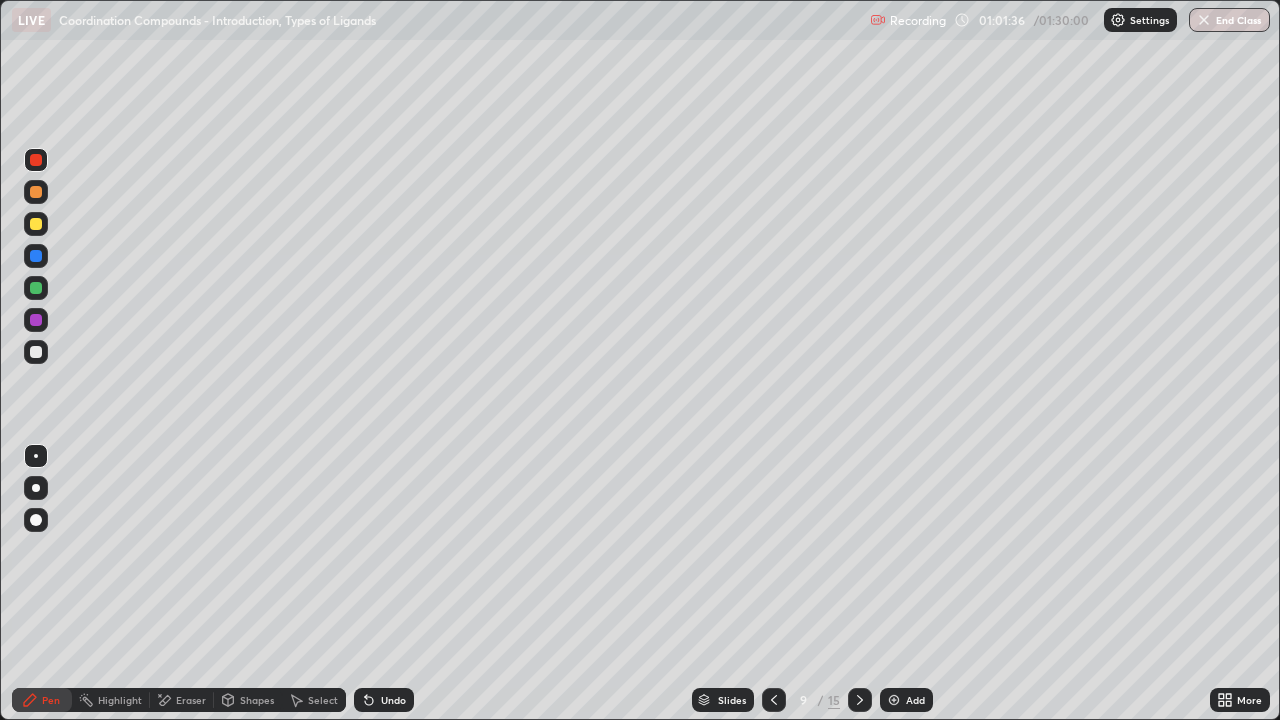 click on "Eraser" at bounding box center [191, 700] 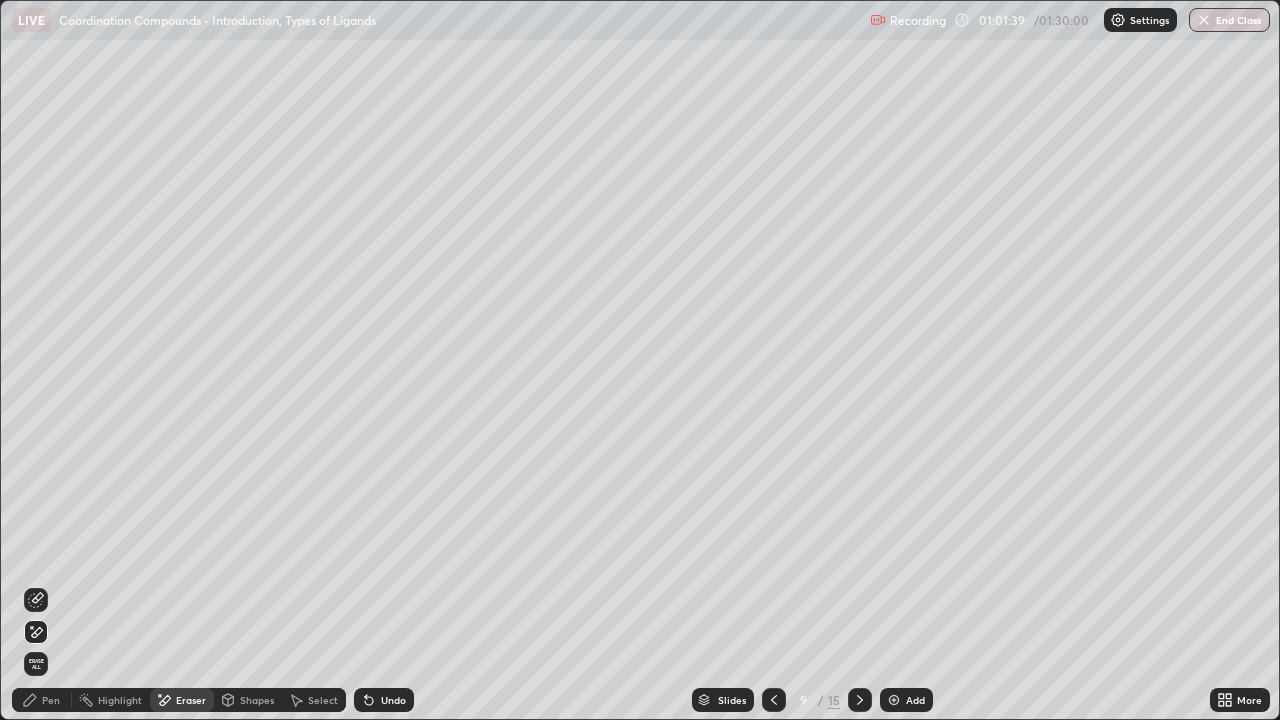 click on "Pen" at bounding box center (51, 700) 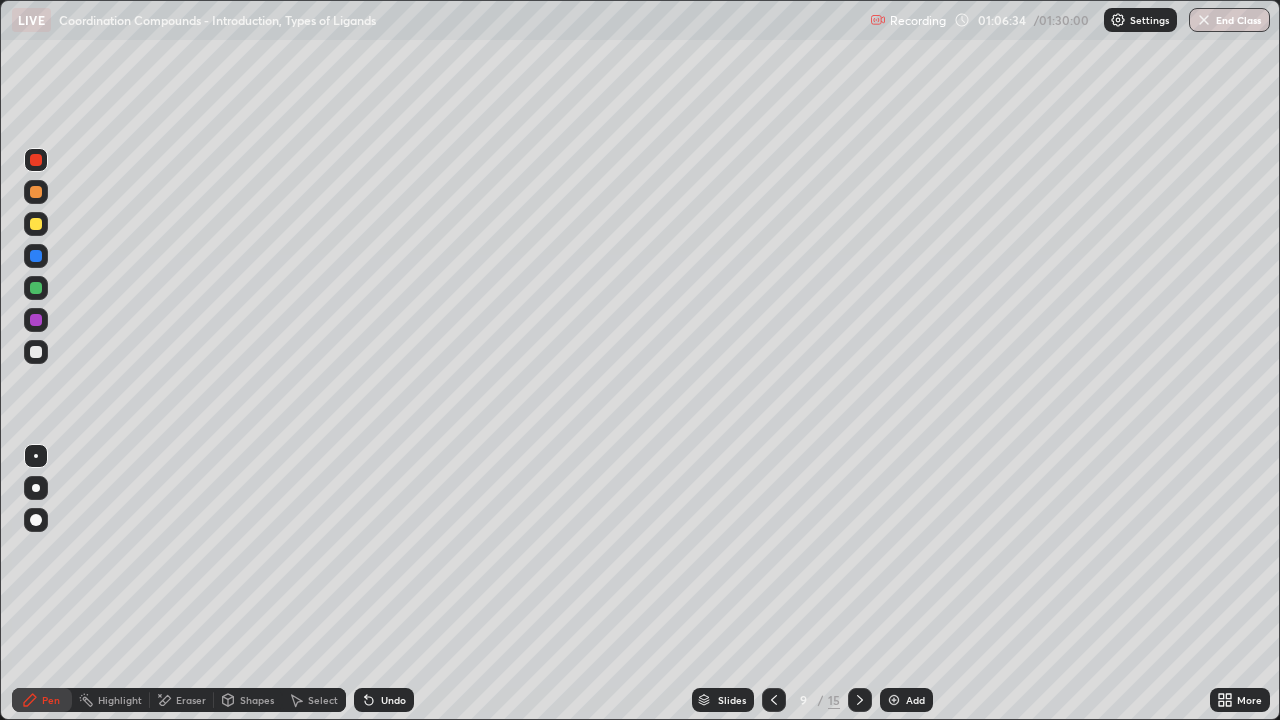 click 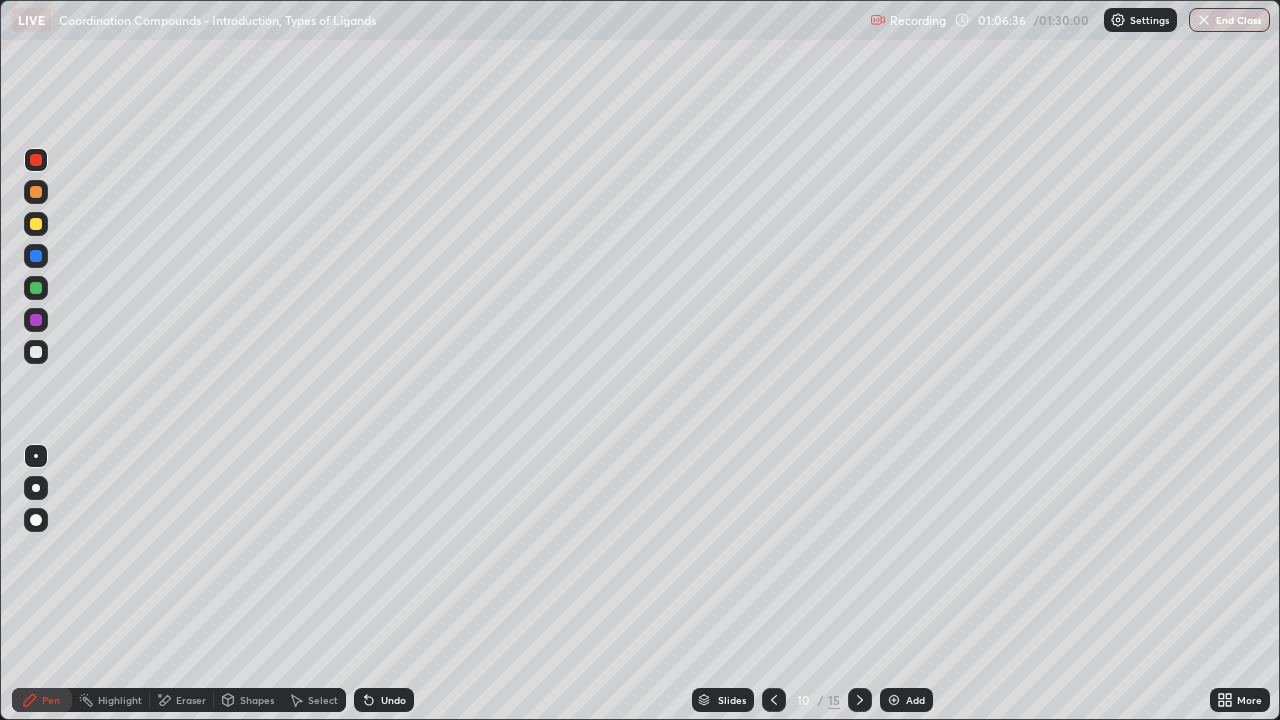 click at bounding box center (36, 160) 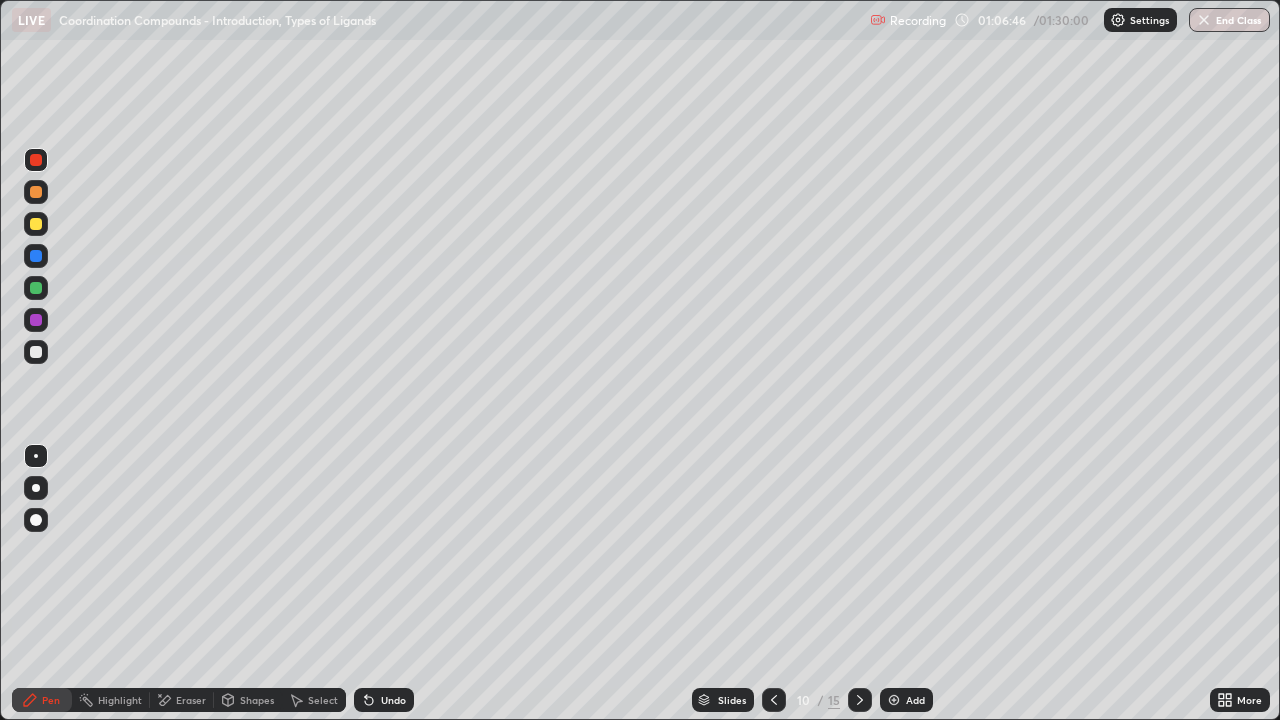 click at bounding box center (36, 160) 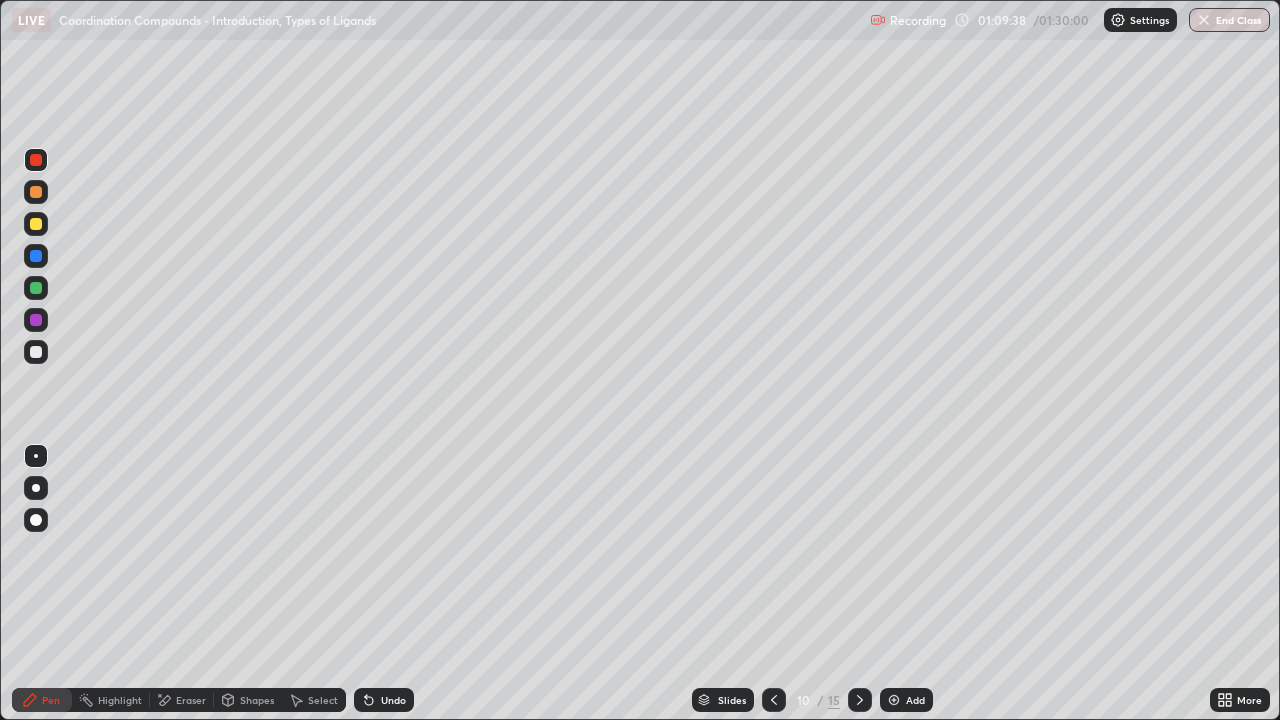 click at bounding box center (36, 288) 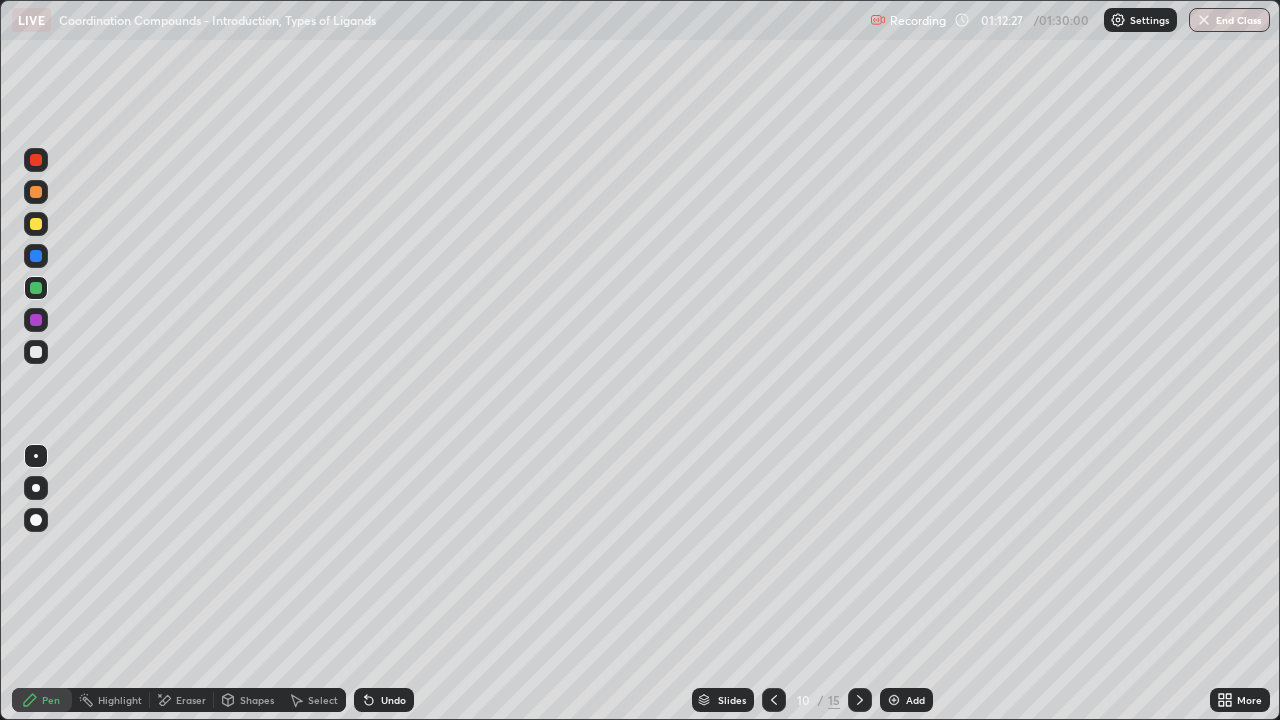 click 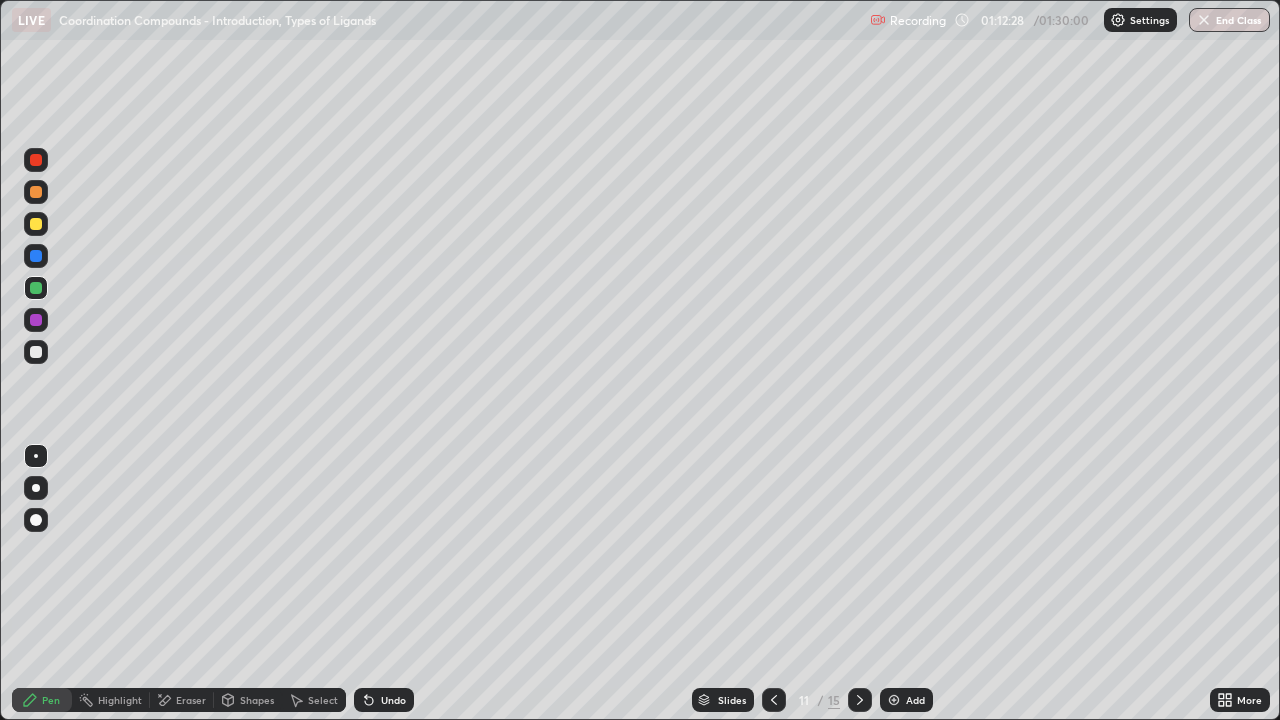 click at bounding box center [36, 160] 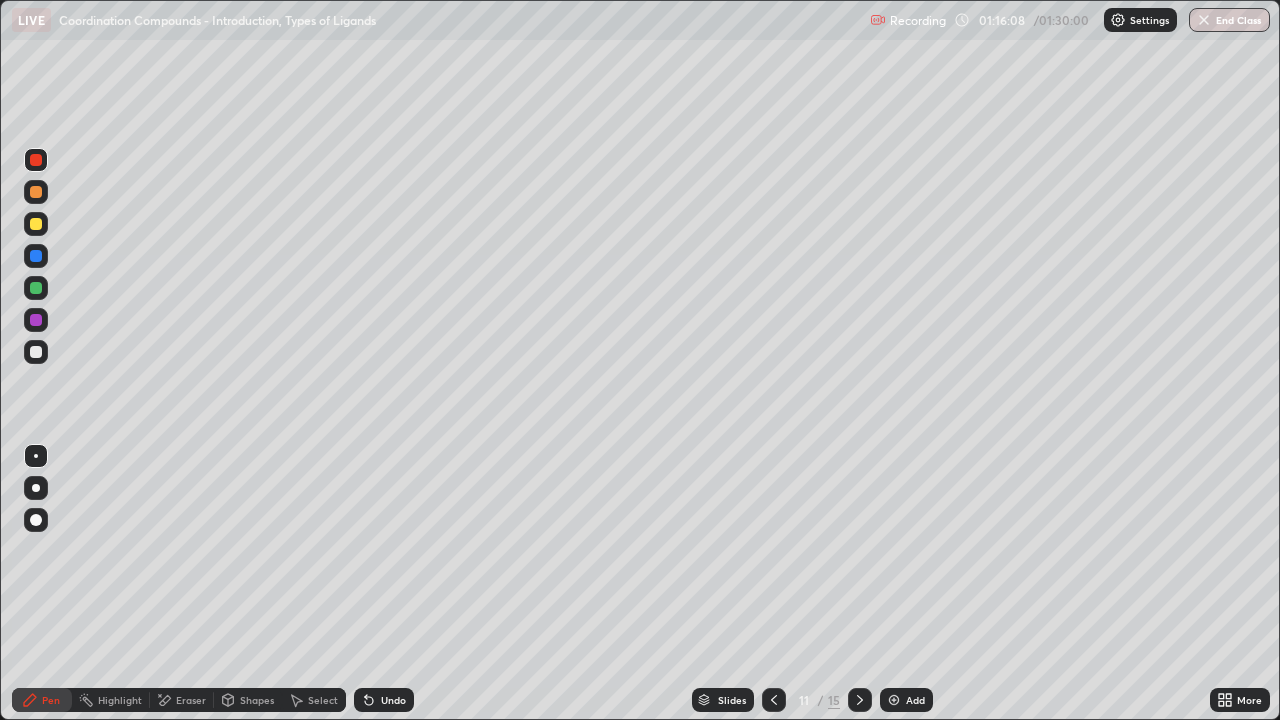 click 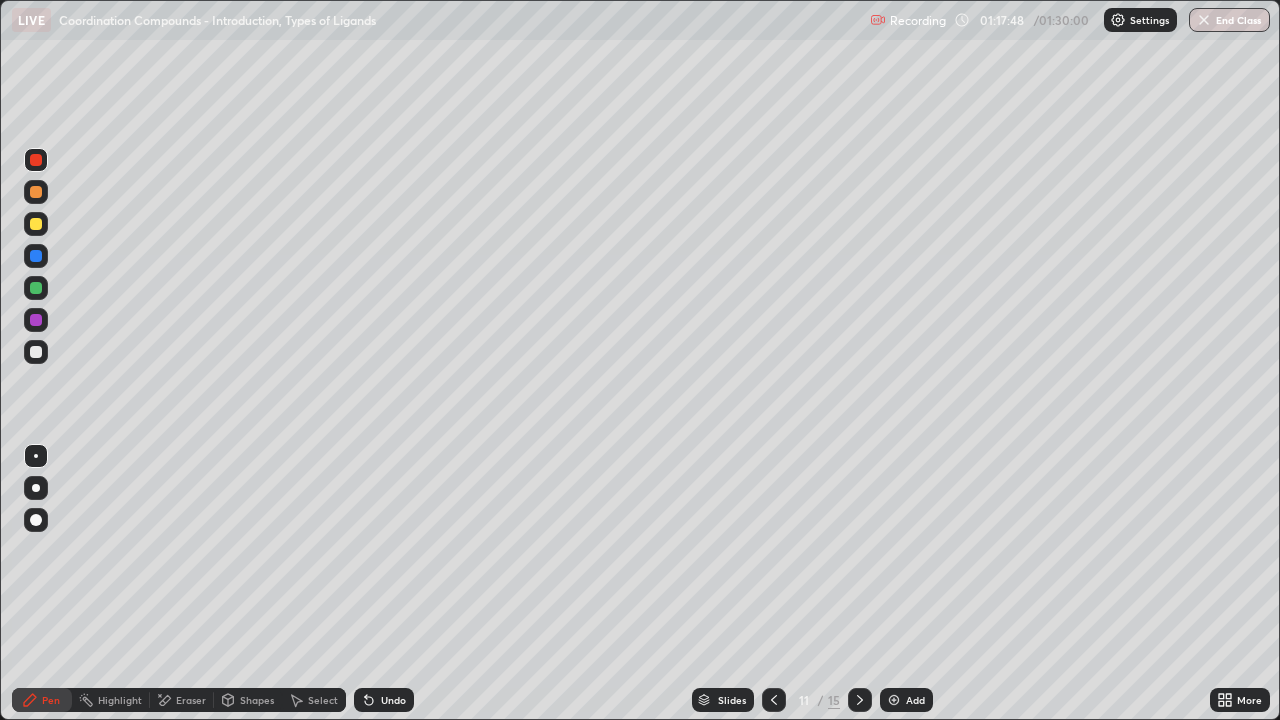 click 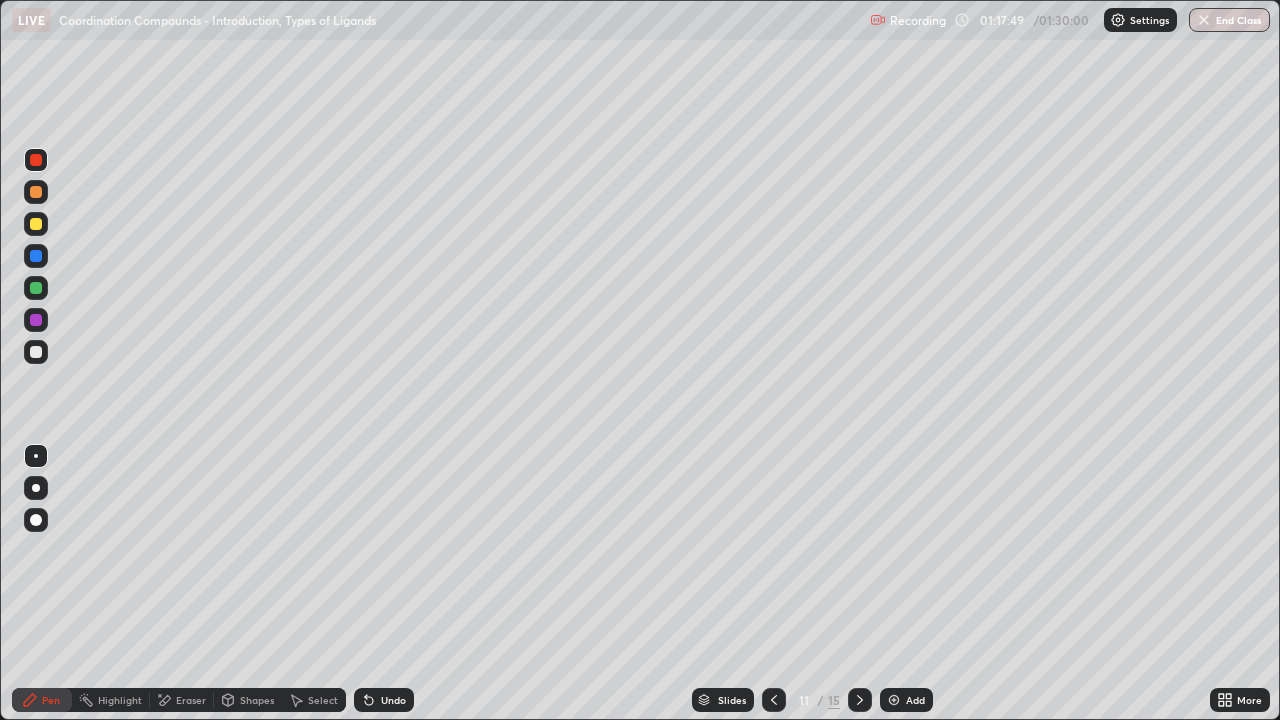 click on "Undo" at bounding box center [384, 700] 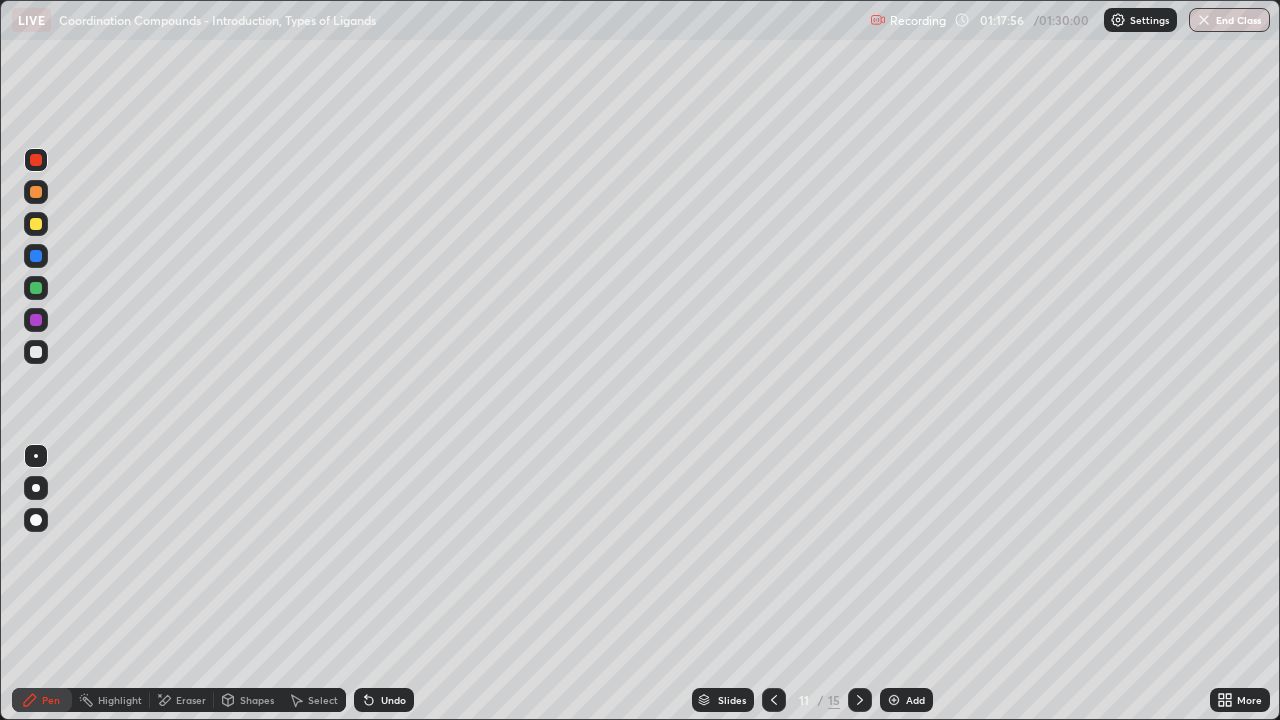 click 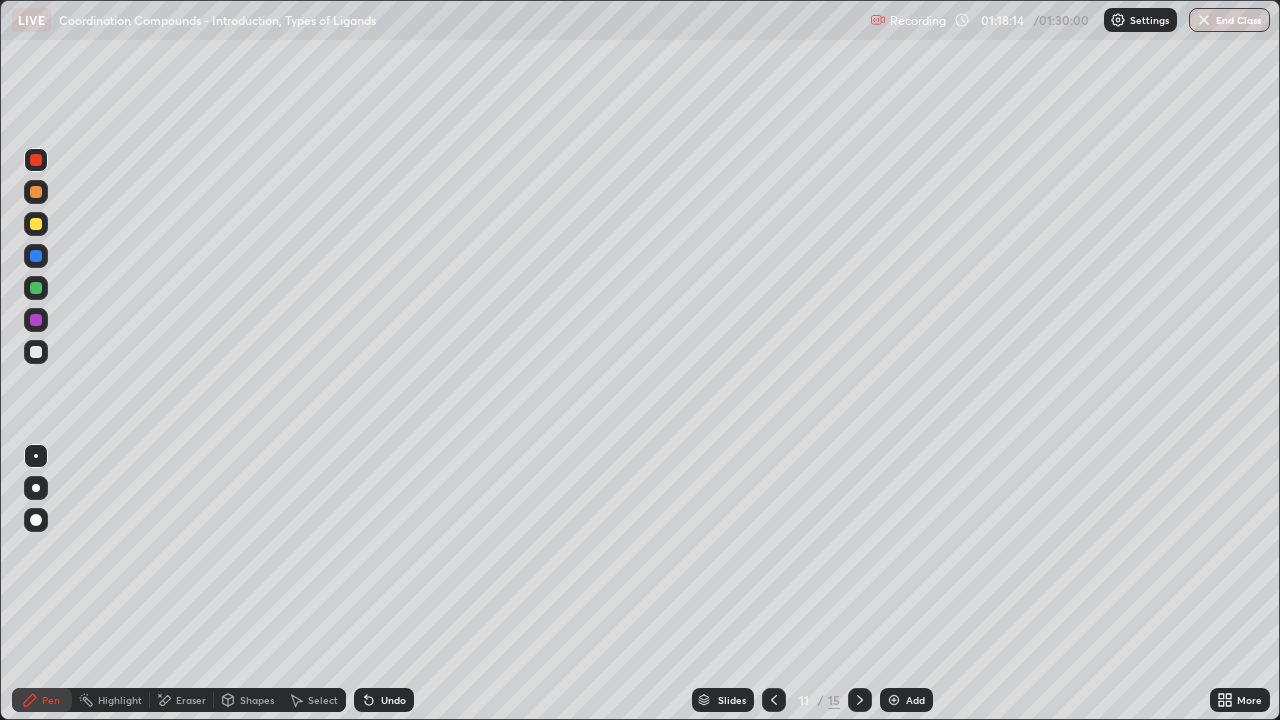 click at bounding box center [36, 320] 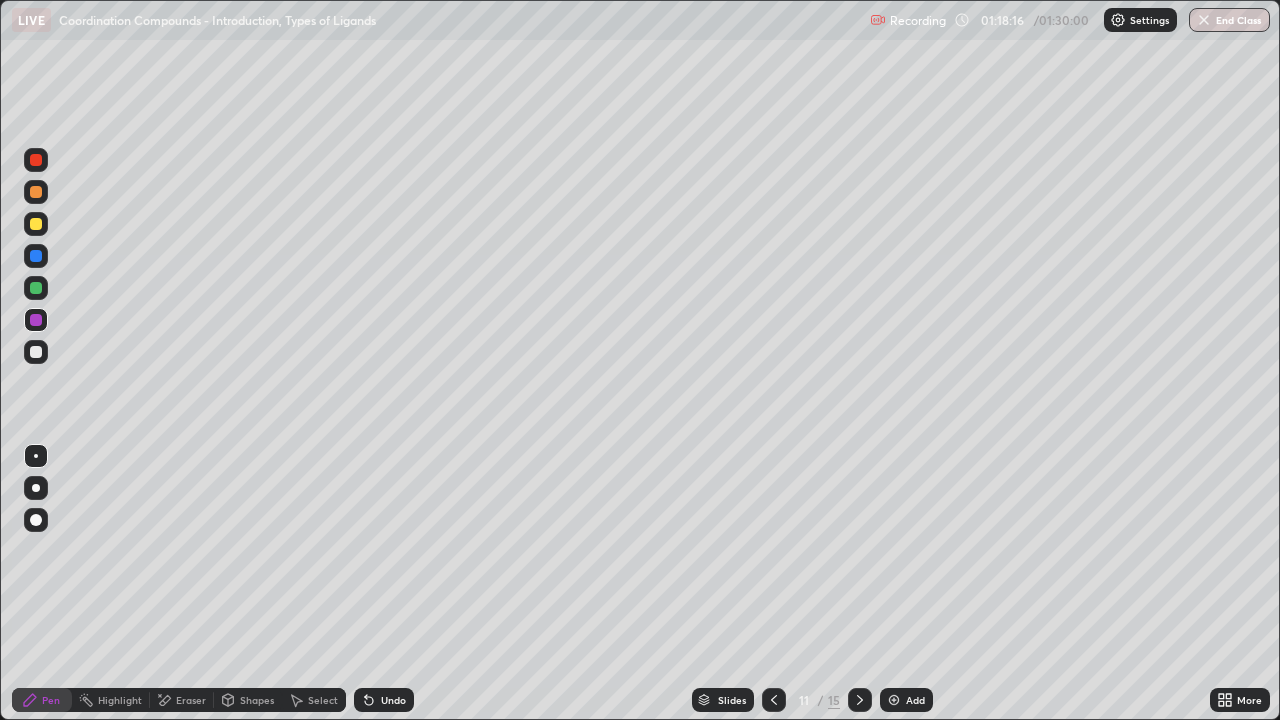 click on "Slides 11 / 15 Add" at bounding box center [812, 700] 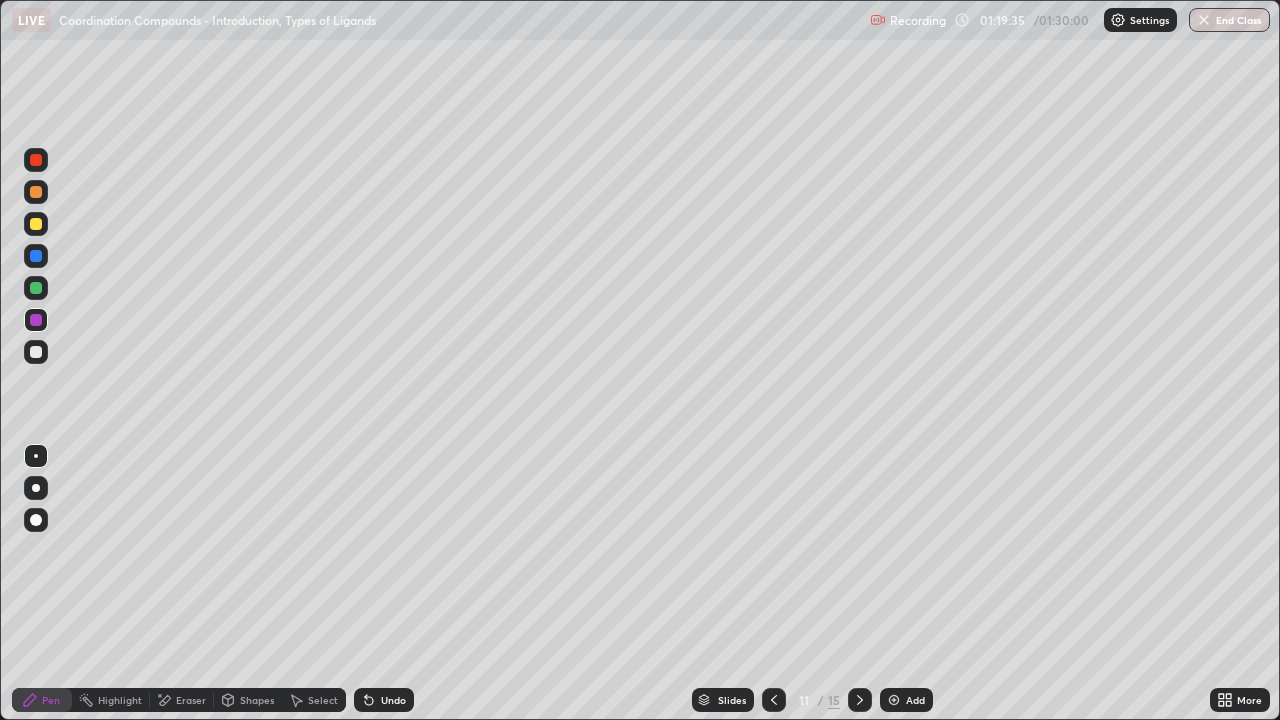 click 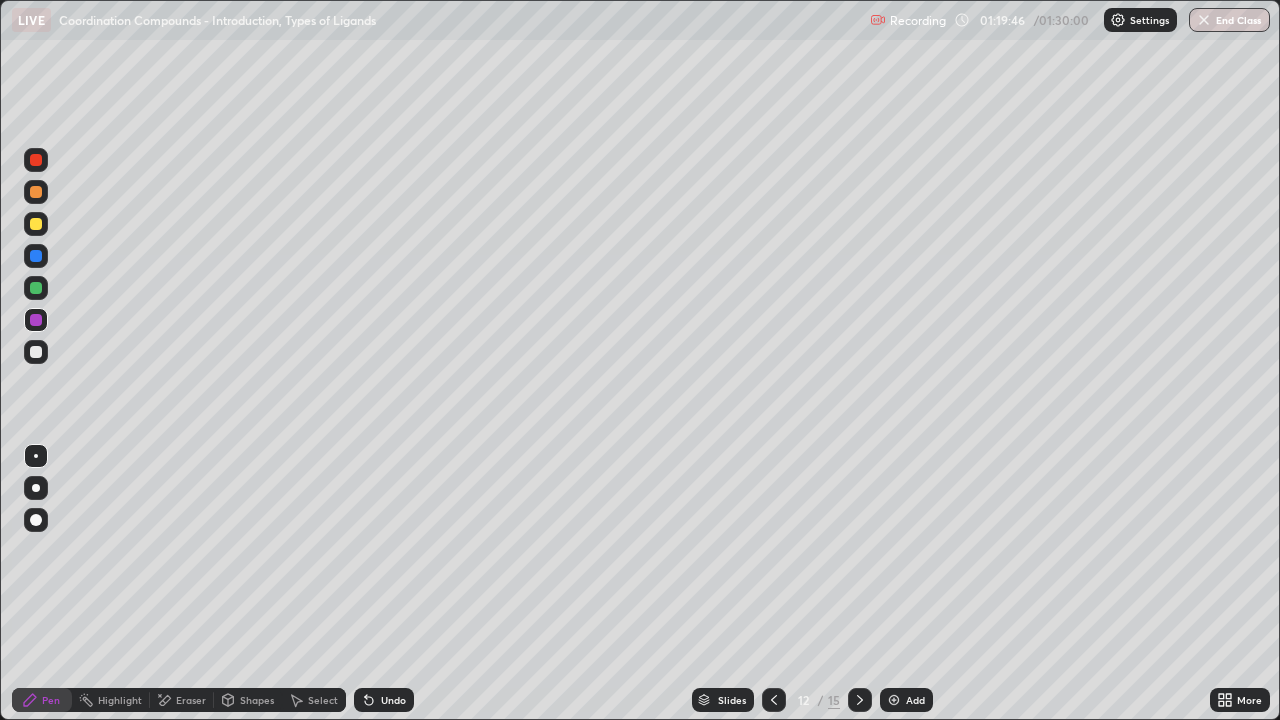 click at bounding box center (36, 224) 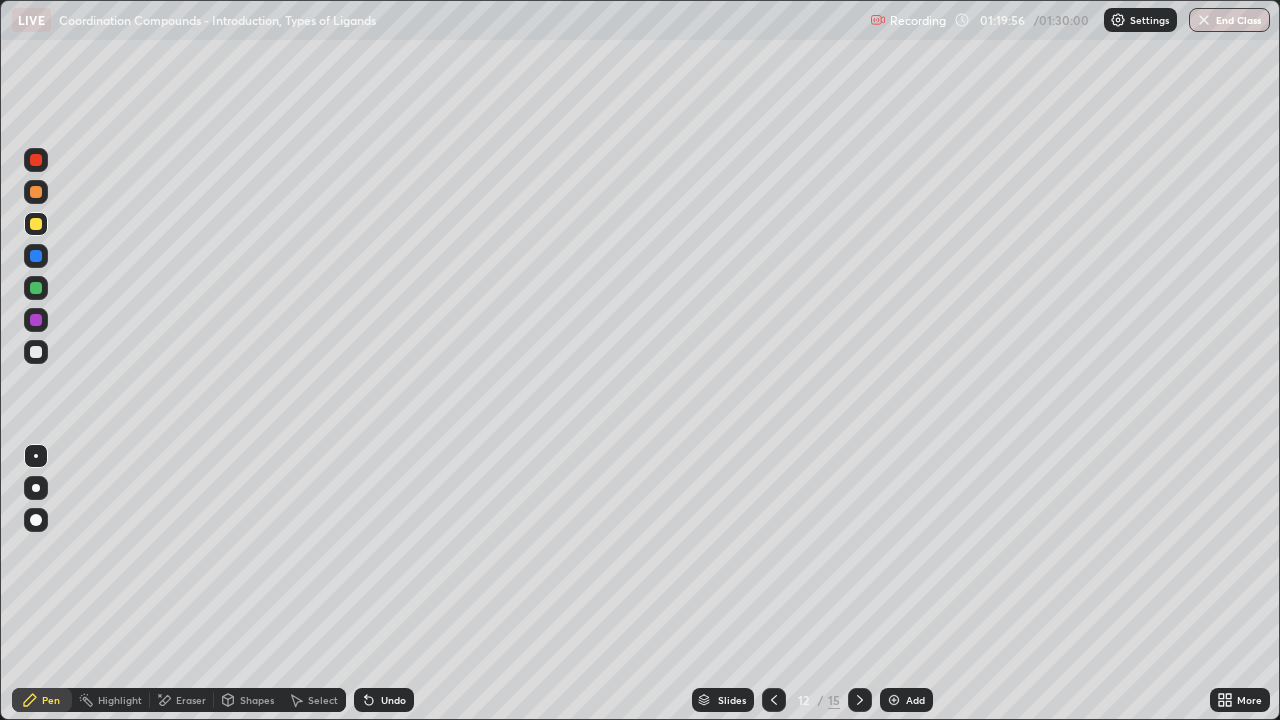 click 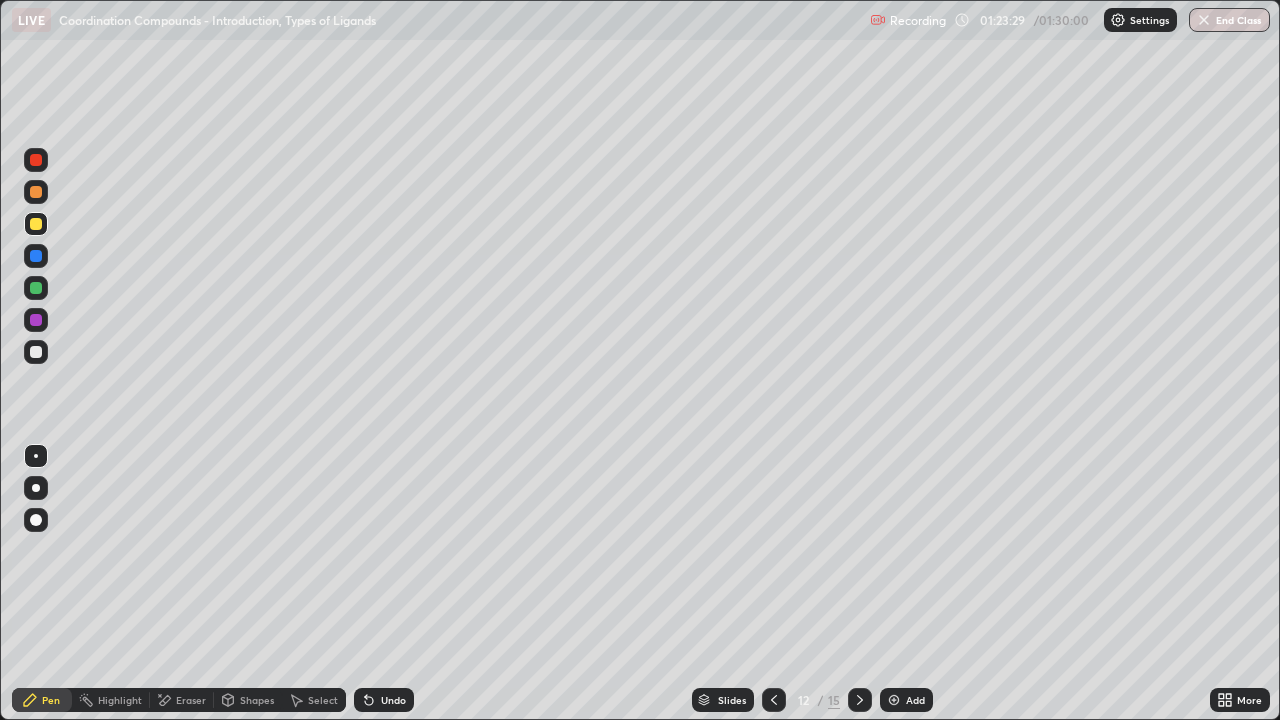 click at bounding box center (36, 256) 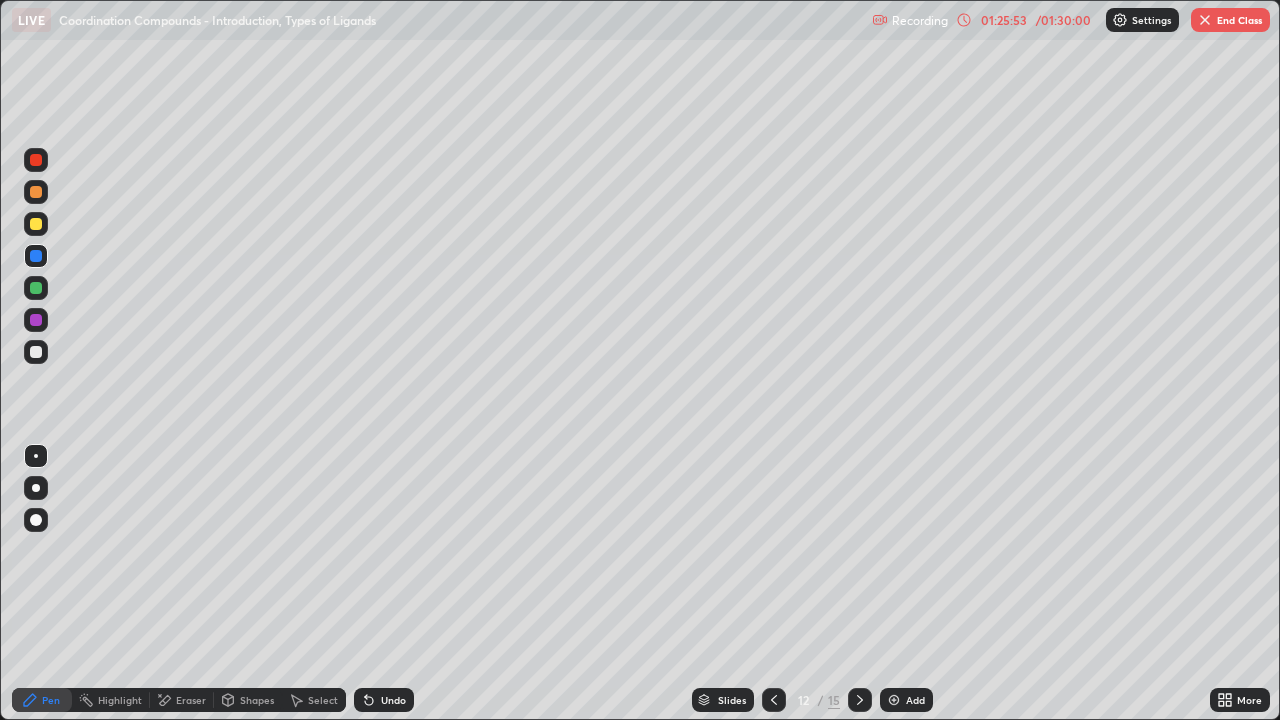 click at bounding box center [36, 288] 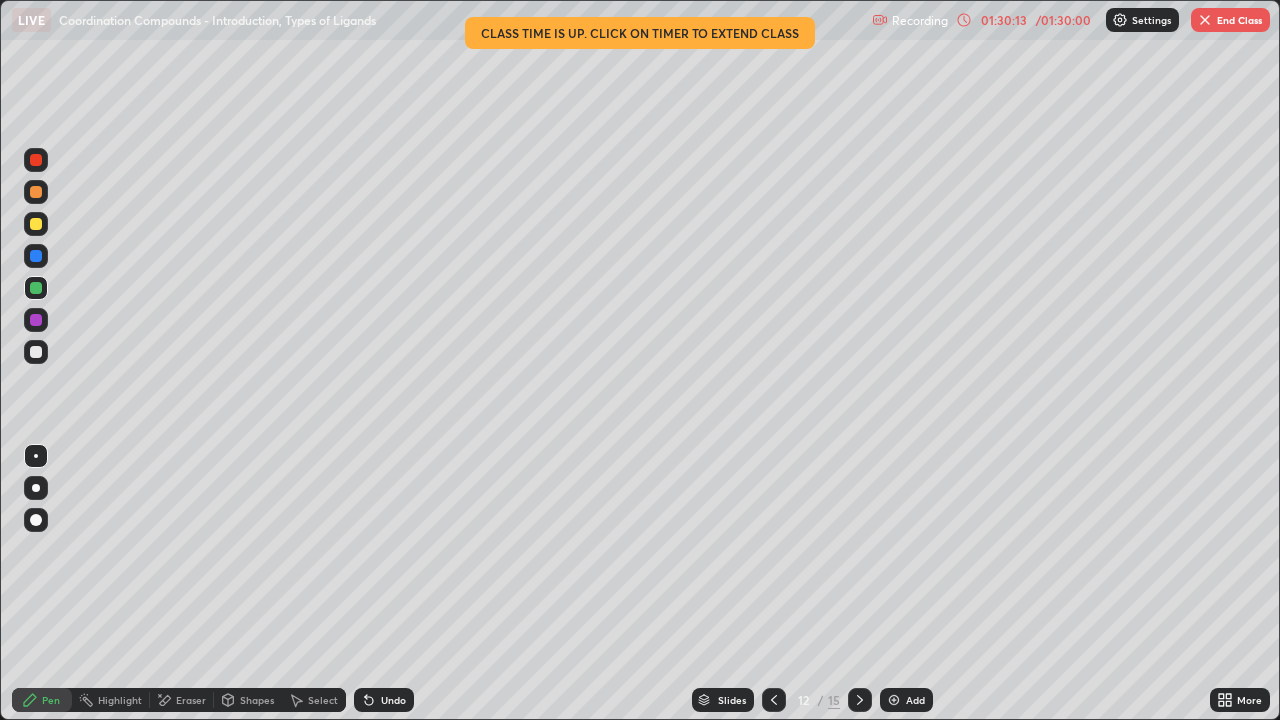 click on "End Class" at bounding box center (1230, 20) 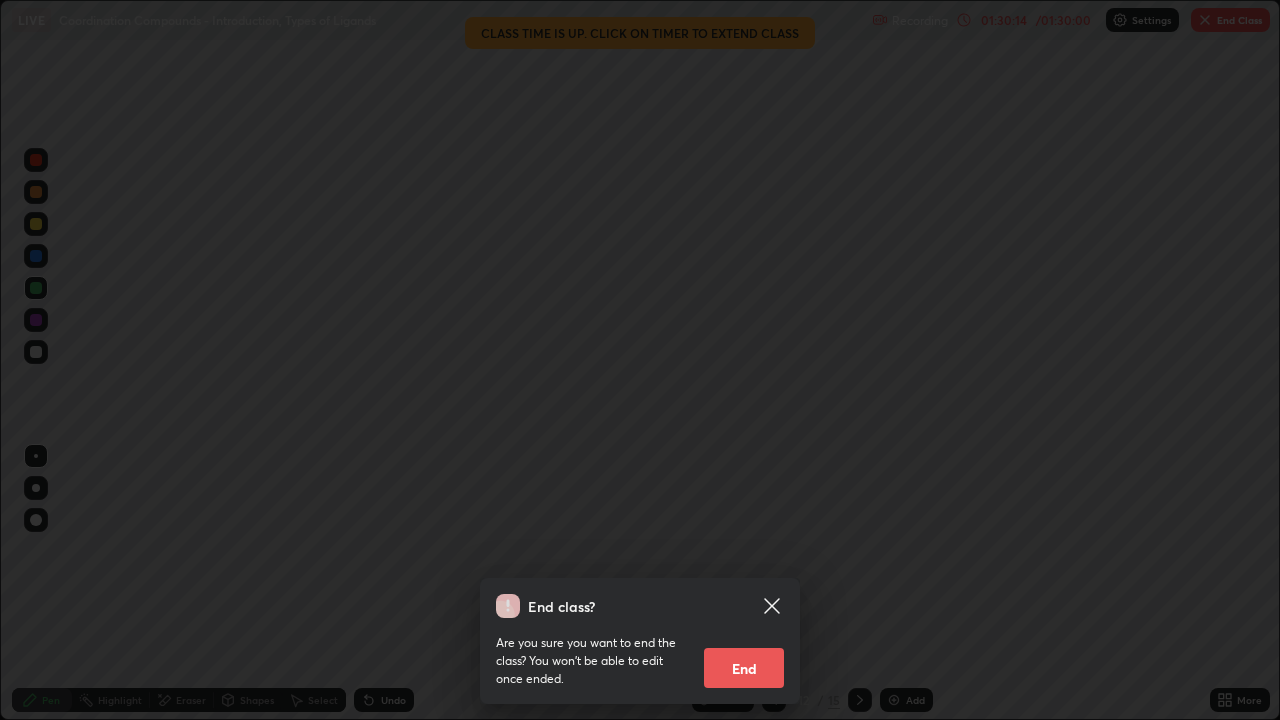 click on "End" at bounding box center (744, 668) 